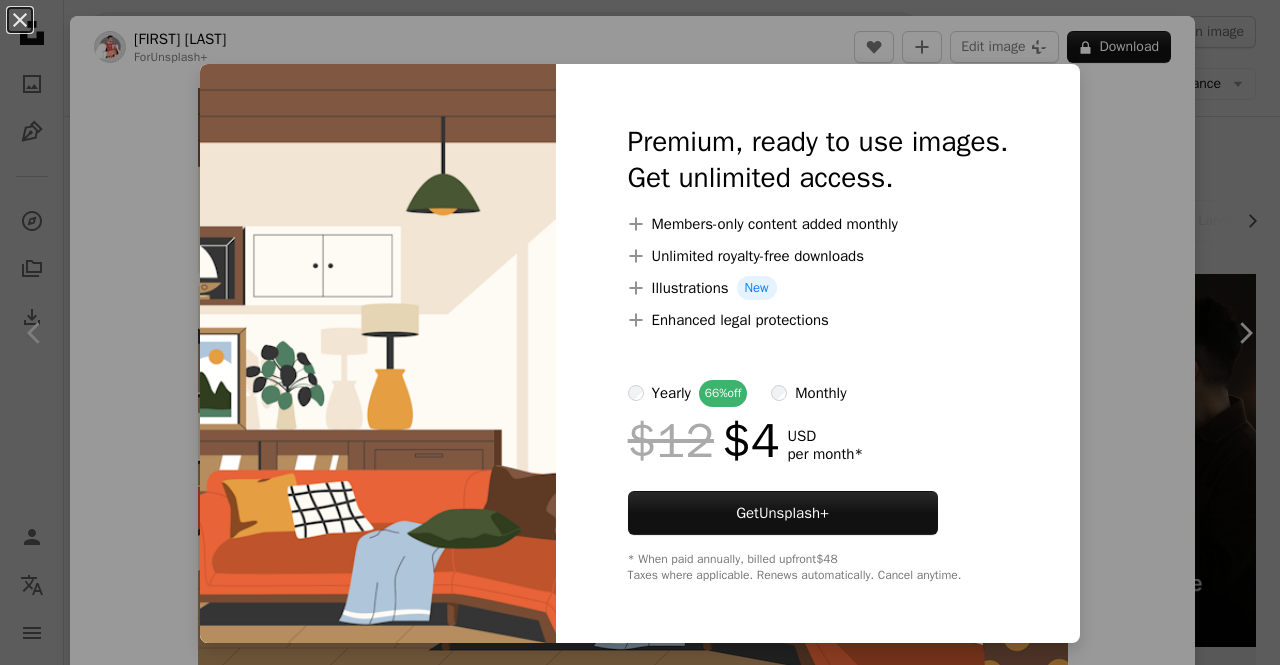 scroll, scrollTop: 94, scrollLeft: 0, axis: vertical 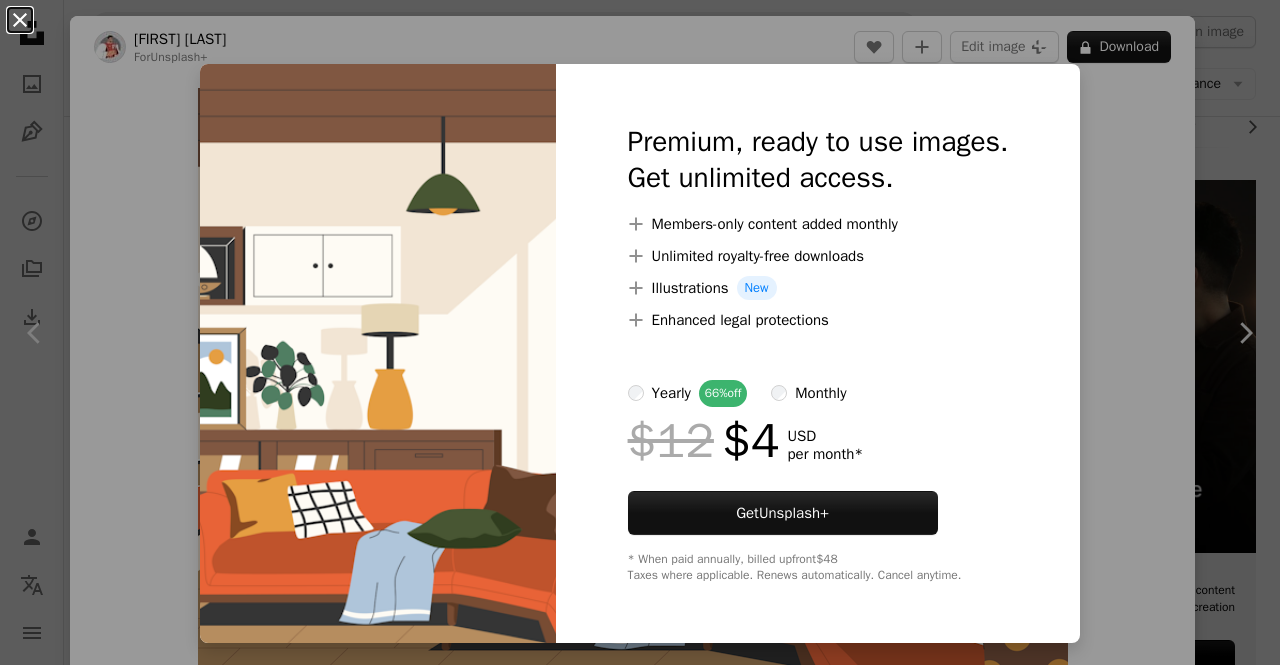 click on "An X shape" at bounding box center (20, 20) 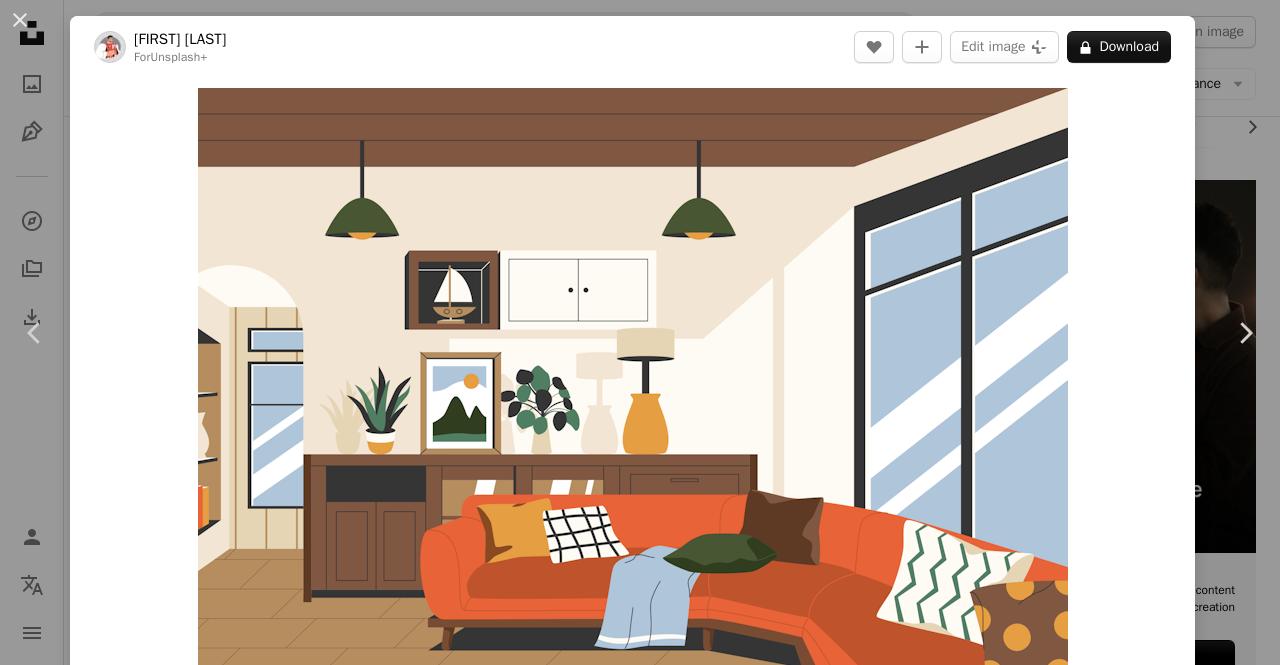 click on "An X shape" at bounding box center (20, 20) 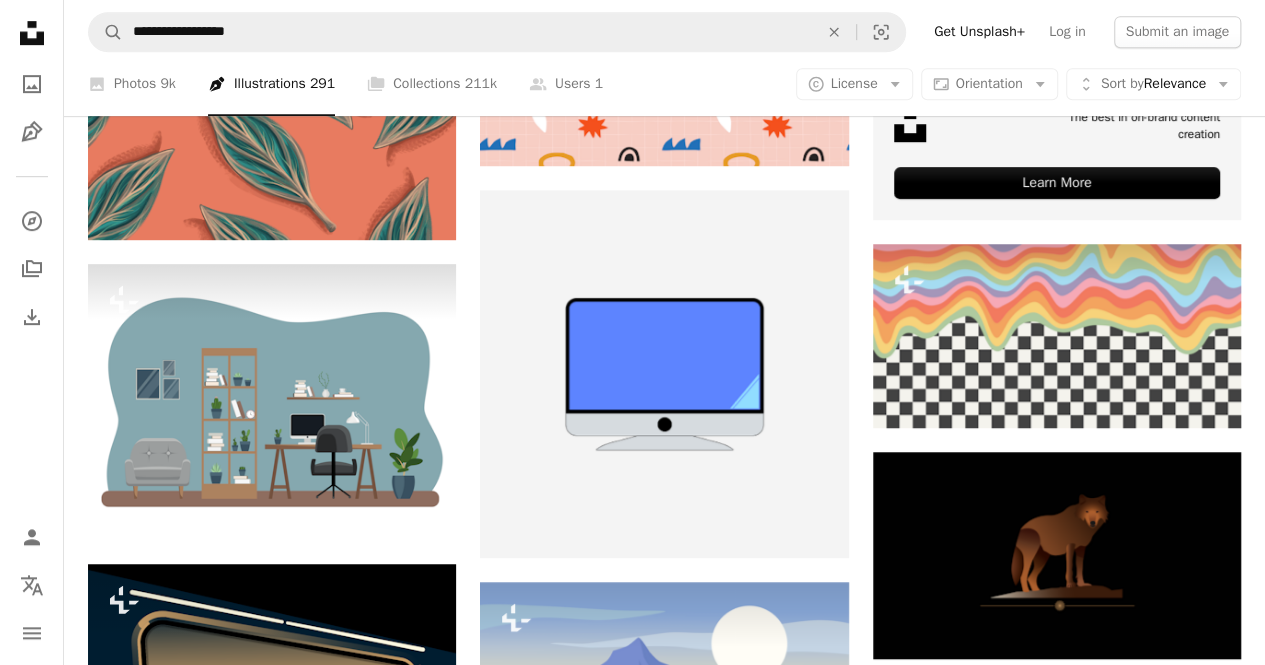 scroll, scrollTop: 0, scrollLeft: 0, axis: both 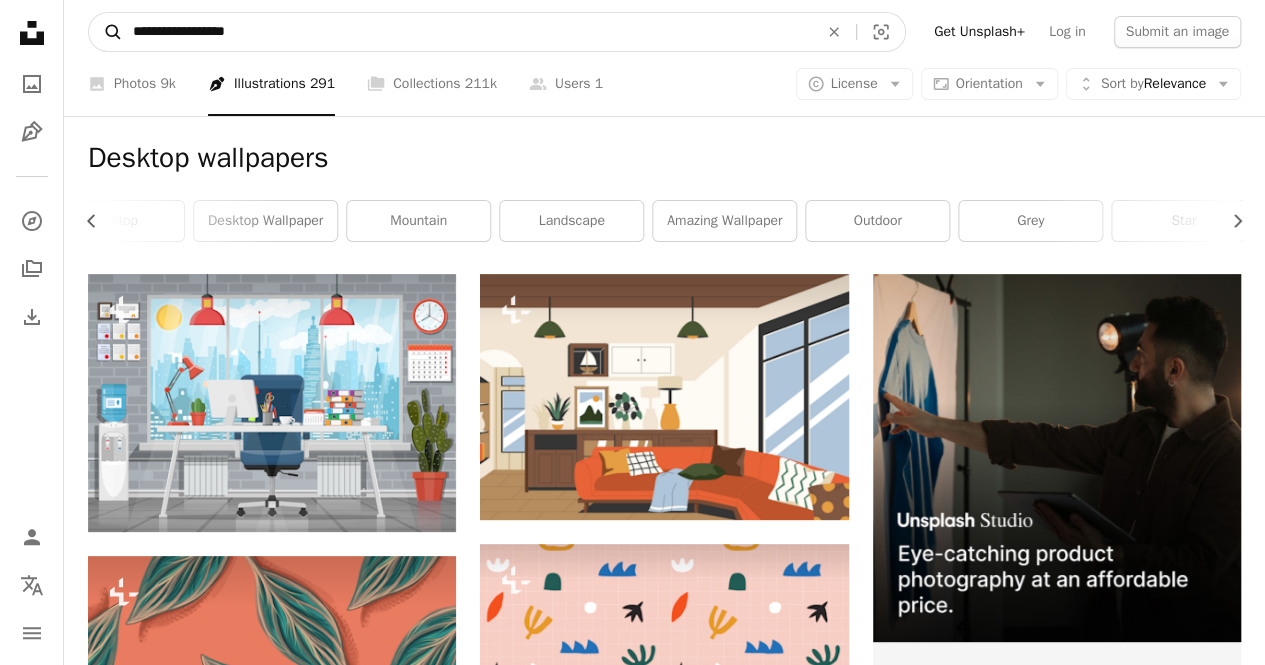 drag, startPoint x: 256, startPoint y: 35, endPoint x: 94, endPoint y: 33, distance: 162.01234 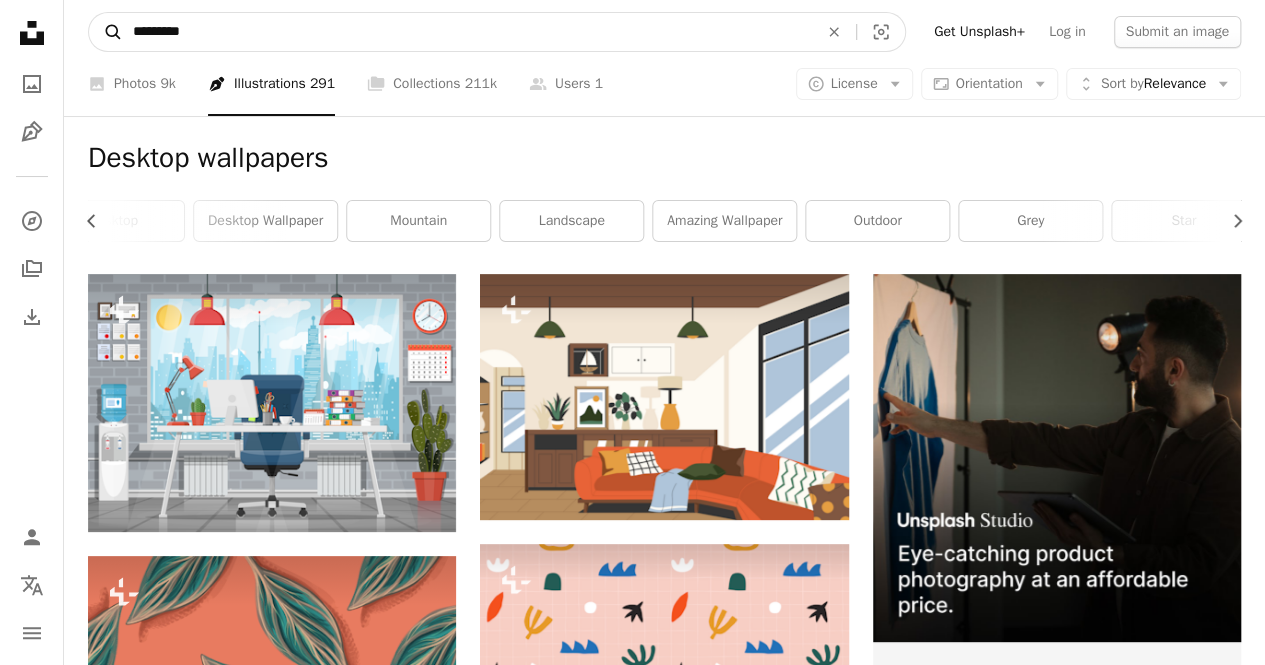 type on "*********" 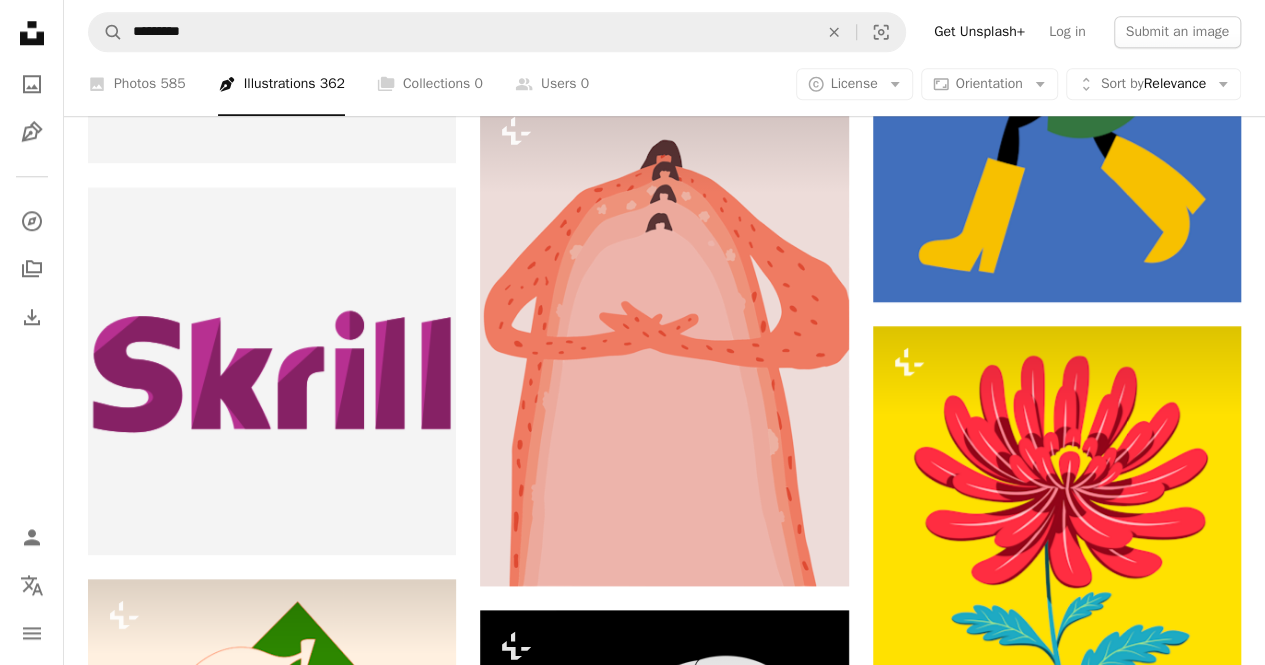 scroll, scrollTop: 956, scrollLeft: 0, axis: vertical 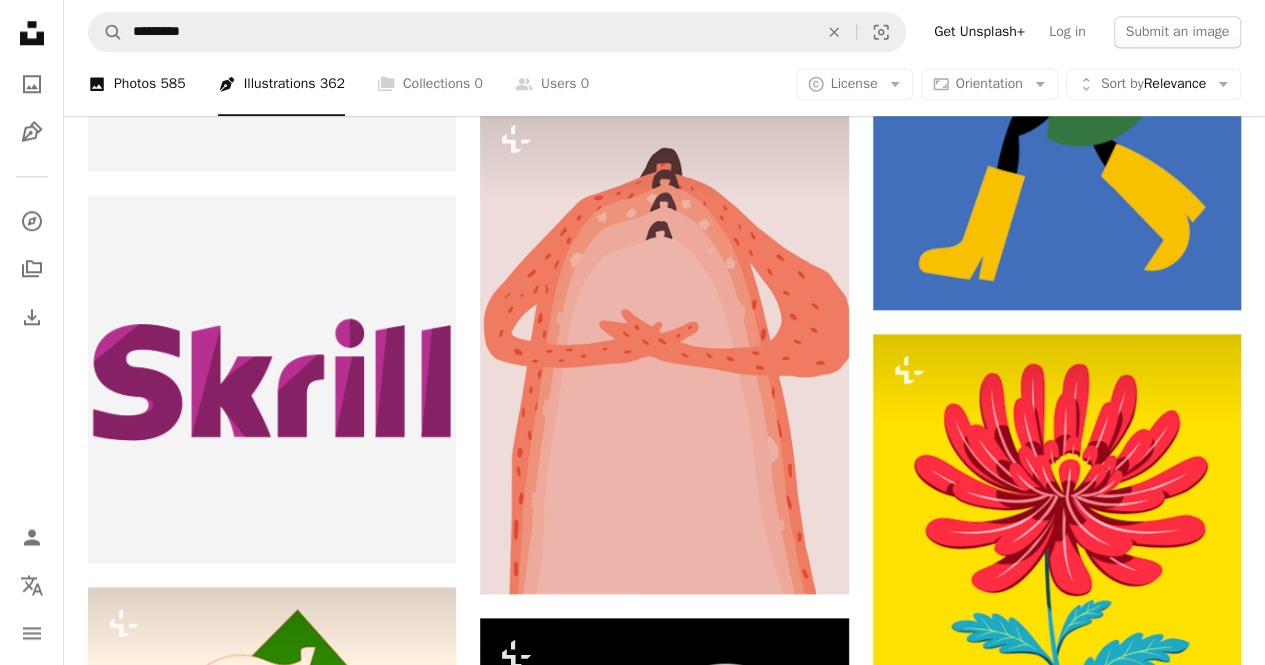click on "585" at bounding box center [172, 84] 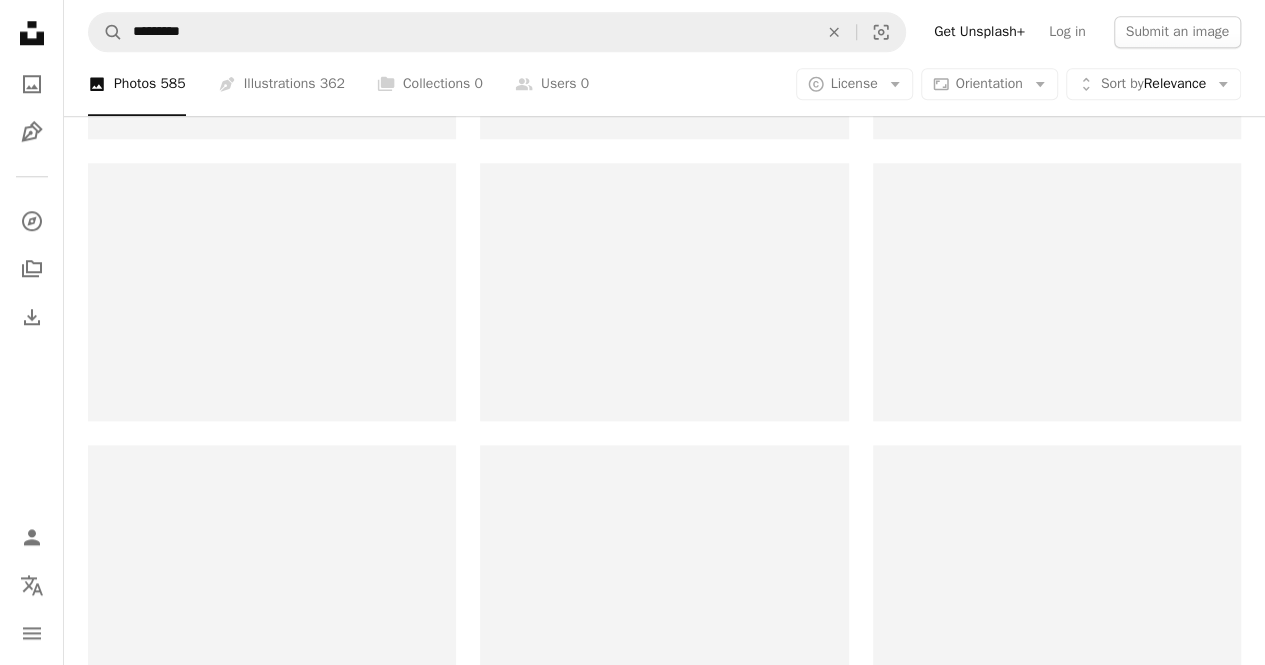 scroll, scrollTop: 0, scrollLeft: 0, axis: both 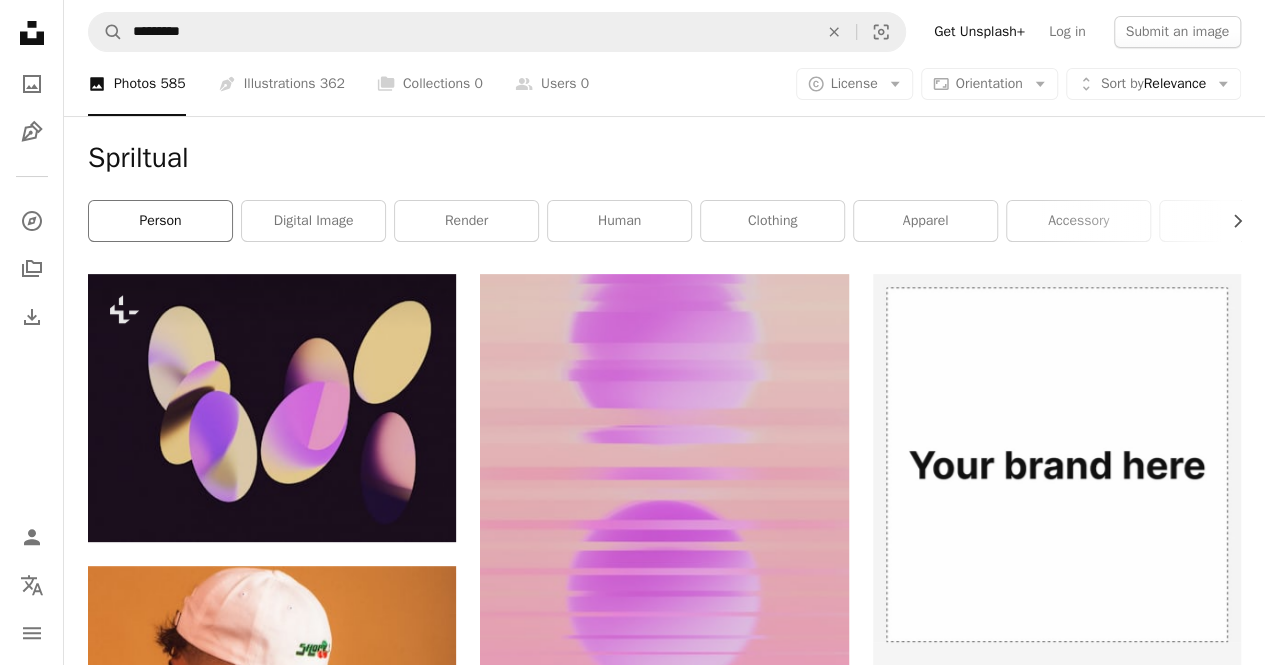 click on "person" at bounding box center (160, 221) 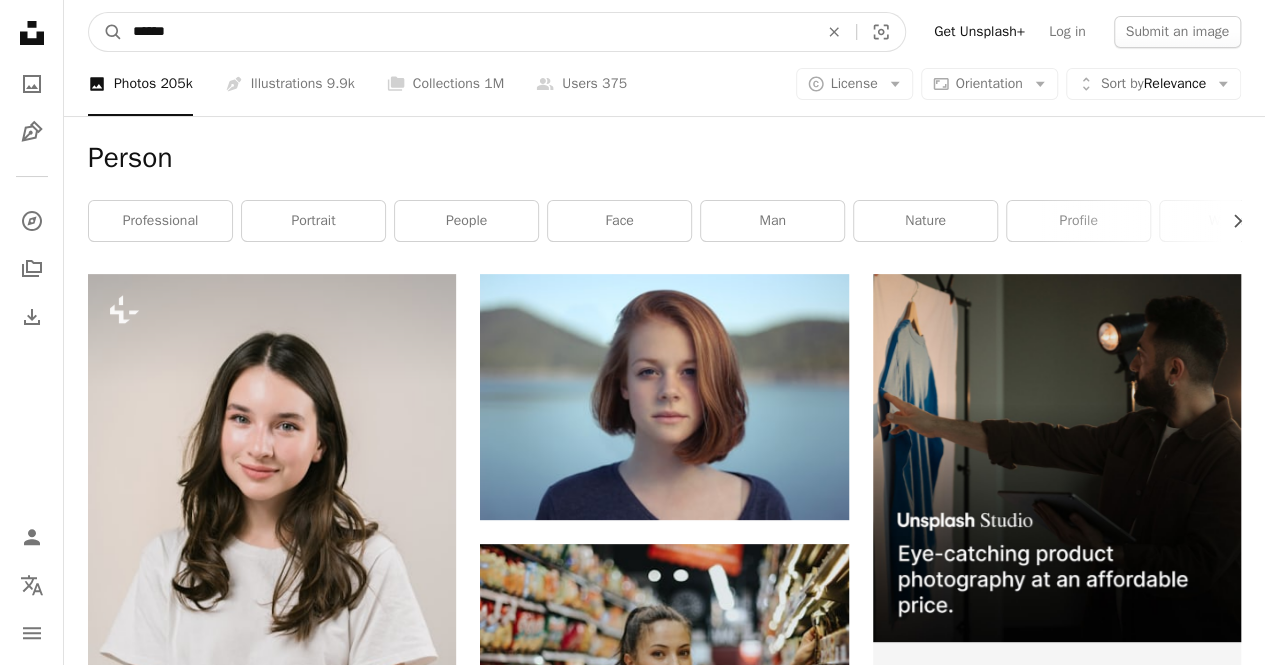 click on "******" at bounding box center [467, 32] 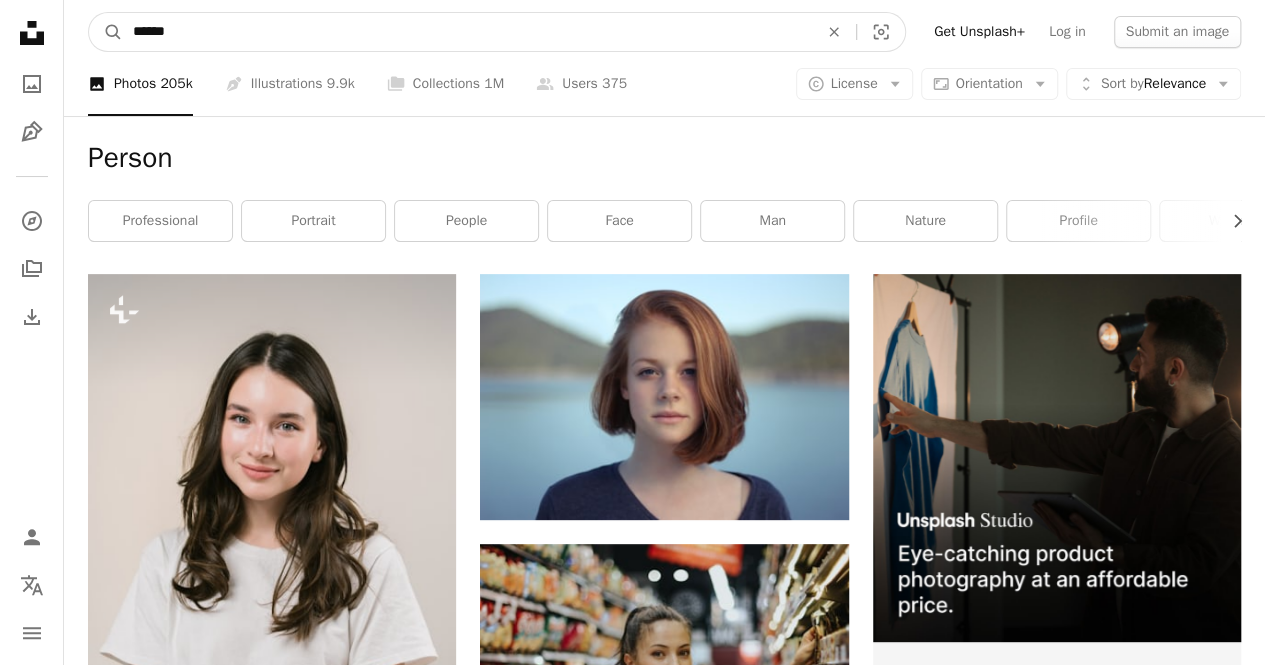 click on "******" at bounding box center (467, 32) 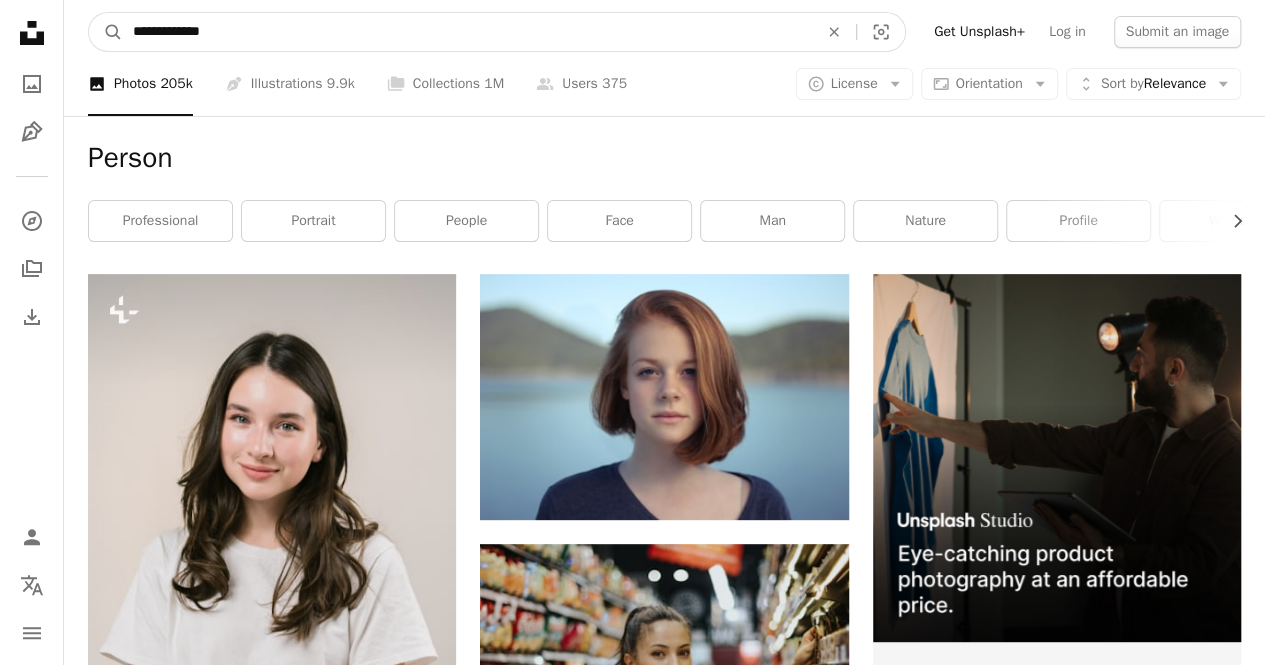 click on "A magnifying glass" at bounding box center (106, 32) 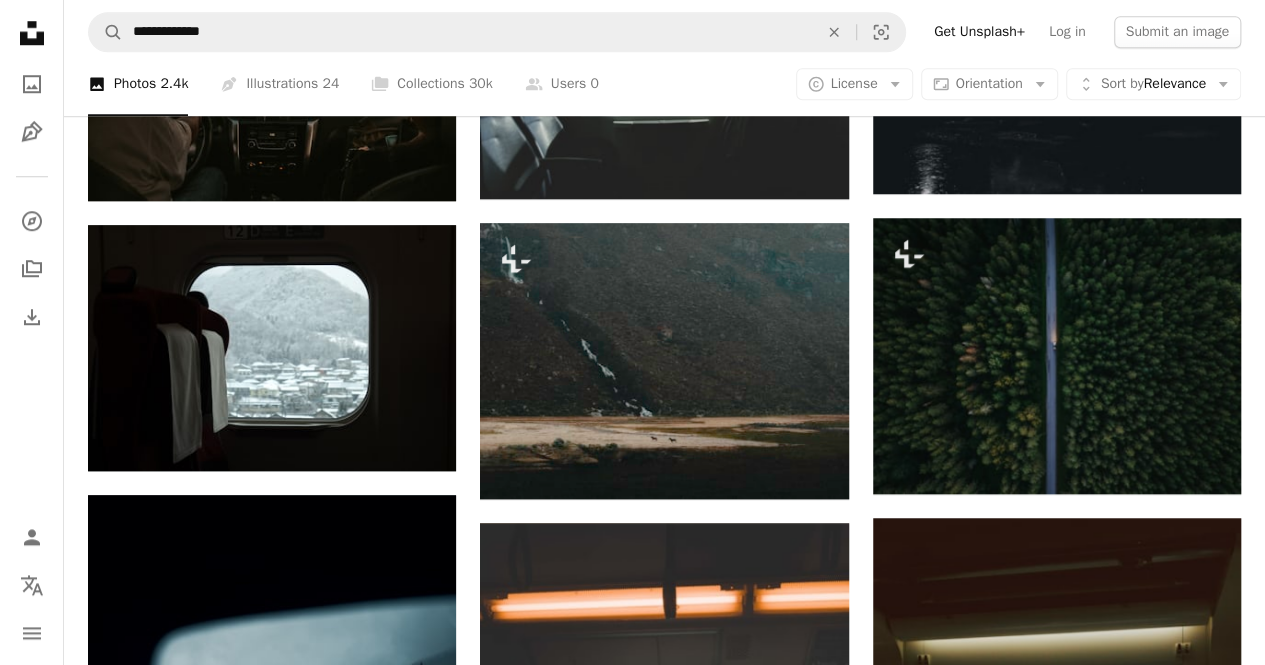 scroll, scrollTop: 784, scrollLeft: 0, axis: vertical 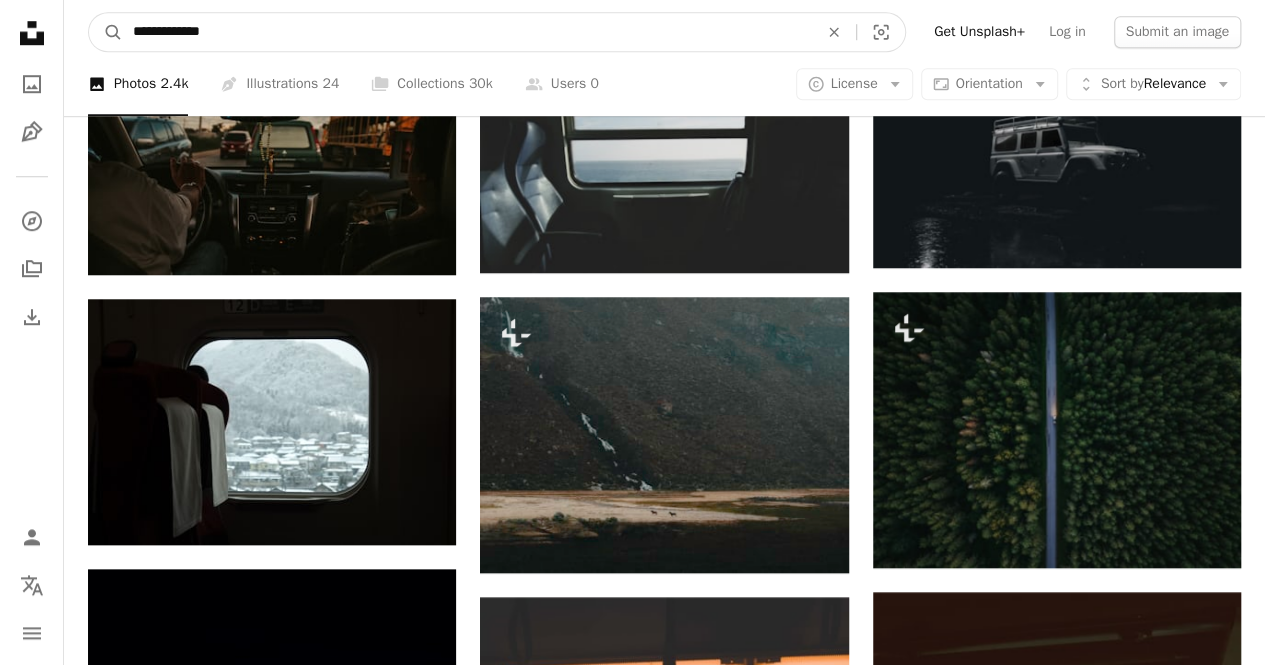 click on "**********" at bounding box center [467, 32] 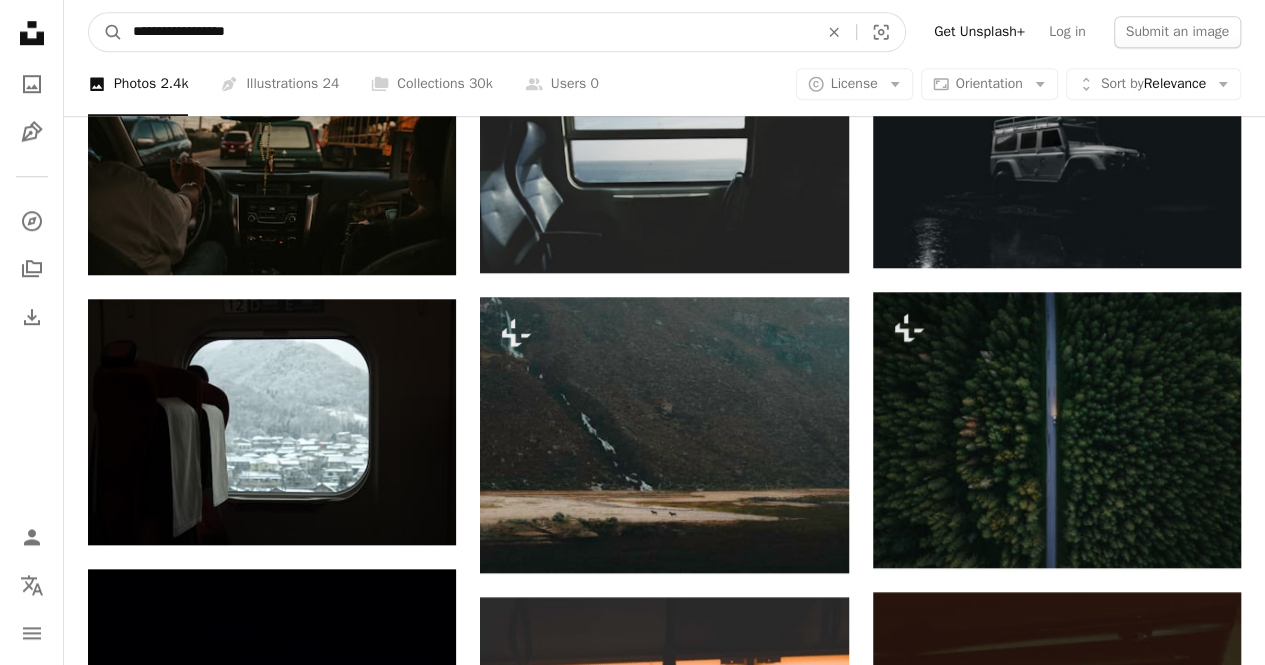 type on "**********" 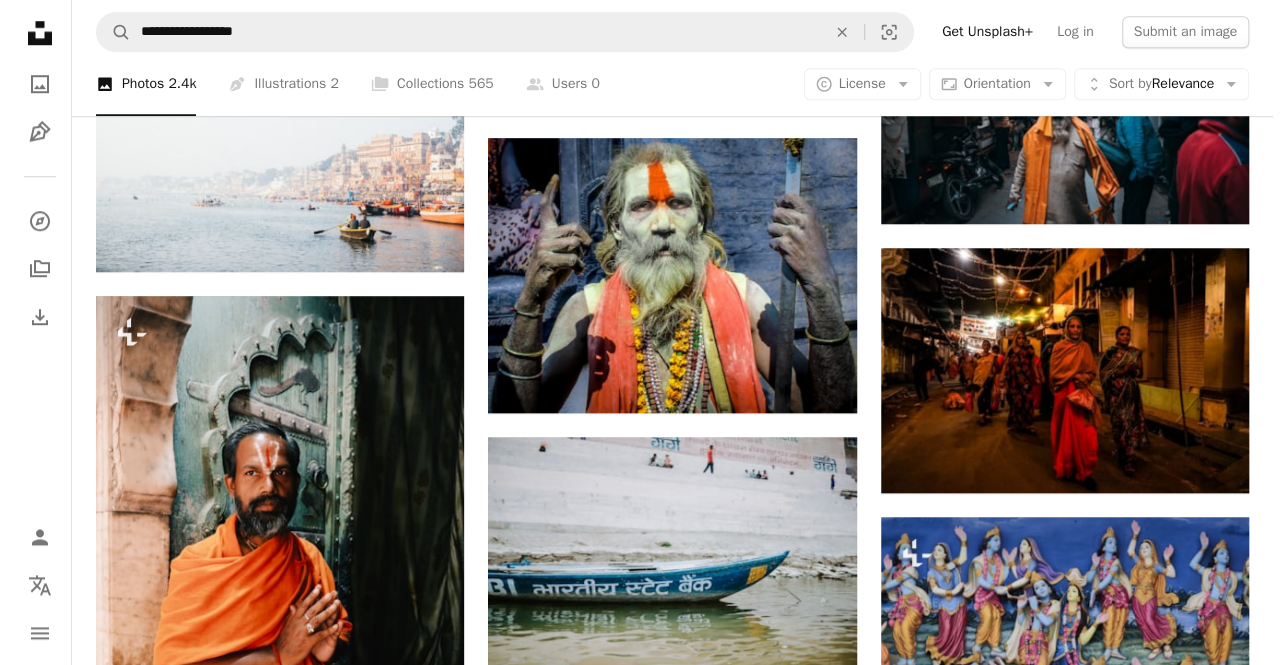 scroll, scrollTop: 836, scrollLeft: 0, axis: vertical 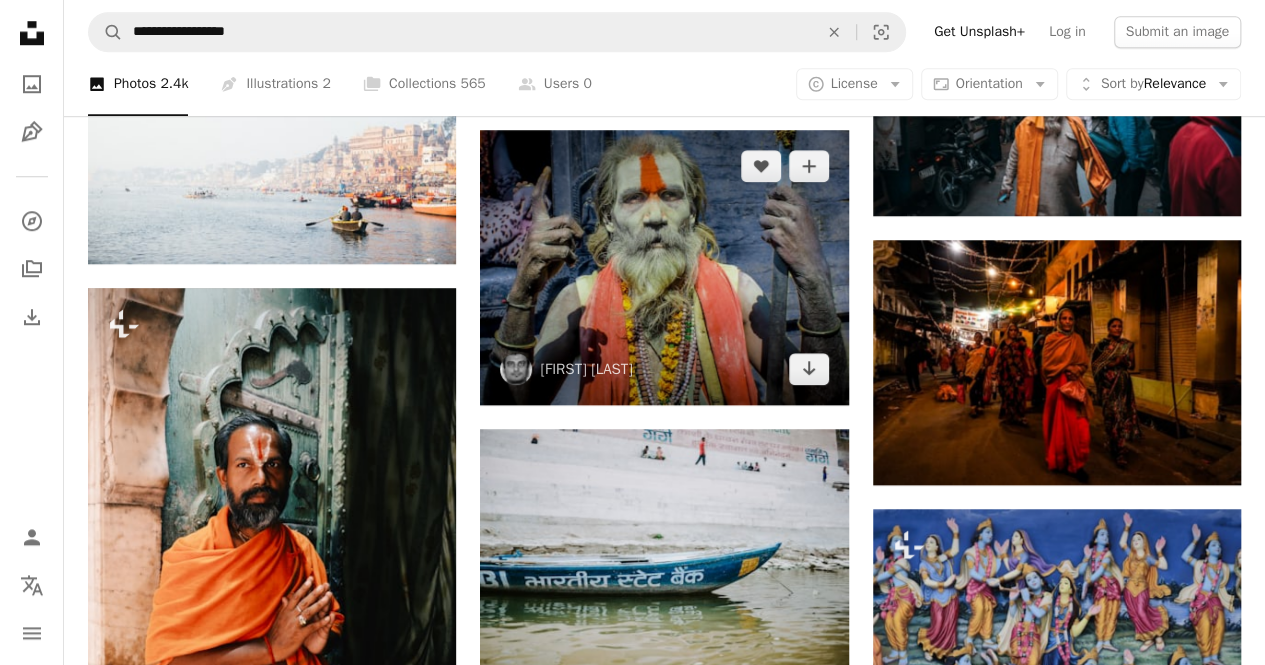 click at bounding box center [664, 267] 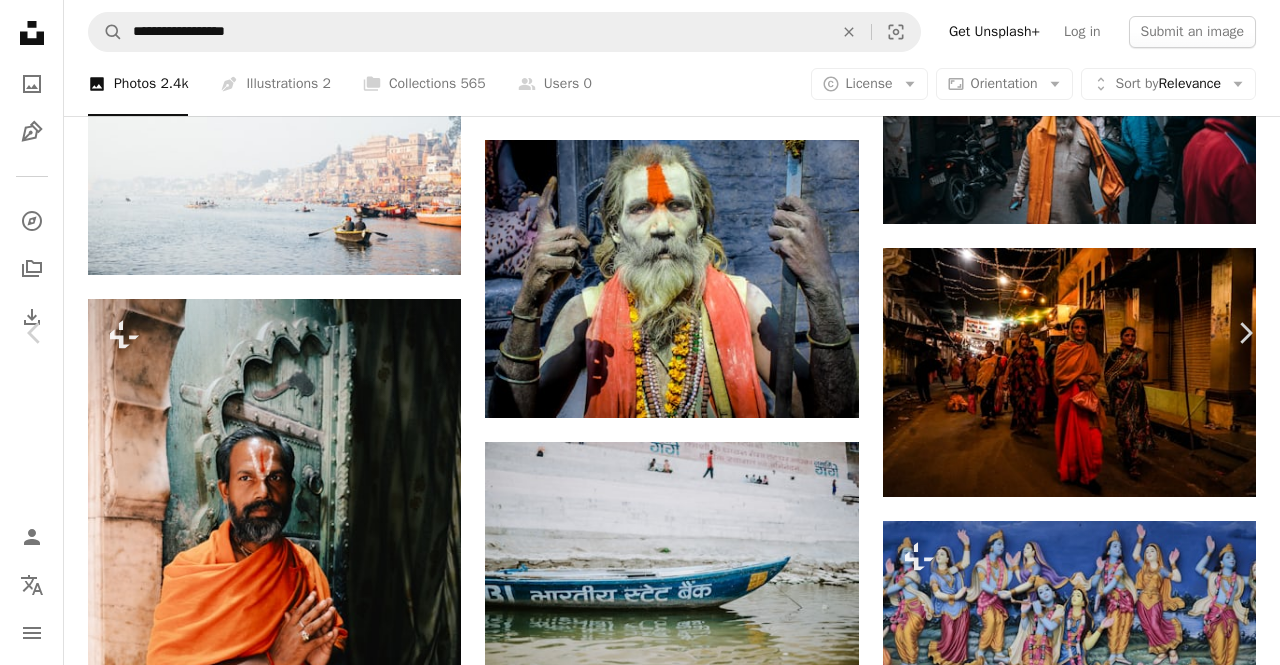 scroll, scrollTop: 1203, scrollLeft: 0, axis: vertical 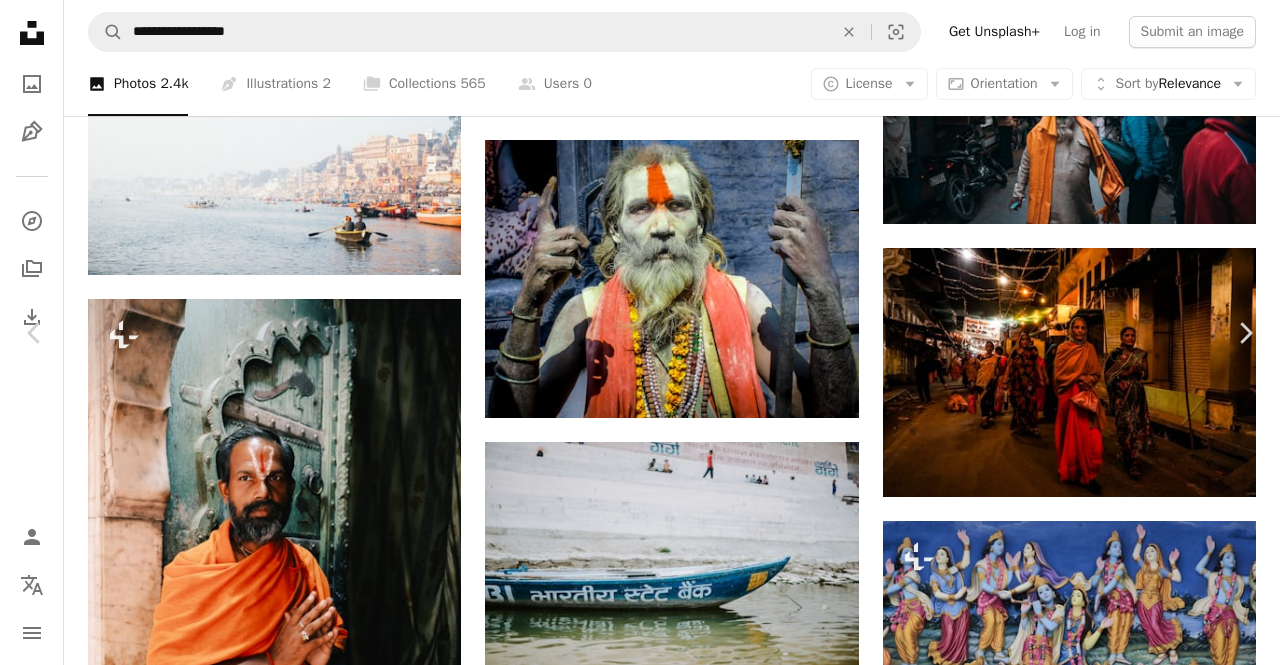 click on "Download free" at bounding box center (1081, 3422) 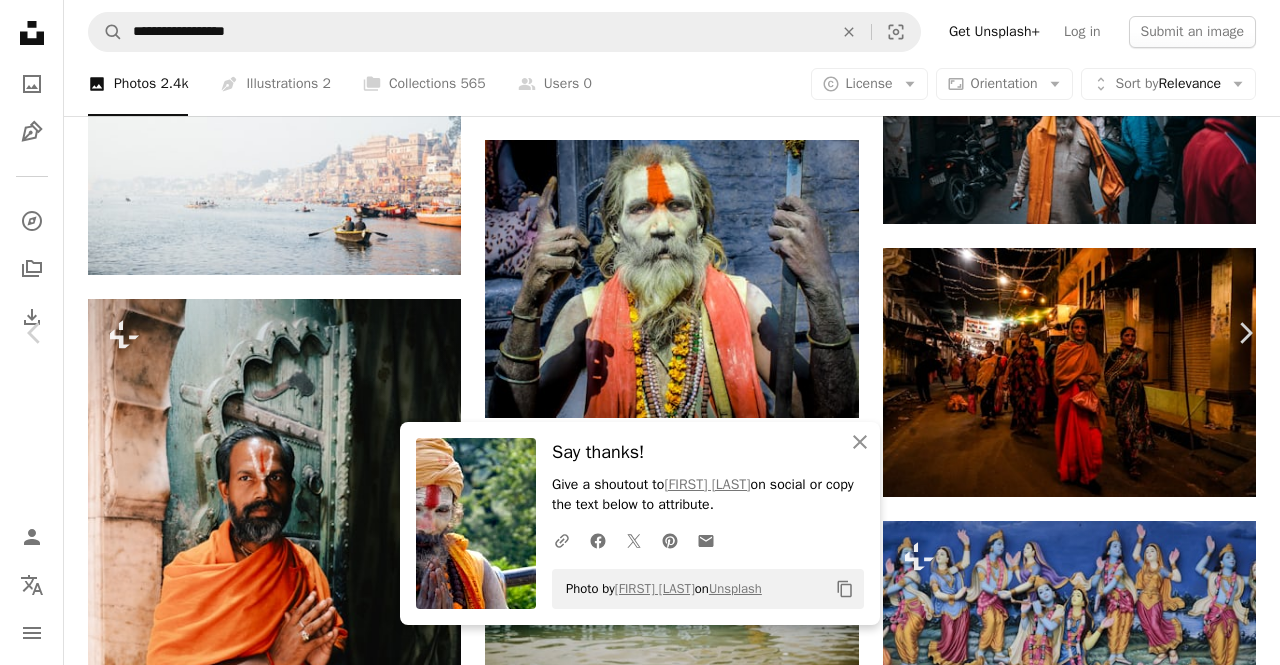 click on "An X shape" at bounding box center [20, 20] 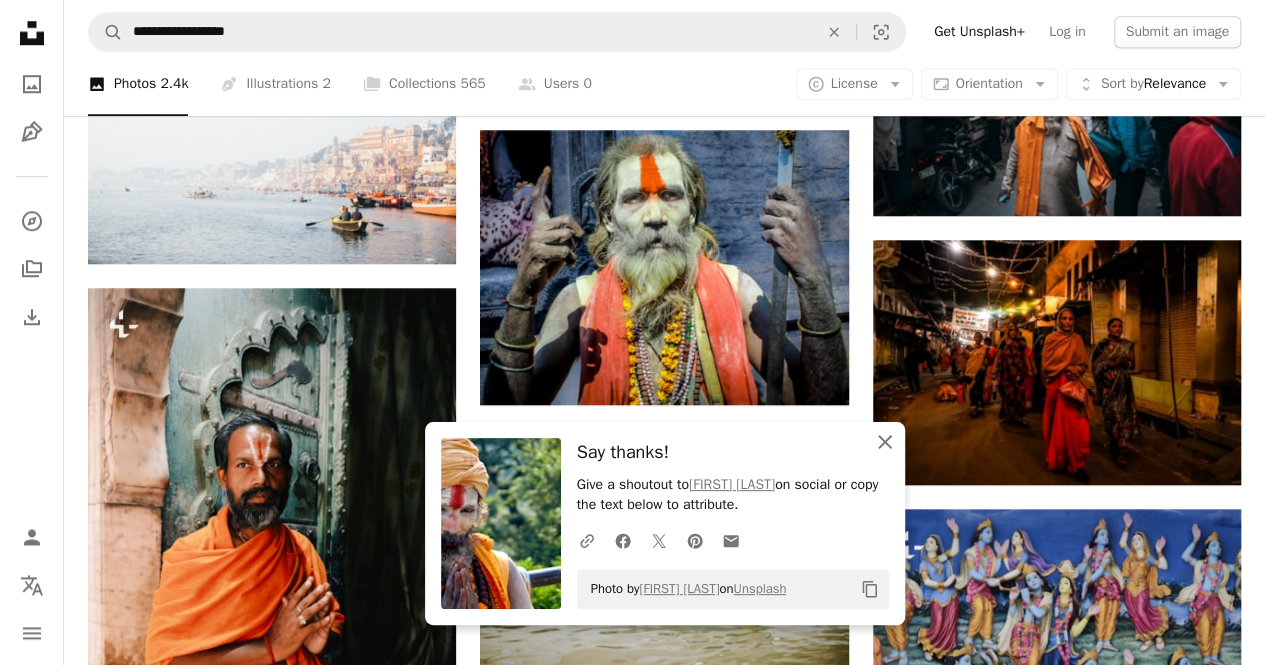 click on "An X shape" 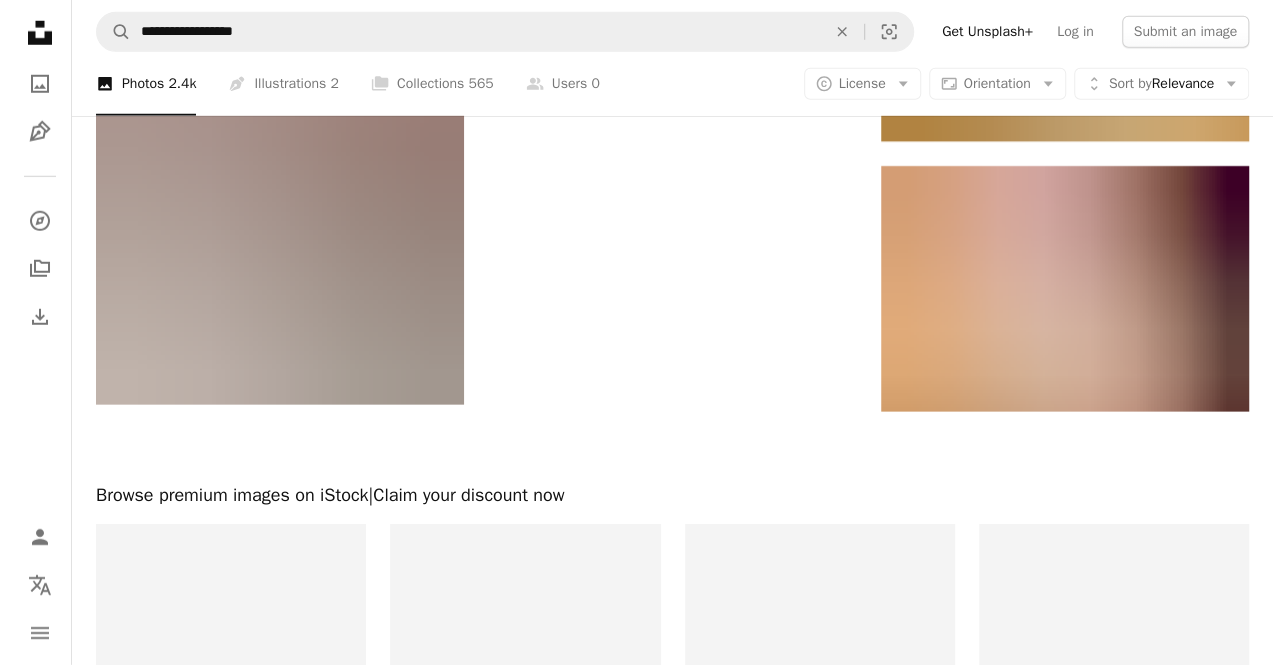 scroll, scrollTop: 2863, scrollLeft: 0, axis: vertical 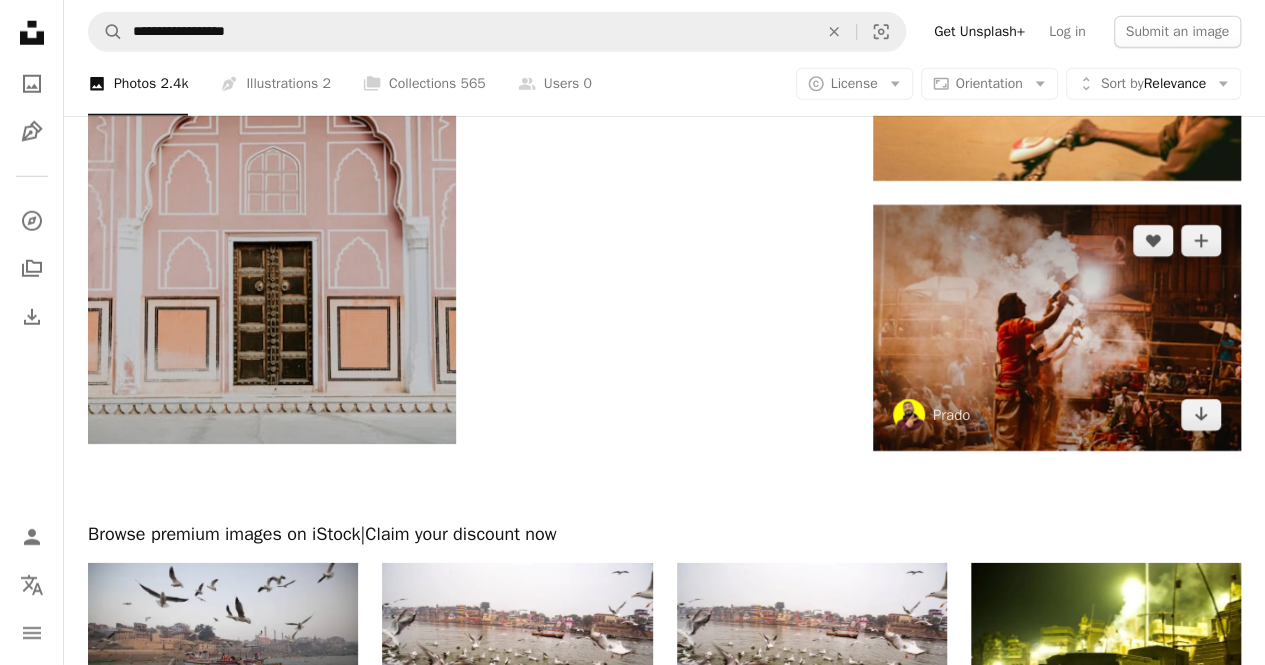 click at bounding box center [1057, 328] 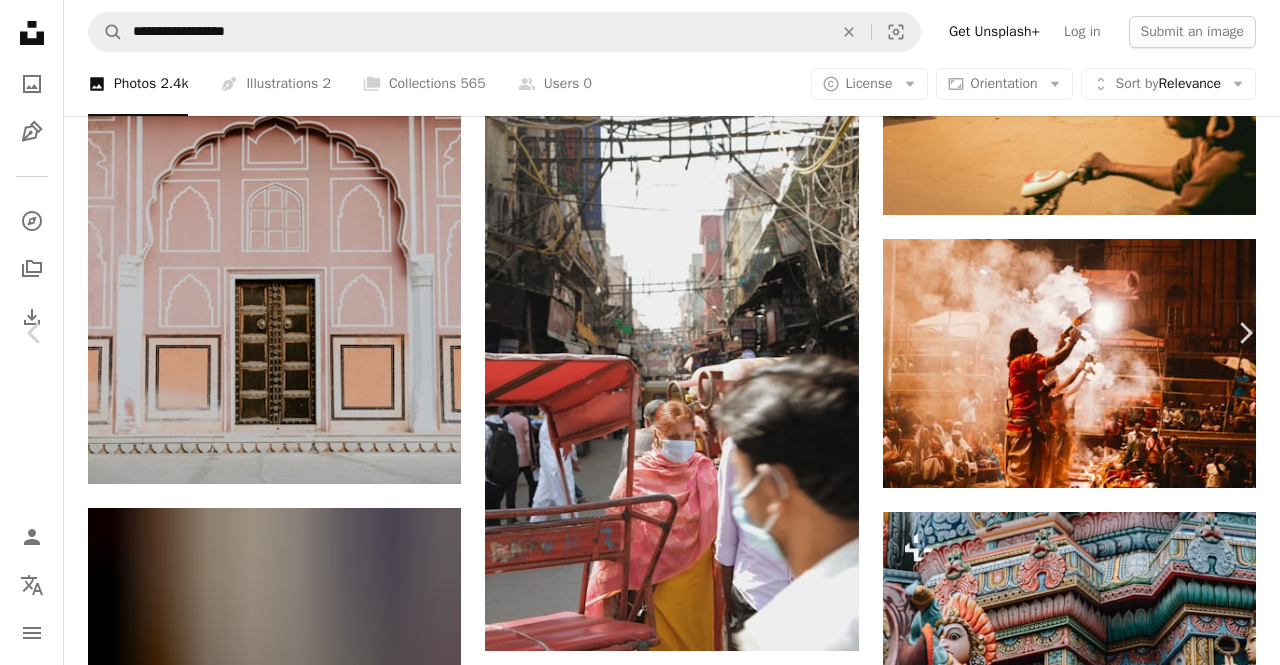 scroll, scrollTop: 1314, scrollLeft: 0, axis: vertical 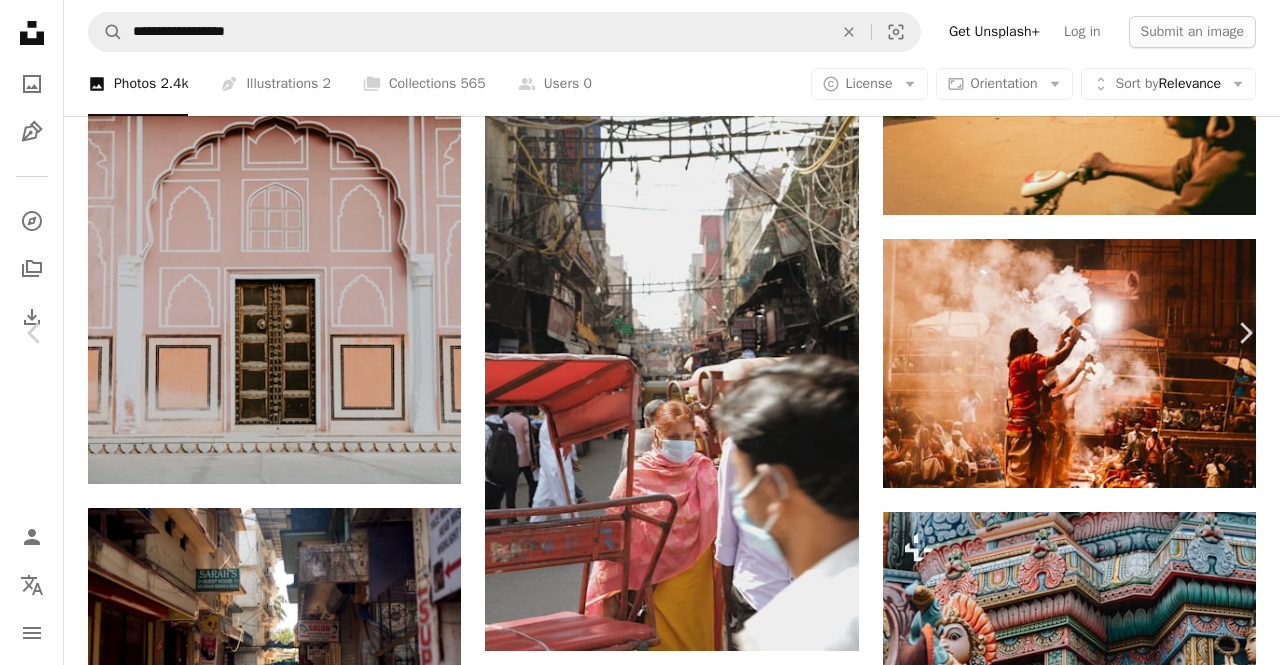click at bounding box center (999, 5205) 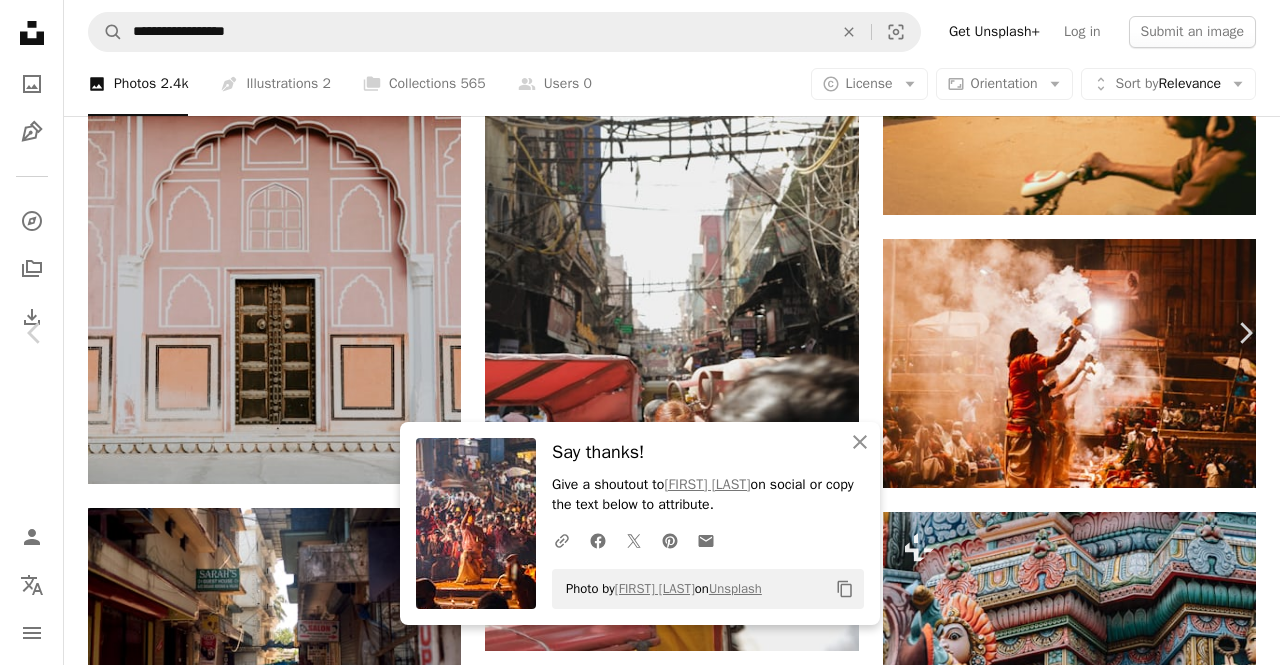 scroll, scrollTop: 2867, scrollLeft: 0, axis: vertical 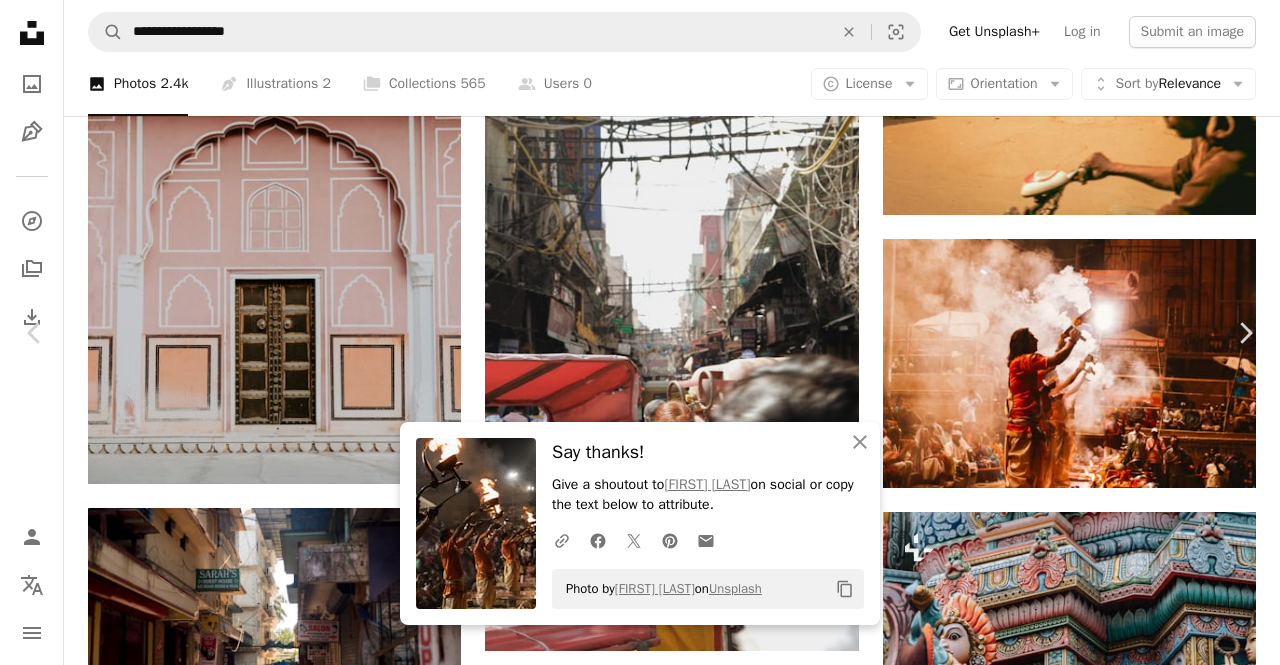 click on "An X shape" at bounding box center [20, 20] 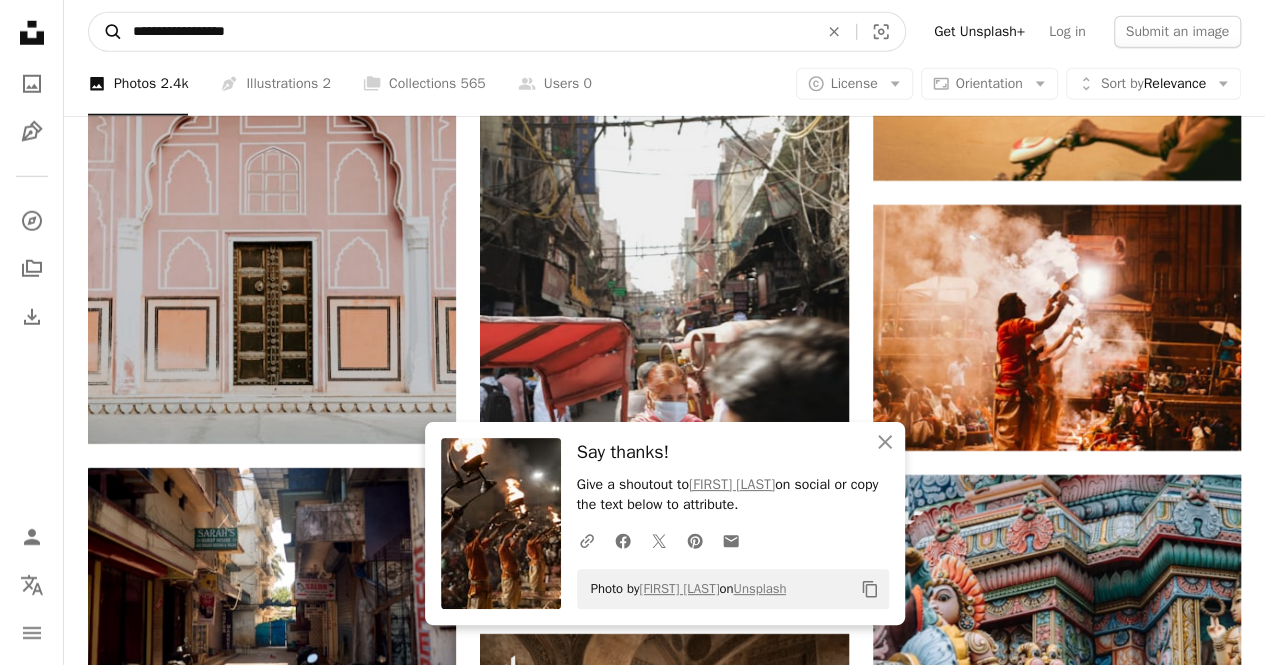 drag, startPoint x: 272, startPoint y: 30, endPoint x: 115, endPoint y: 29, distance: 157.00319 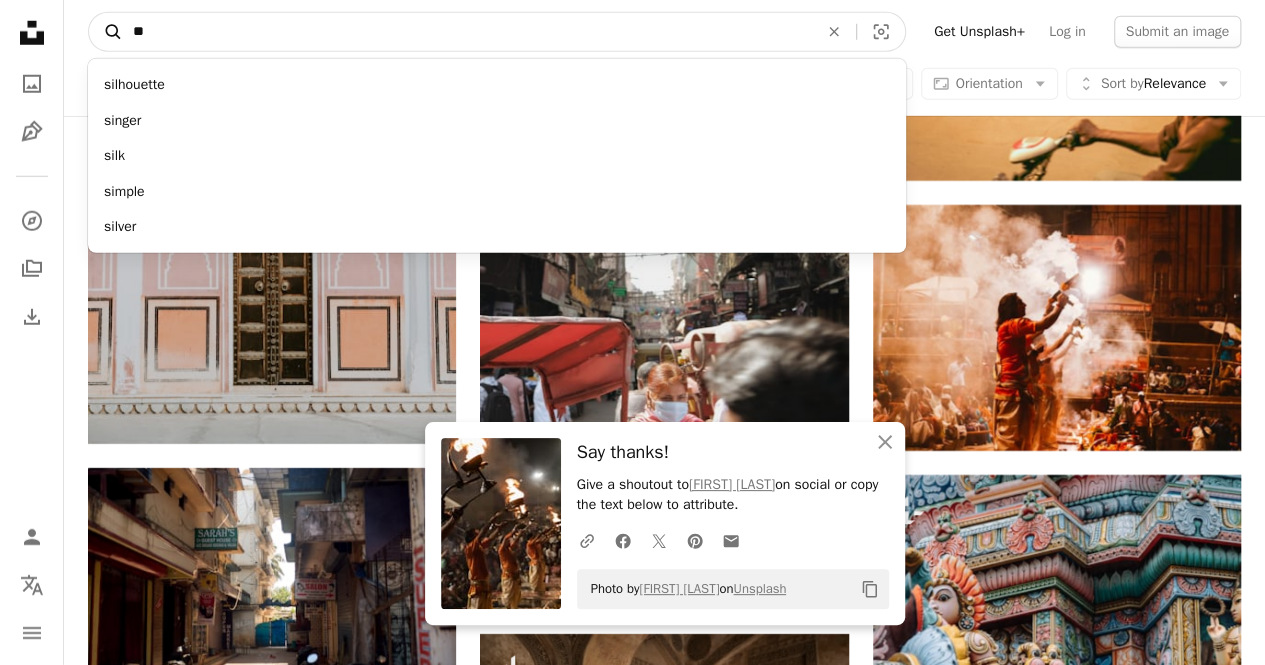 type on "*" 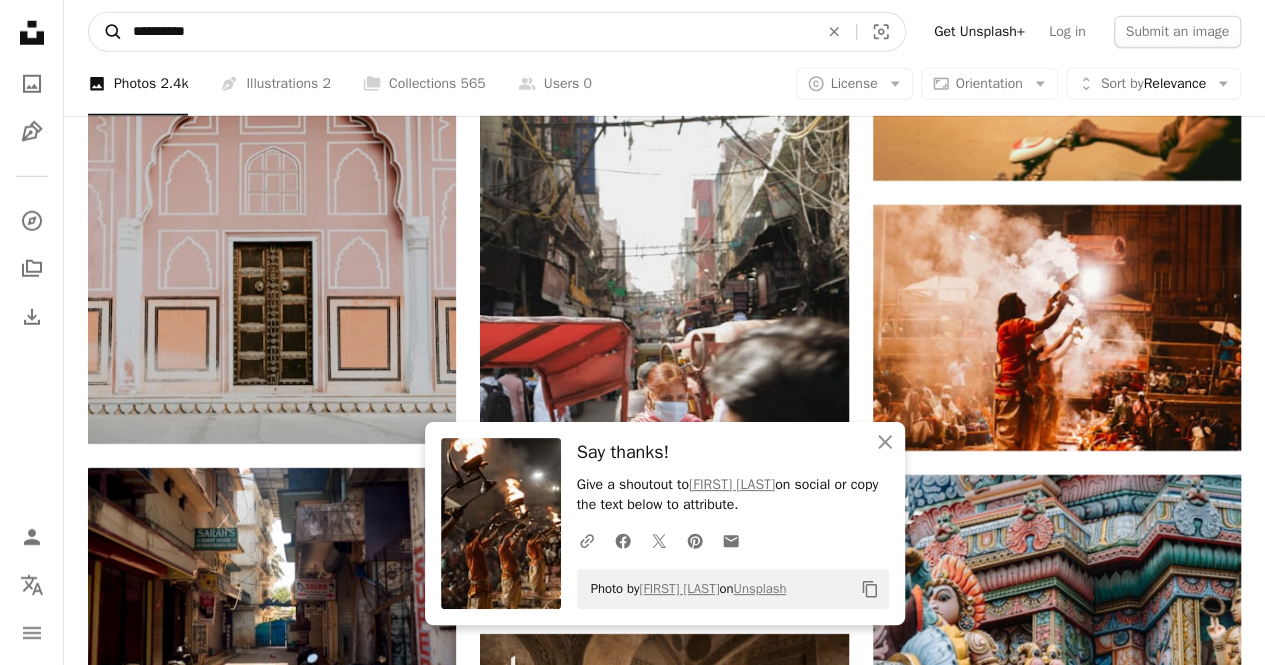 type on "**********" 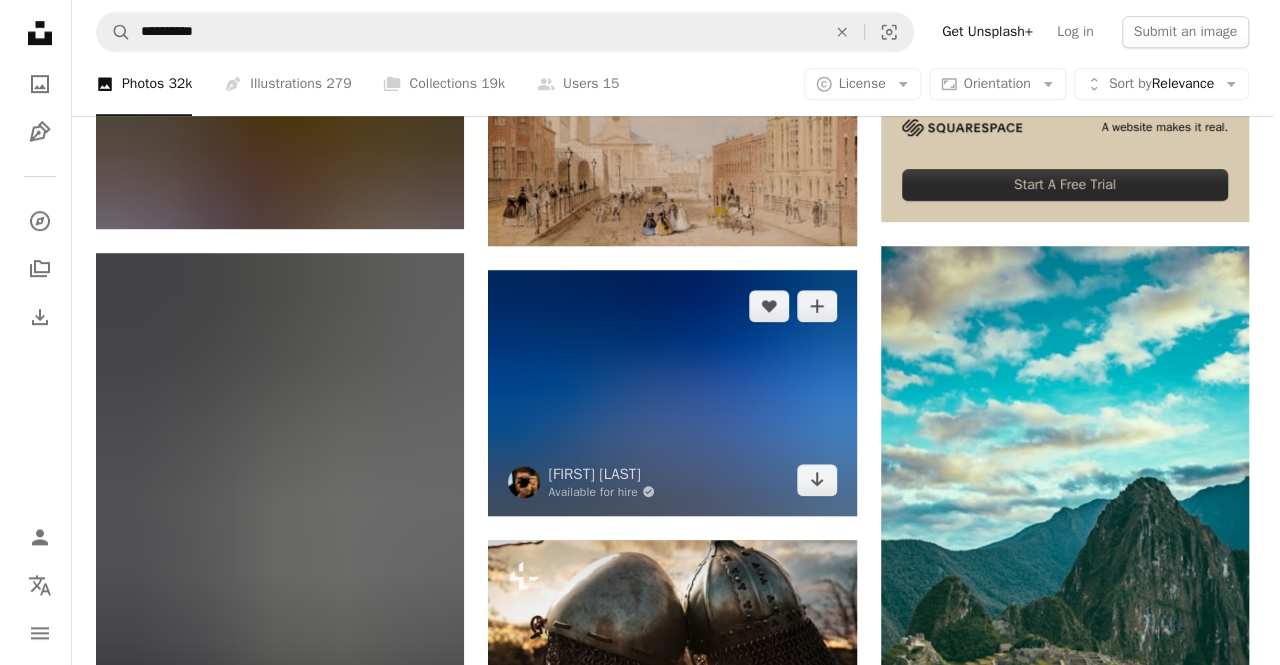 scroll, scrollTop: 559, scrollLeft: 0, axis: vertical 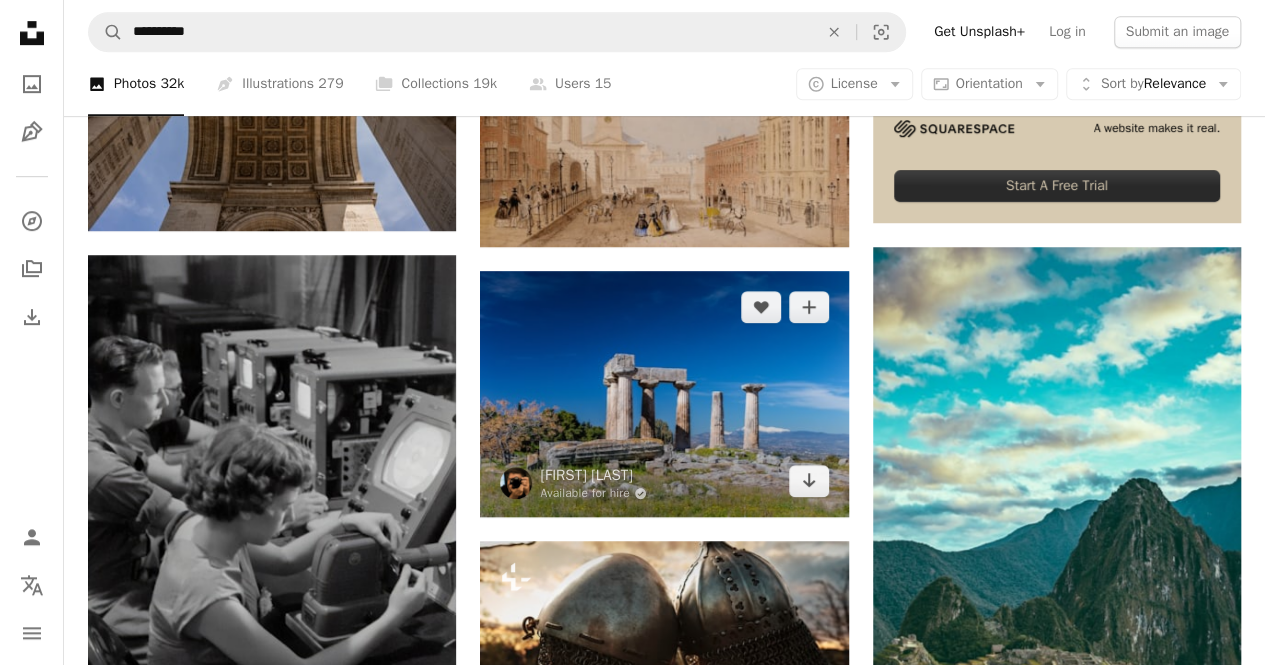 click at bounding box center [664, 394] 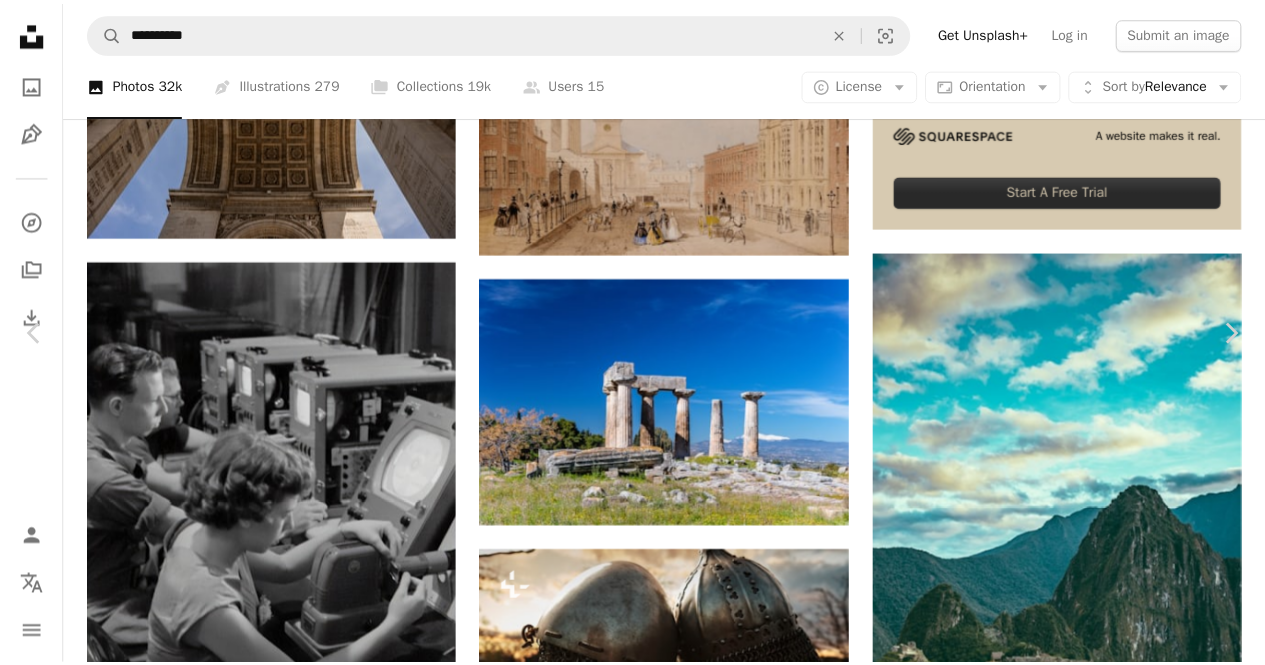 scroll, scrollTop: 0, scrollLeft: 0, axis: both 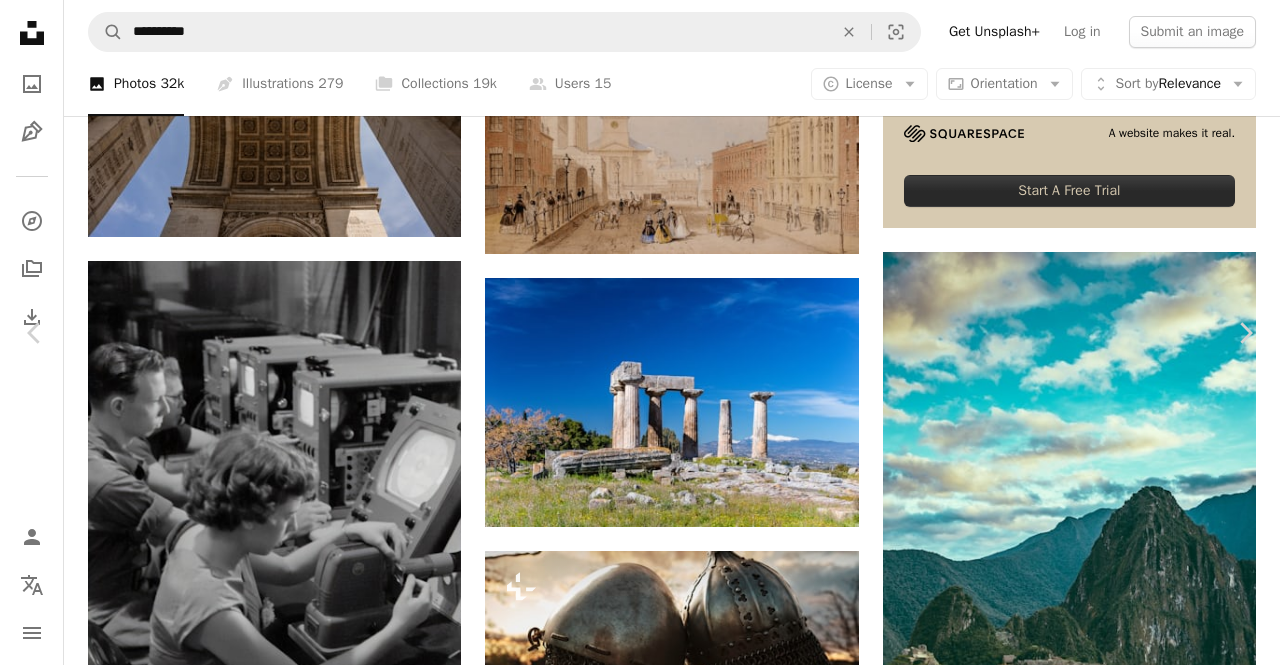 click on "An X shape" at bounding box center (20, 20) 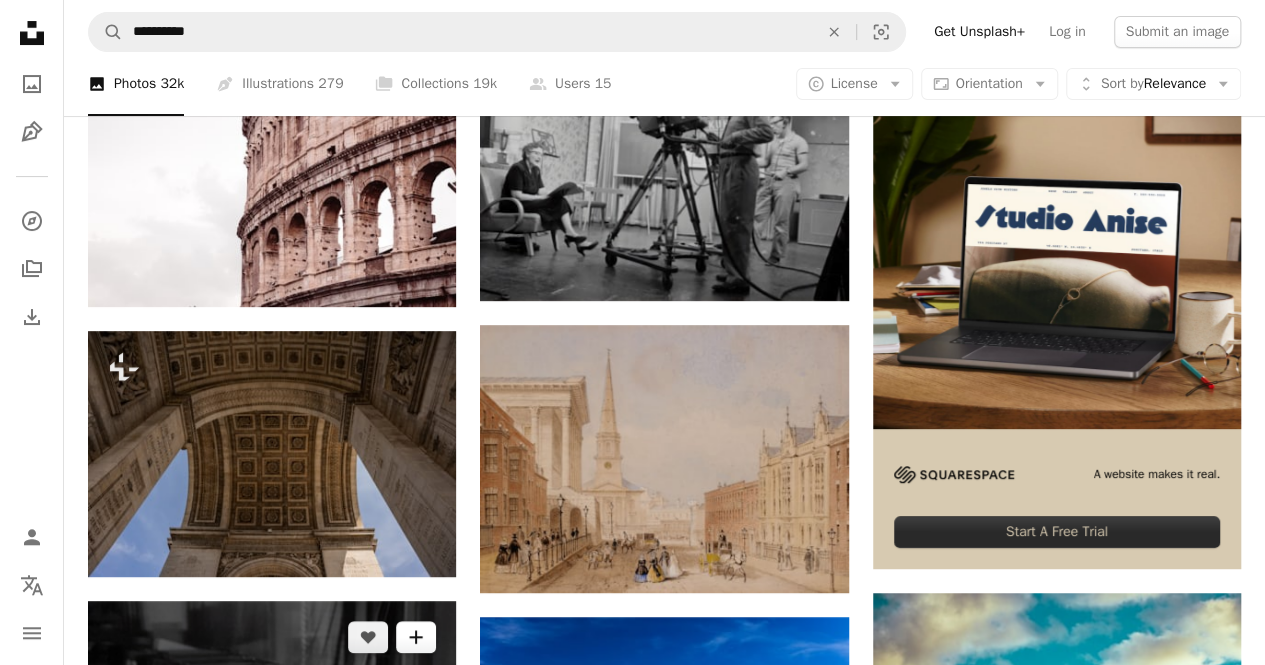 scroll, scrollTop: 0, scrollLeft: 0, axis: both 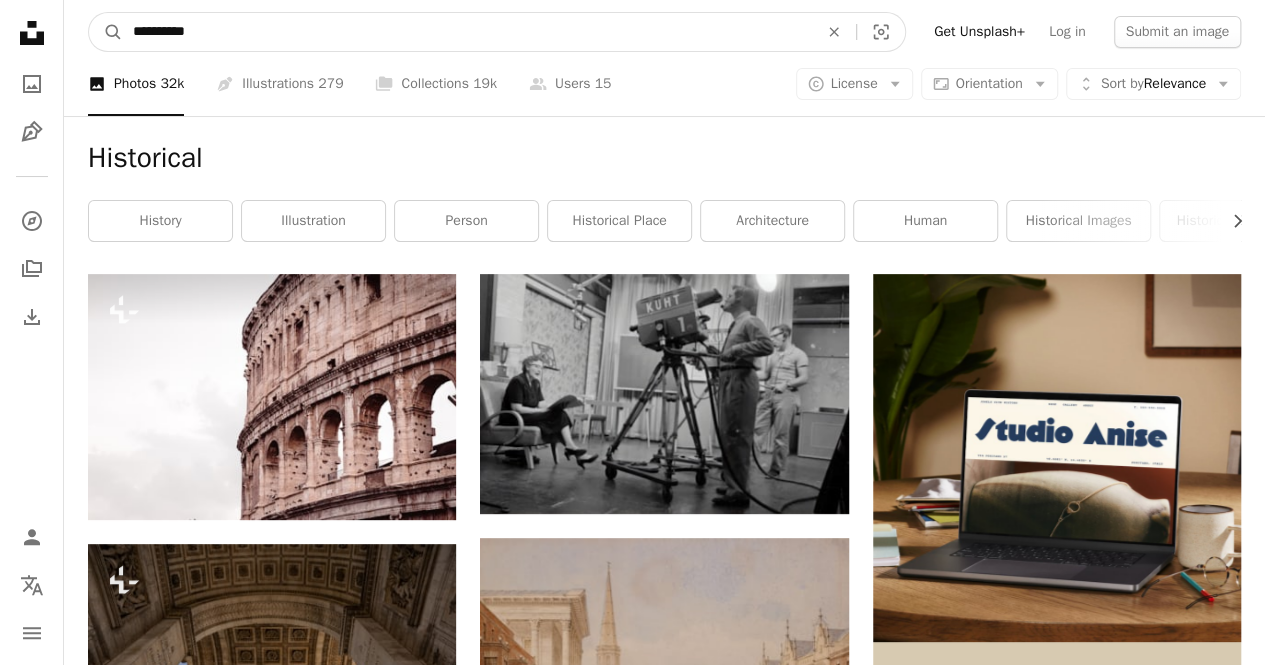 click on "**********" at bounding box center [467, 32] 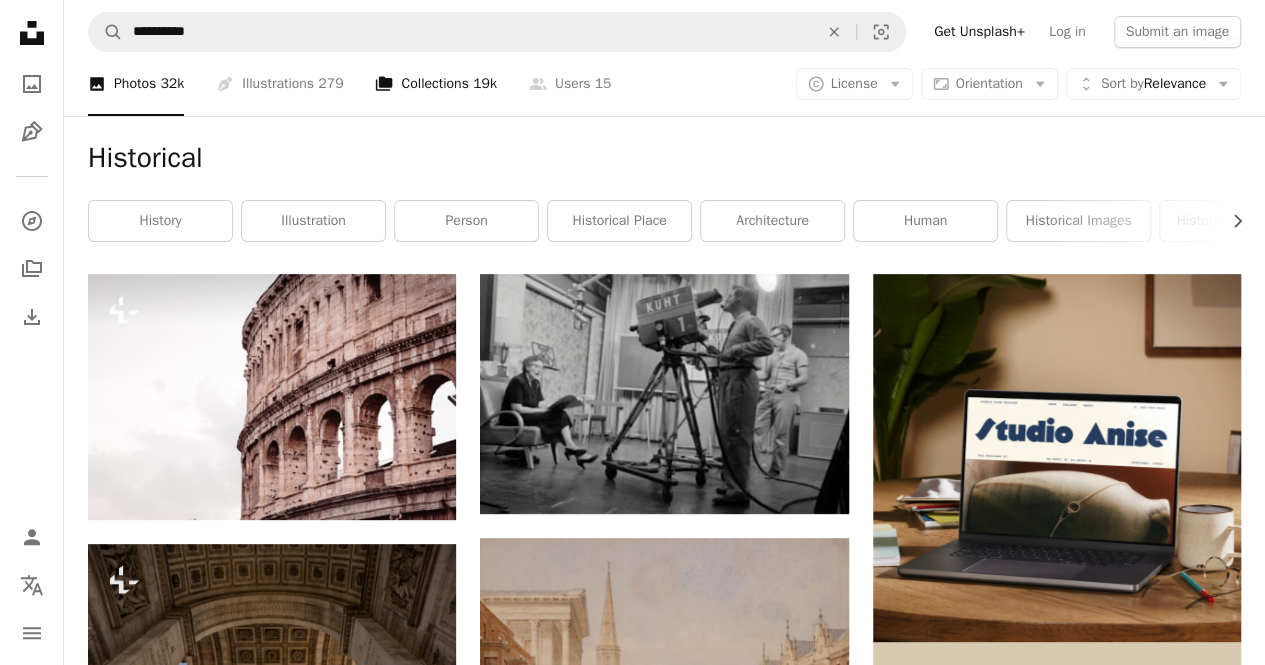 click on "A stack of folders Collections   19k" at bounding box center [435, 84] 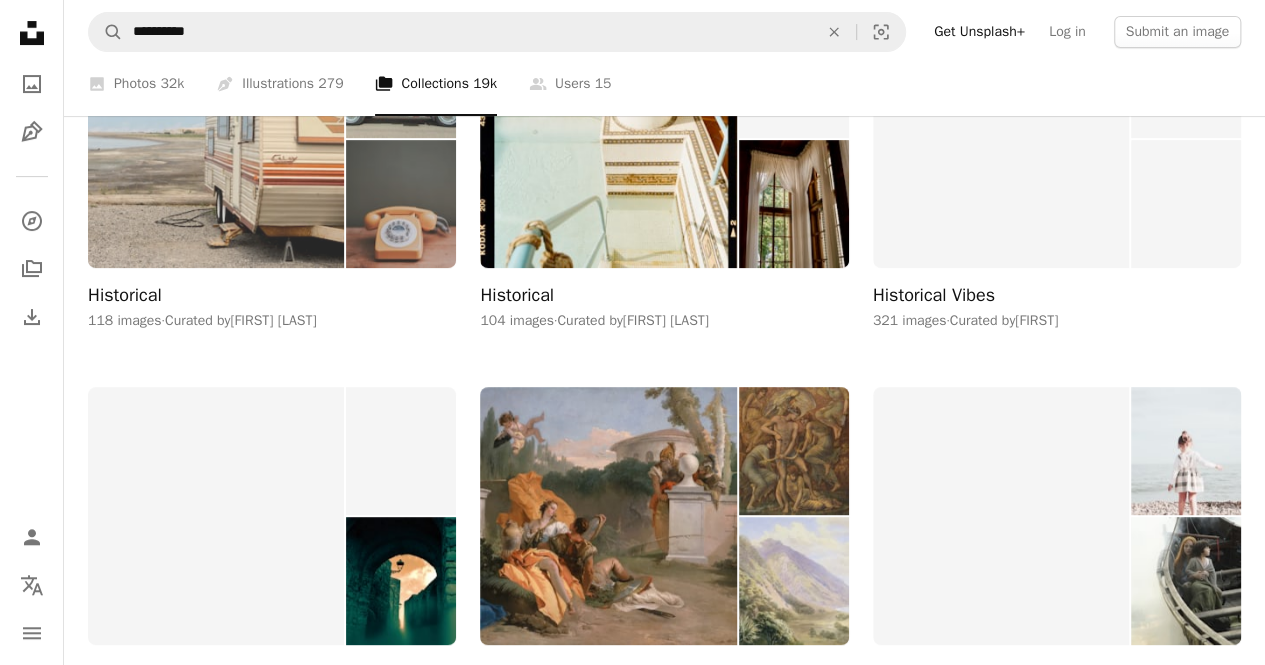 scroll, scrollTop: 0, scrollLeft: 0, axis: both 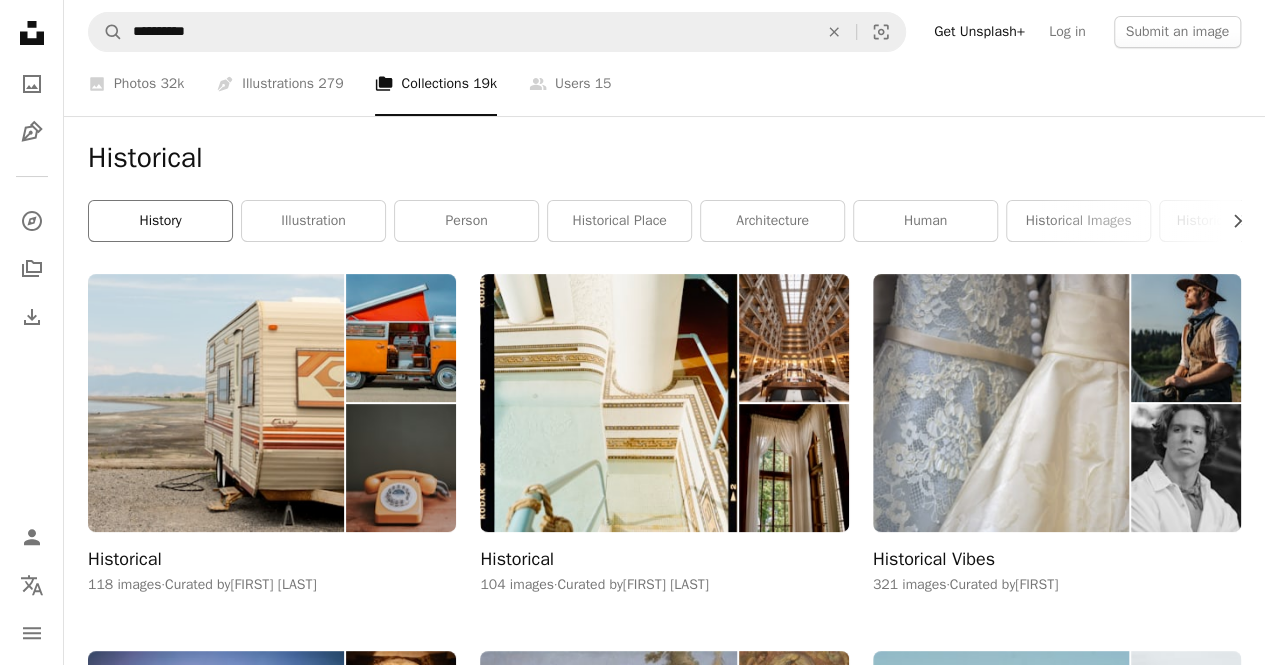 click on "history" at bounding box center (160, 221) 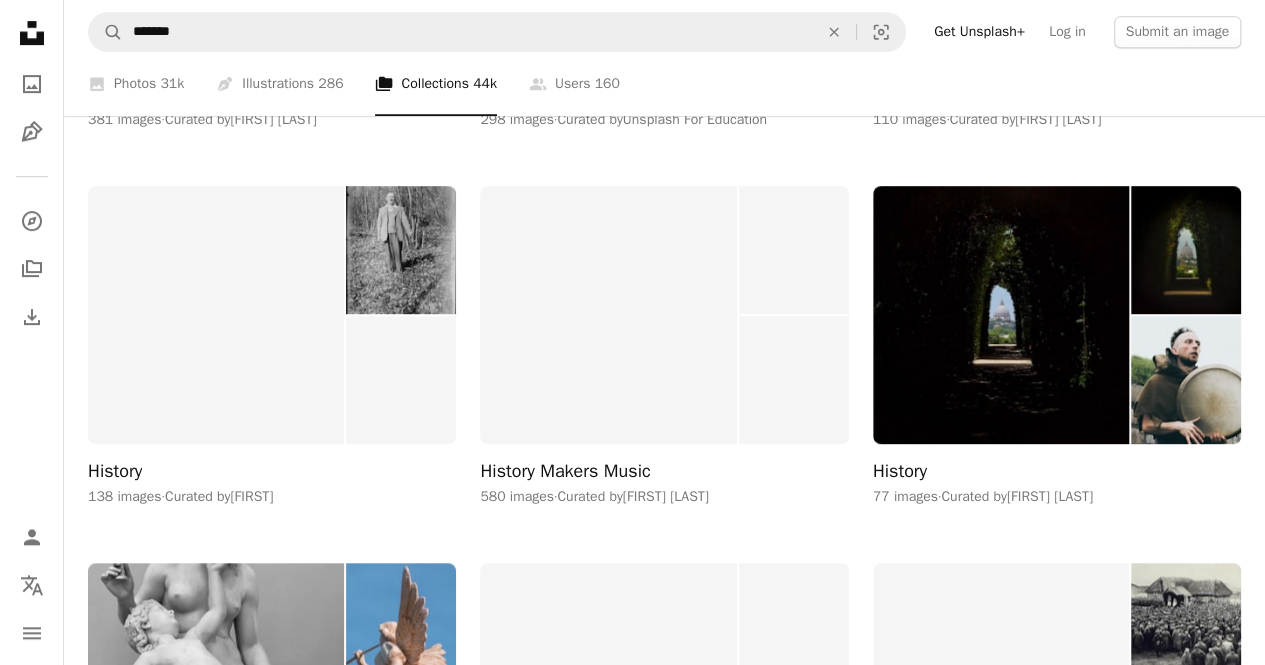 scroll, scrollTop: 0, scrollLeft: 0, axis: both 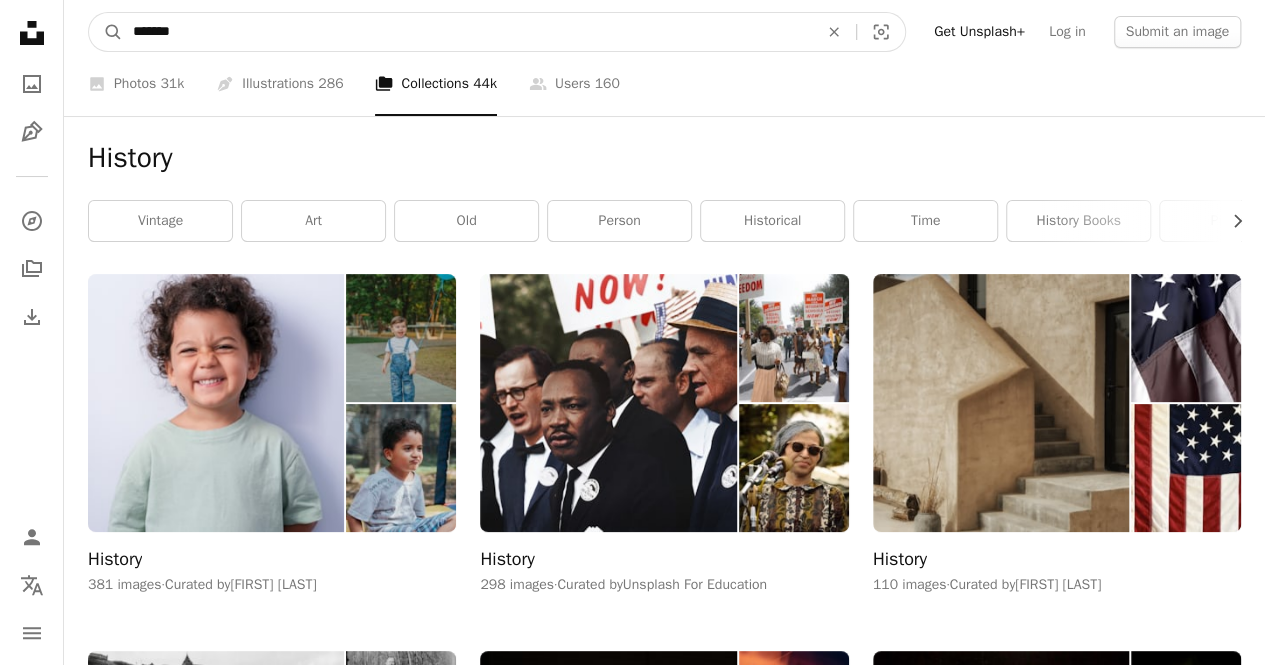 click on "*******" at bounding box center (467, 32) 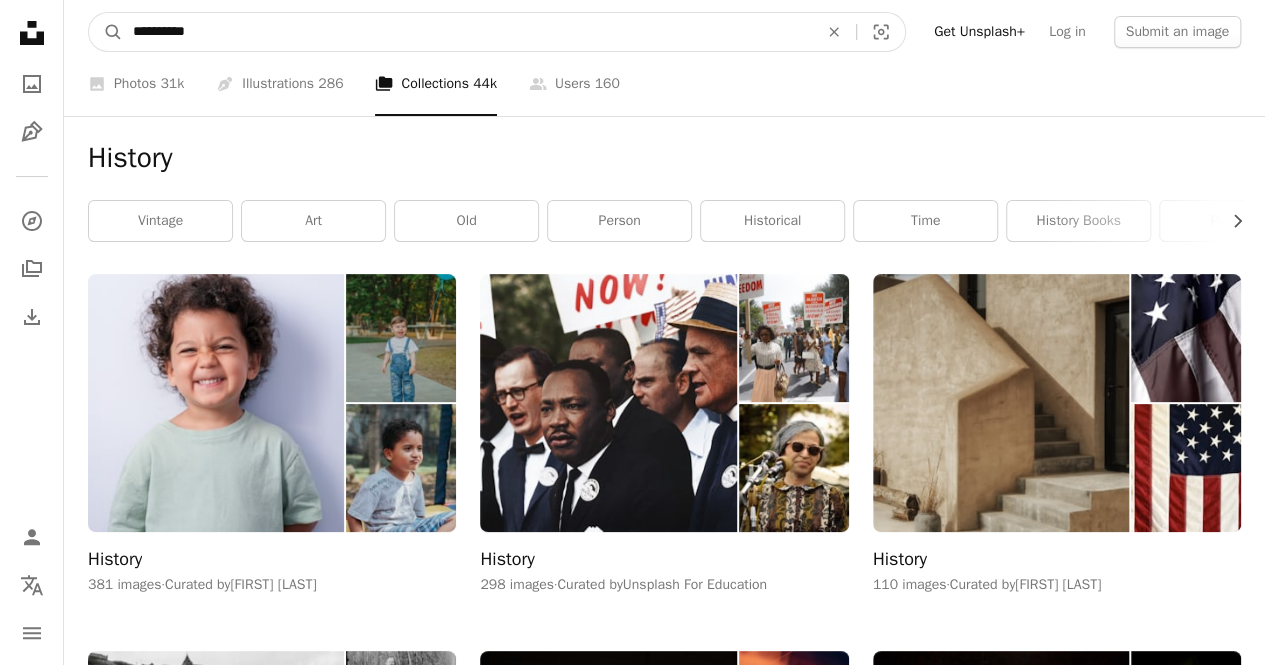 type on "**********" 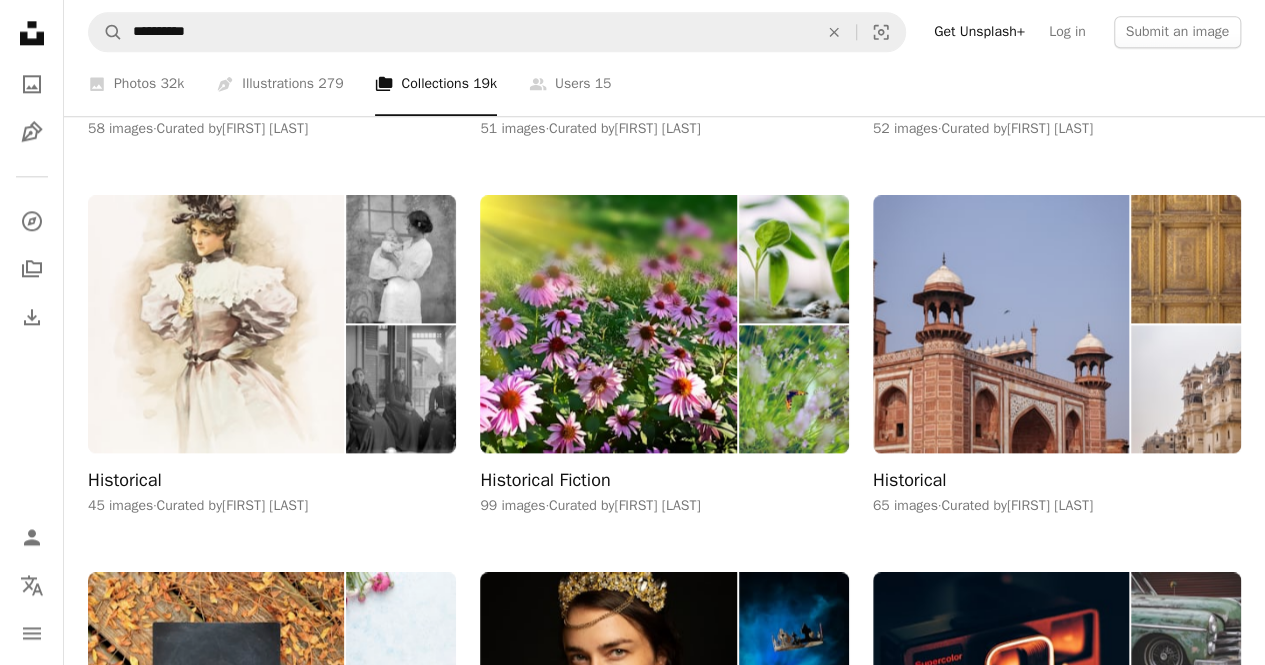 scroll, scrollTop: 1210, scrollLeft: 0, axis: vertical 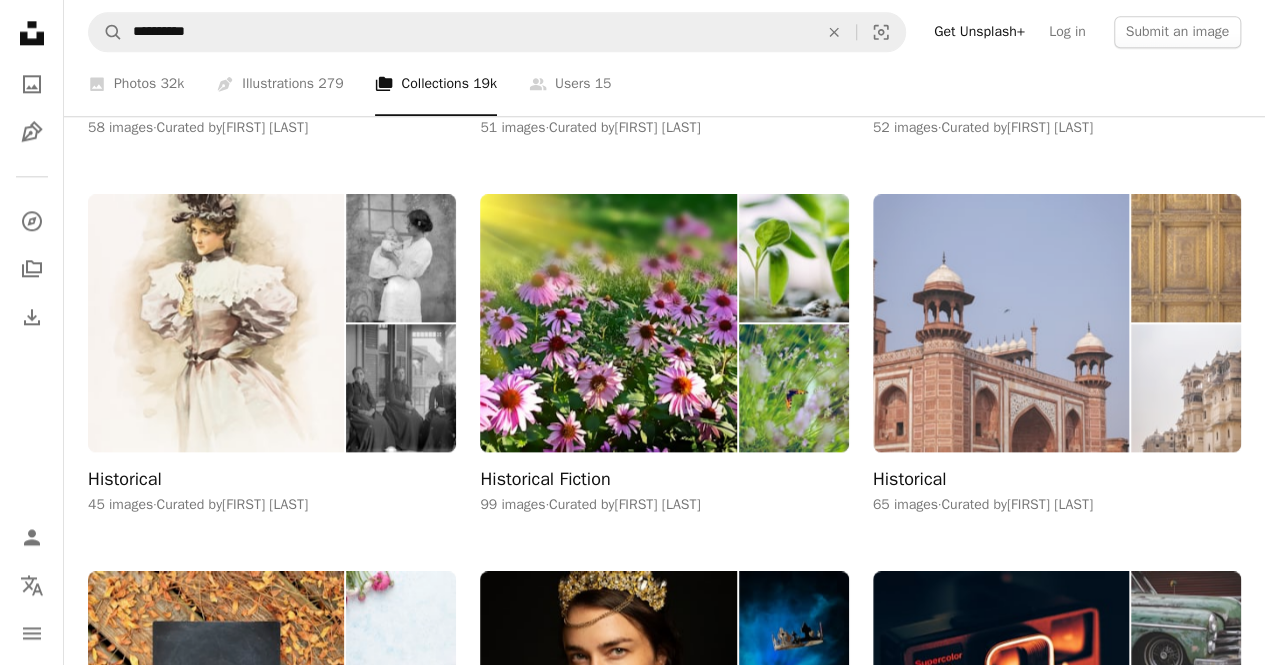 click at bounding box center [1001, 323] 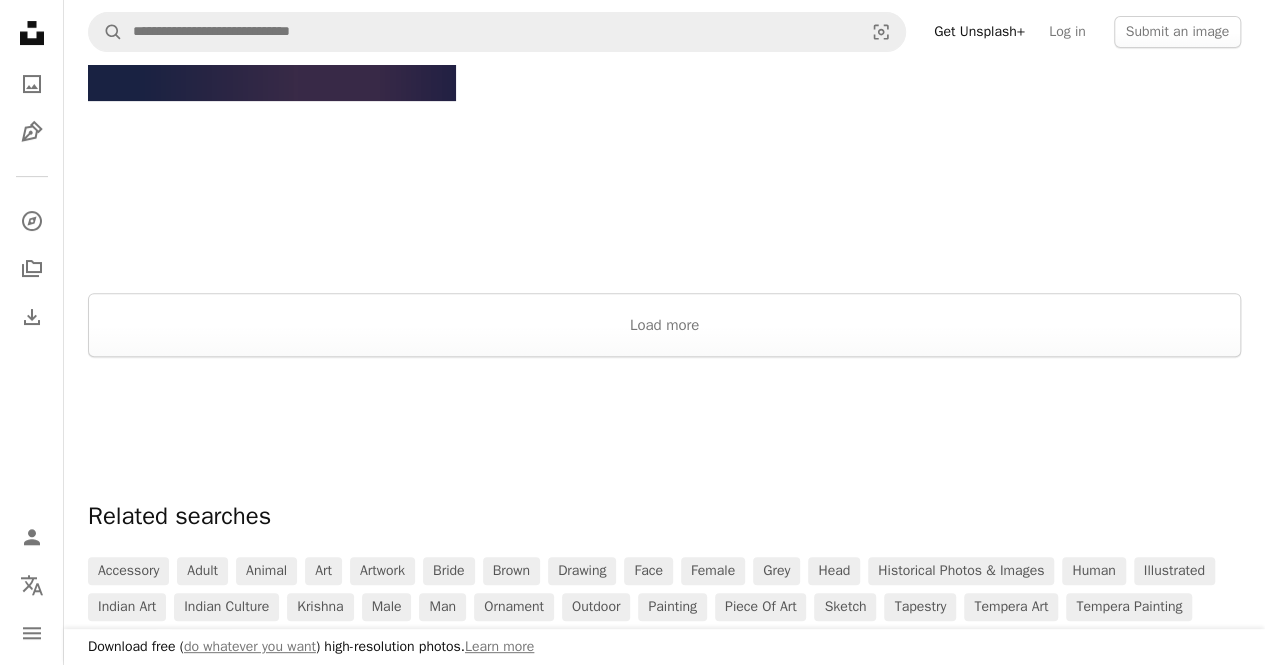 scroll, scrollTop: 4058, scrollLeft: 0, axis: vertical 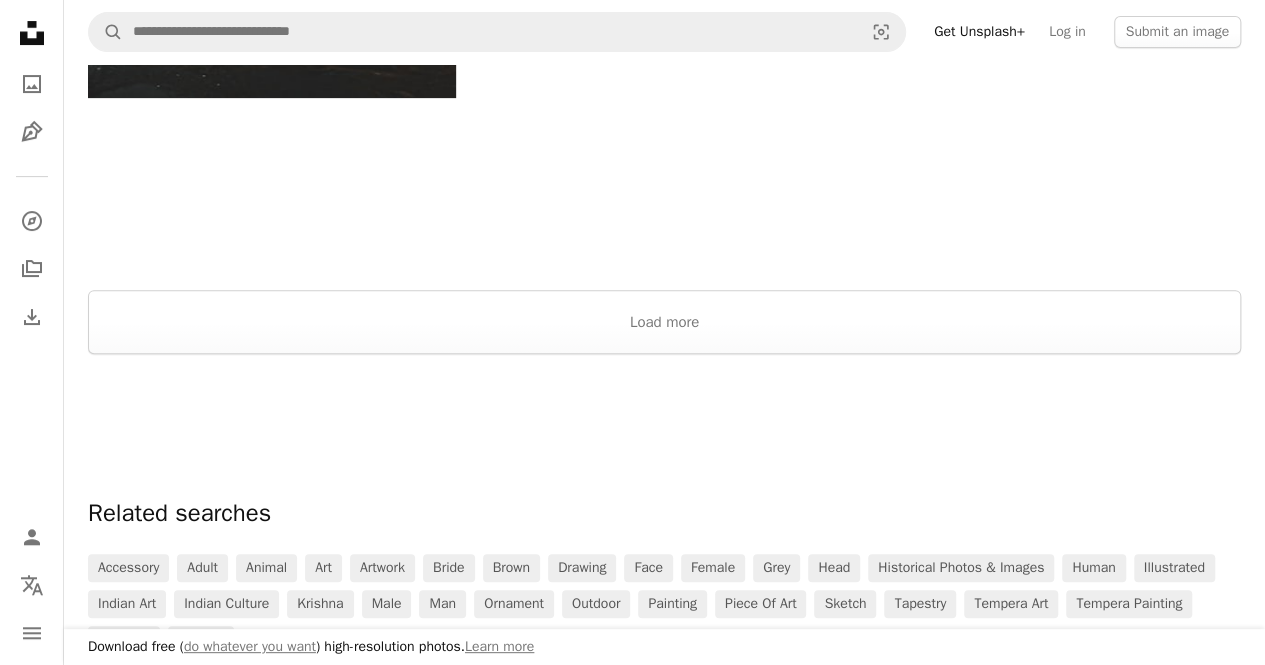 click on "[FIRST] [LAST]" at bounding box center [664, -1528] 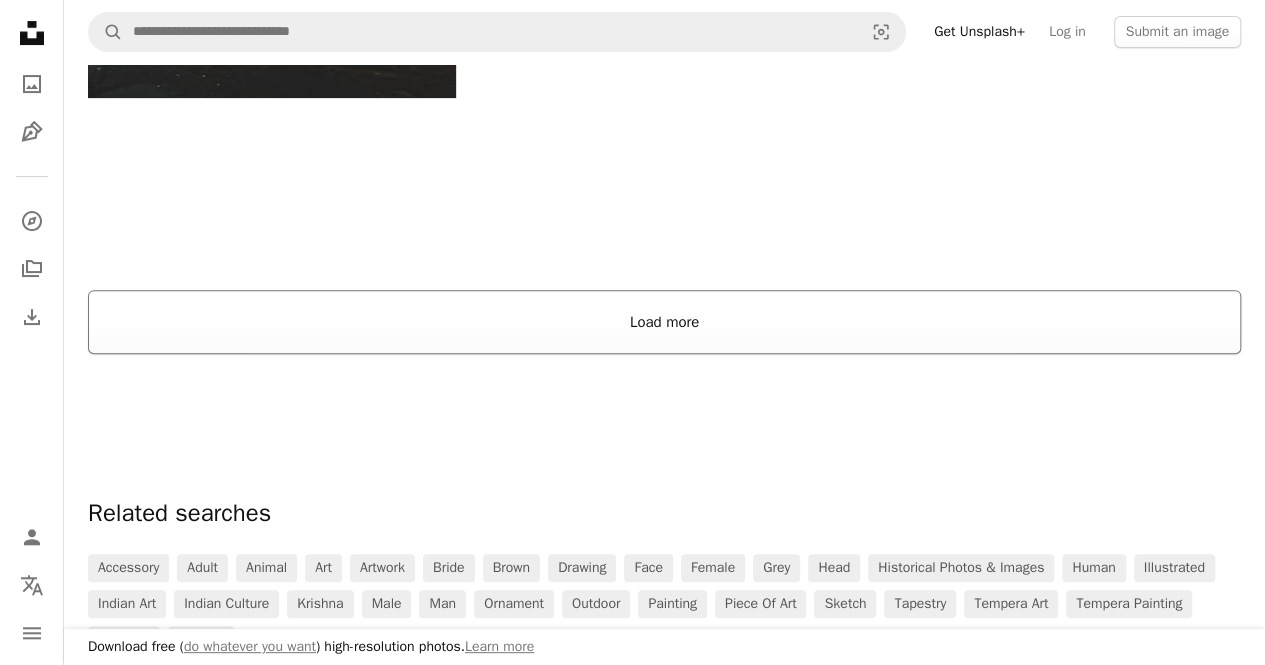 click on "Load more" at bounding box center [664, 322] 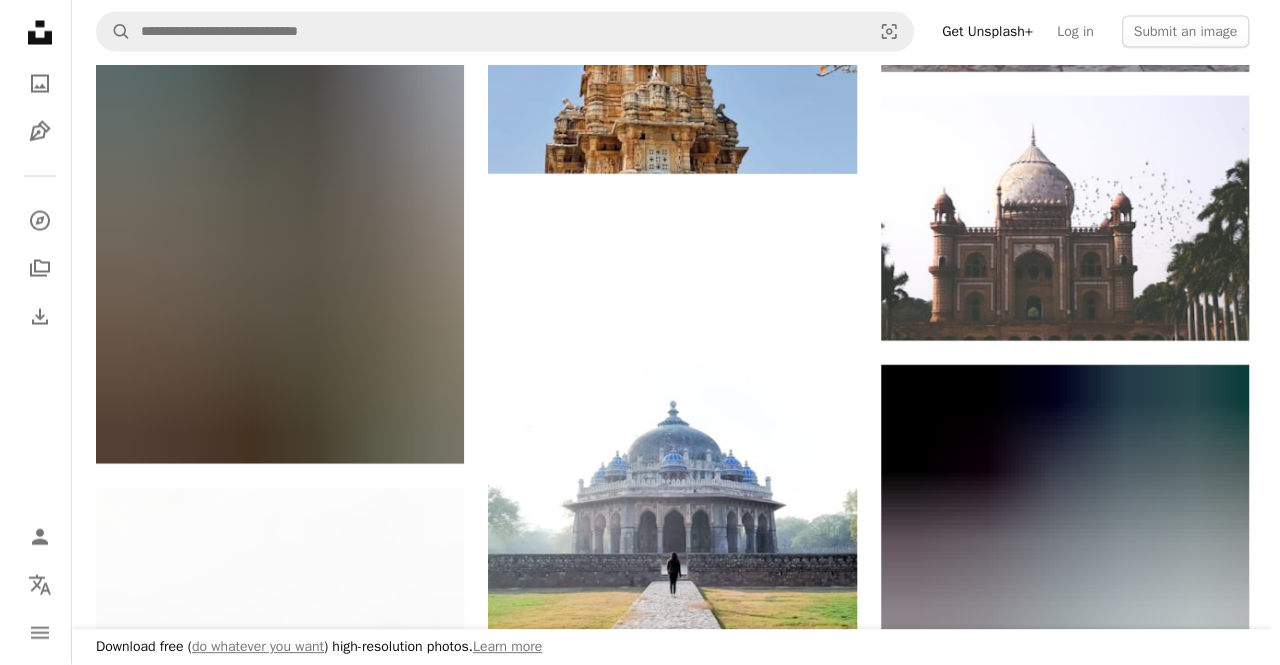 scroll, scrollTop: 1961, scrollLeft: 0, axis: vertical 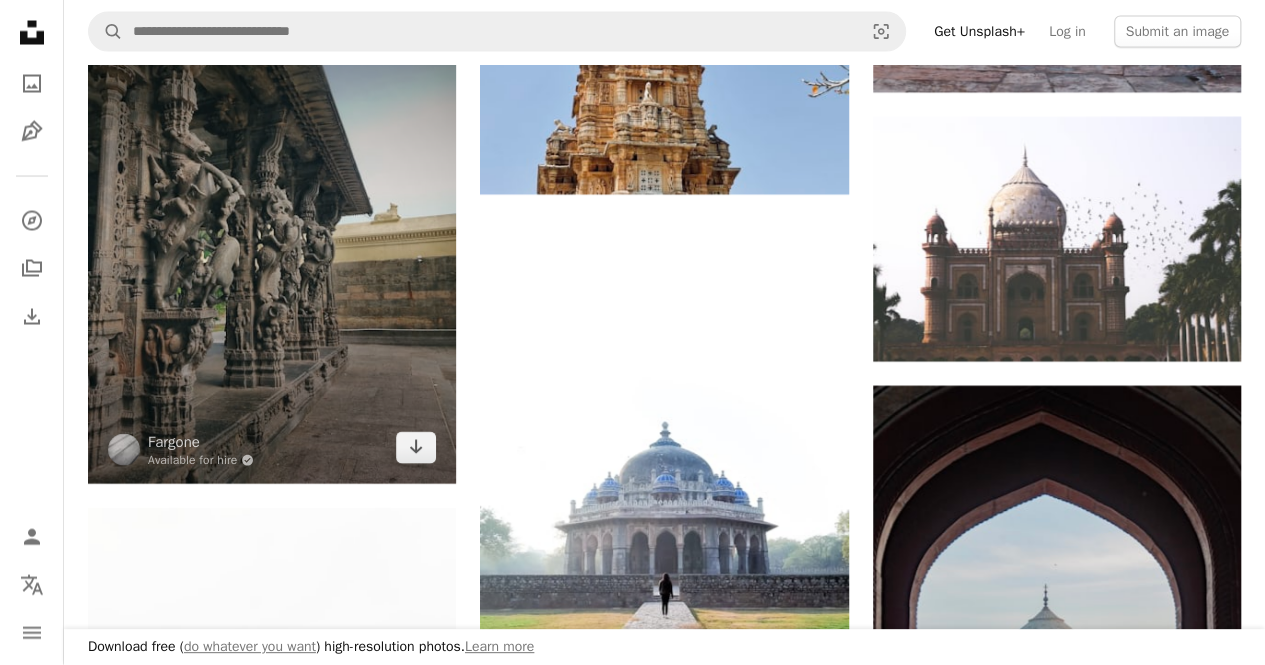 click at bounding box center [272, 239] 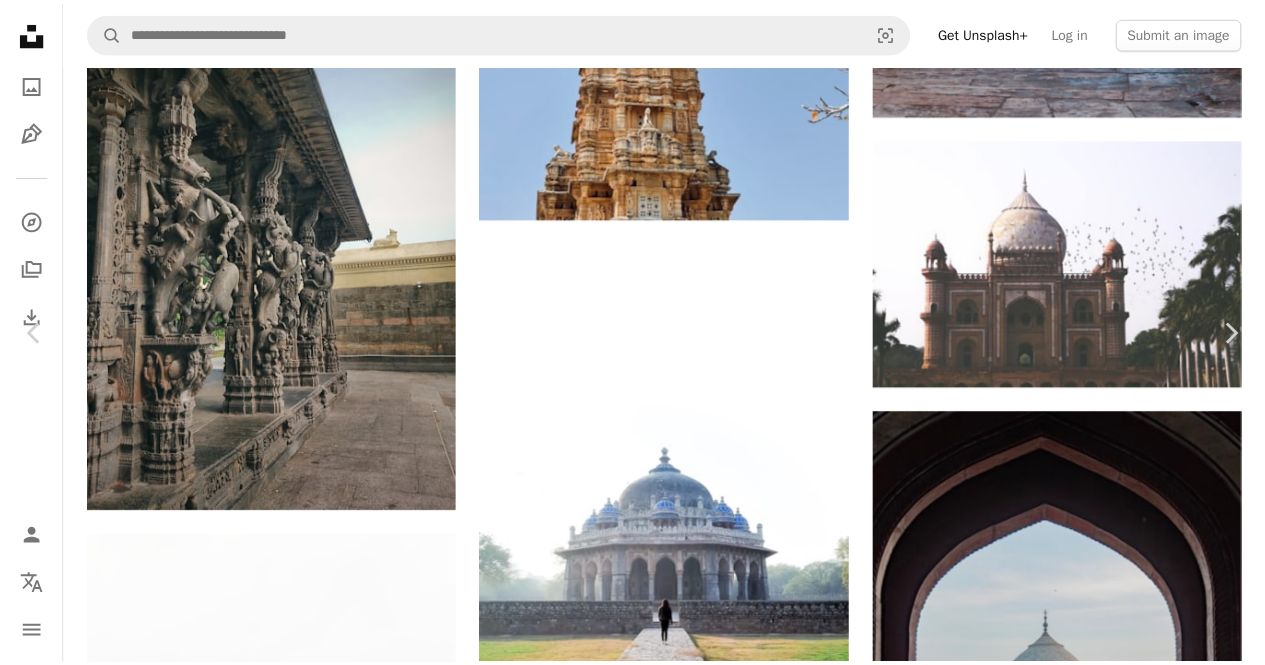 scroll, scrollTop: 0, scrollLeft: 0, axis: both 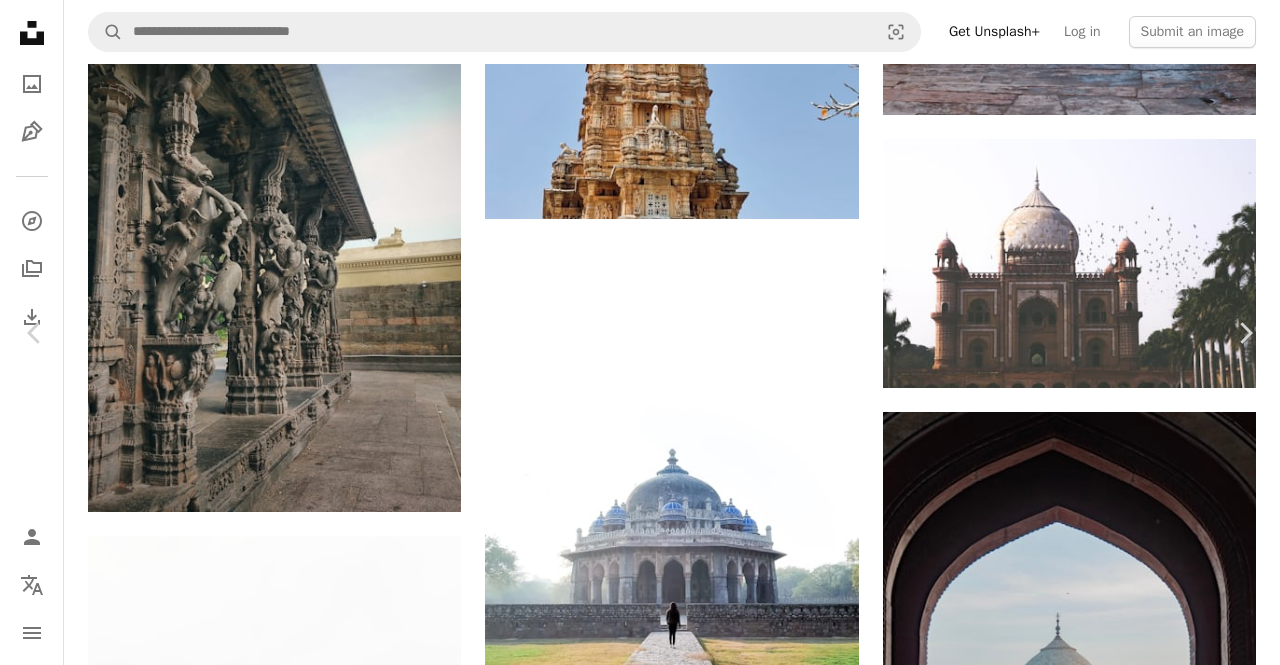 click on "An X shape" at bounding box center [20, 20] 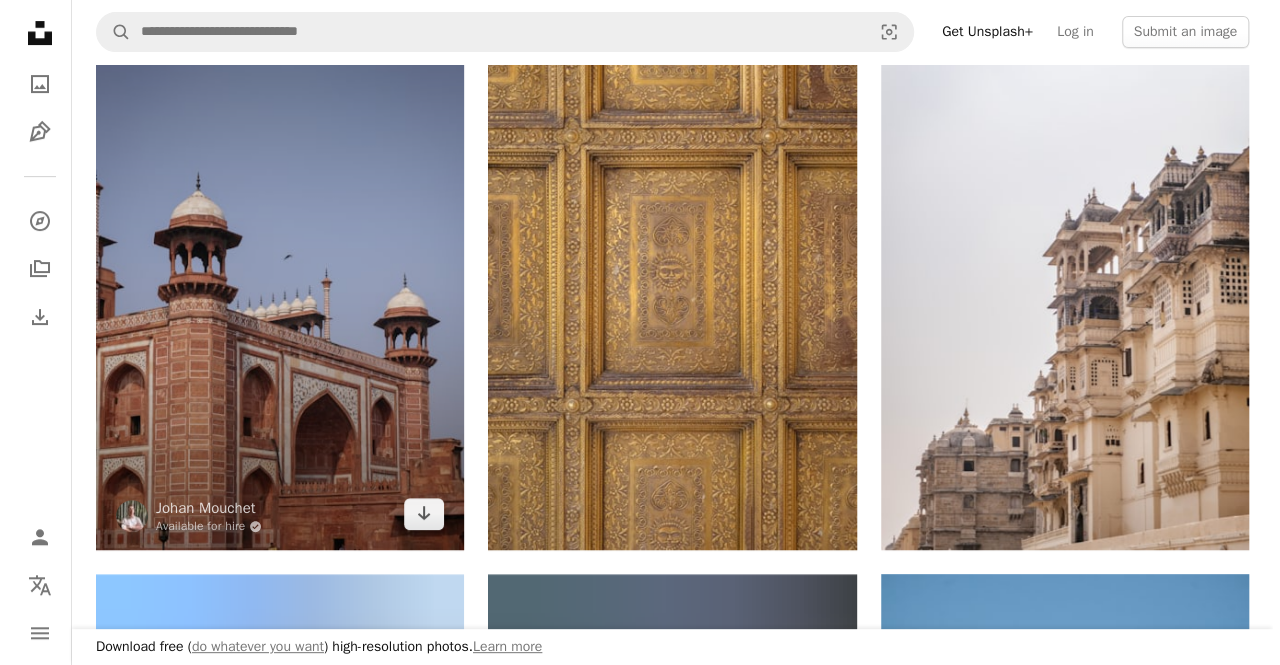 scroll, scrollTop: 349, scrollLeft: 0, axis: vertical 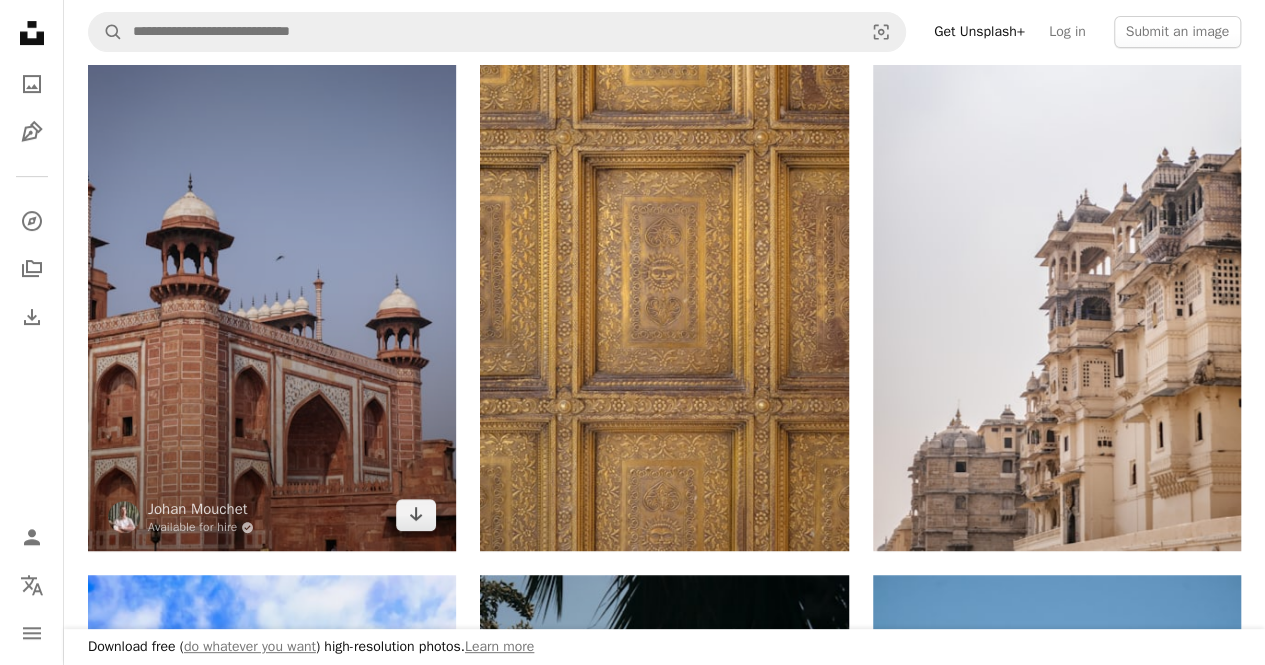 click at bounding box center [272, 275] 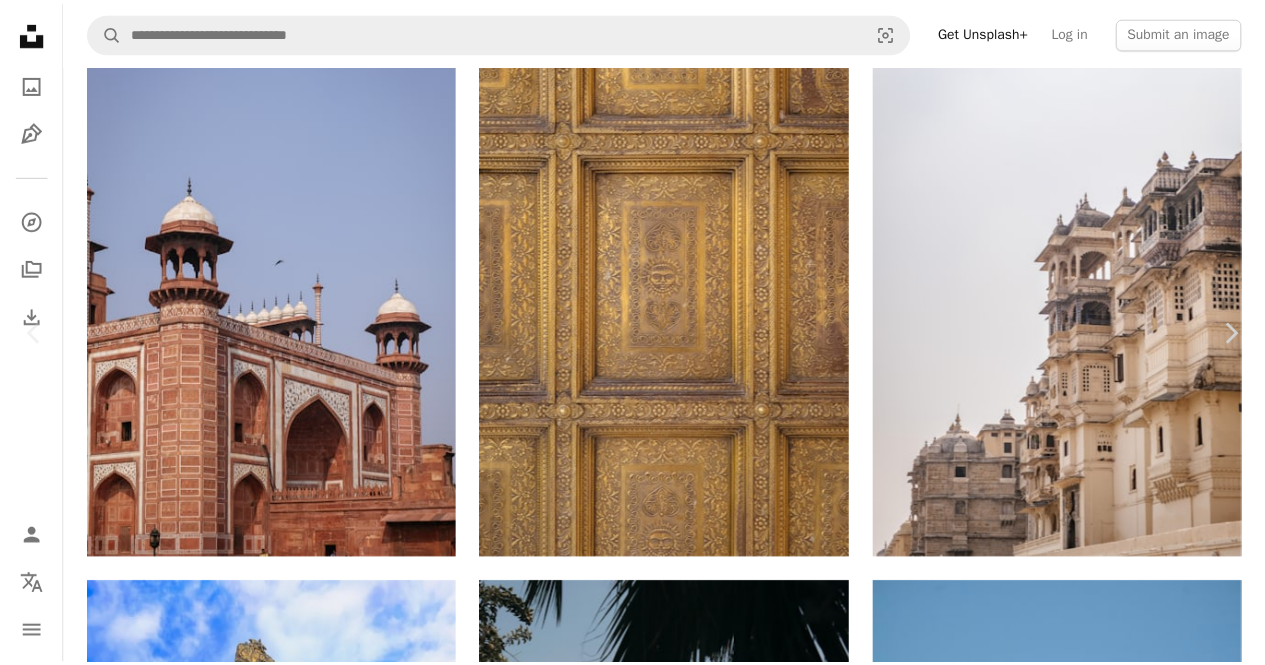 scroll, scrollTop: 0, scrollLeft: 0, axis: both 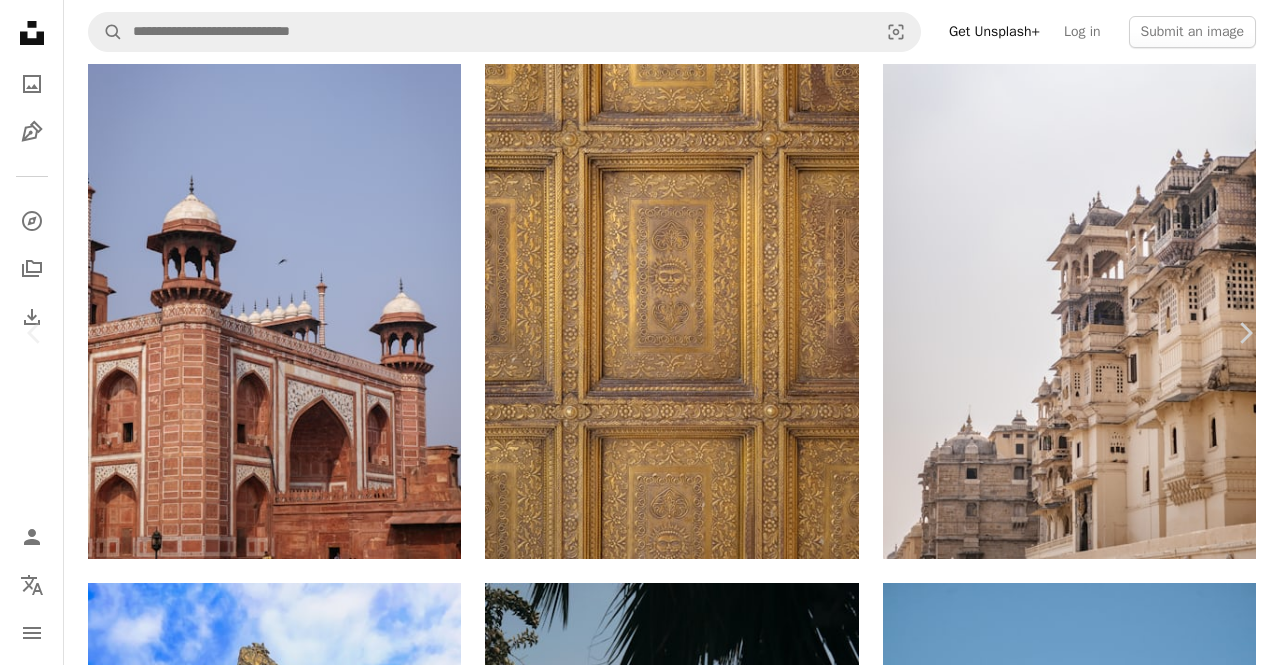 click on "An X shape" at bounding box center (20, 20) 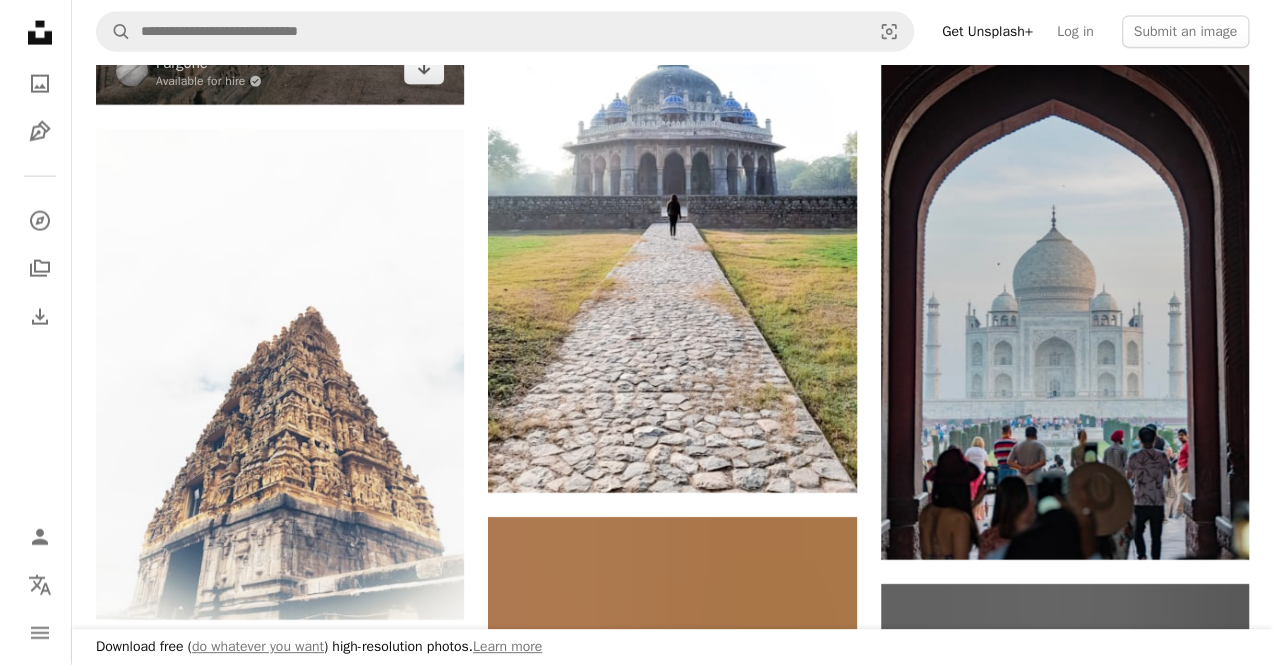 scroll, scrollTop: 2341, scrollLeft: 0, axis: vertical 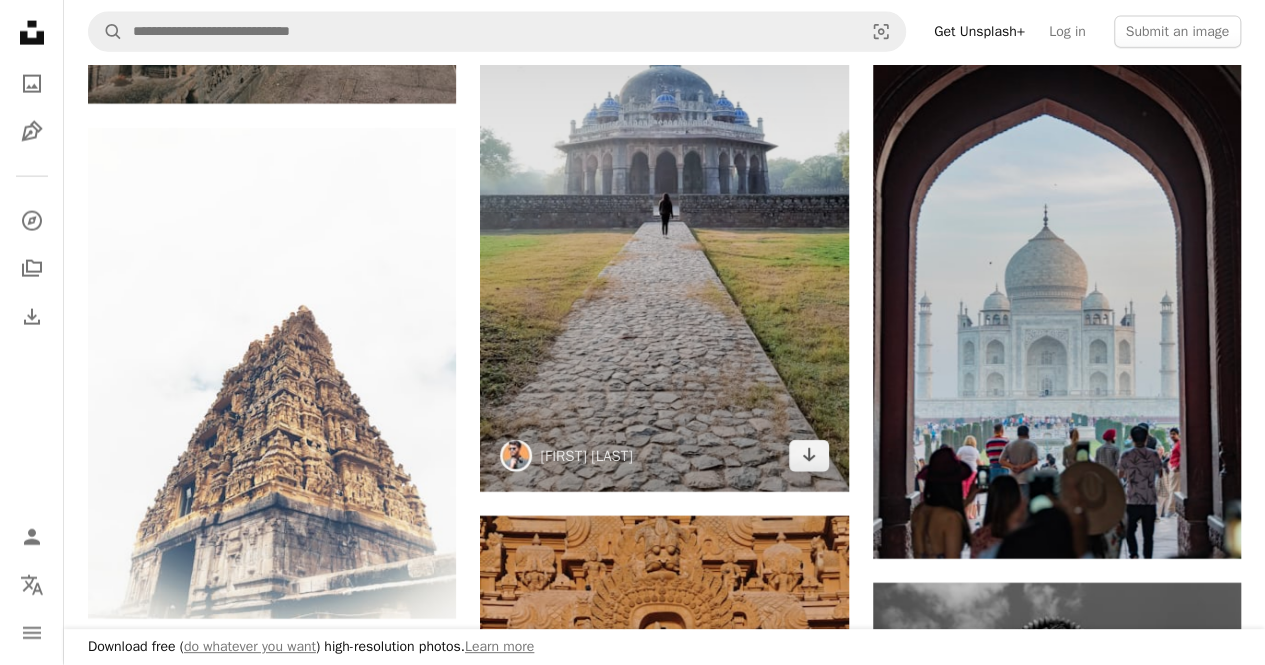 click at bounding box center [664, 166] 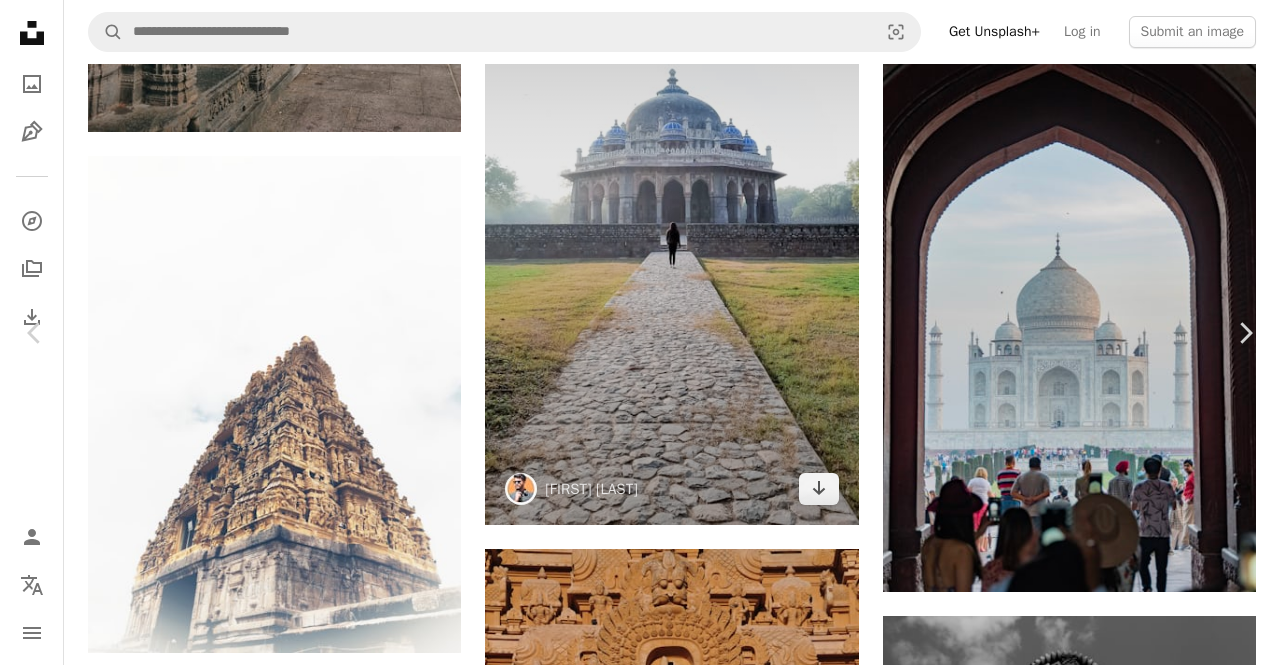scroll, scrollTop: 1204, scrollLeft: 0, axis: vertical 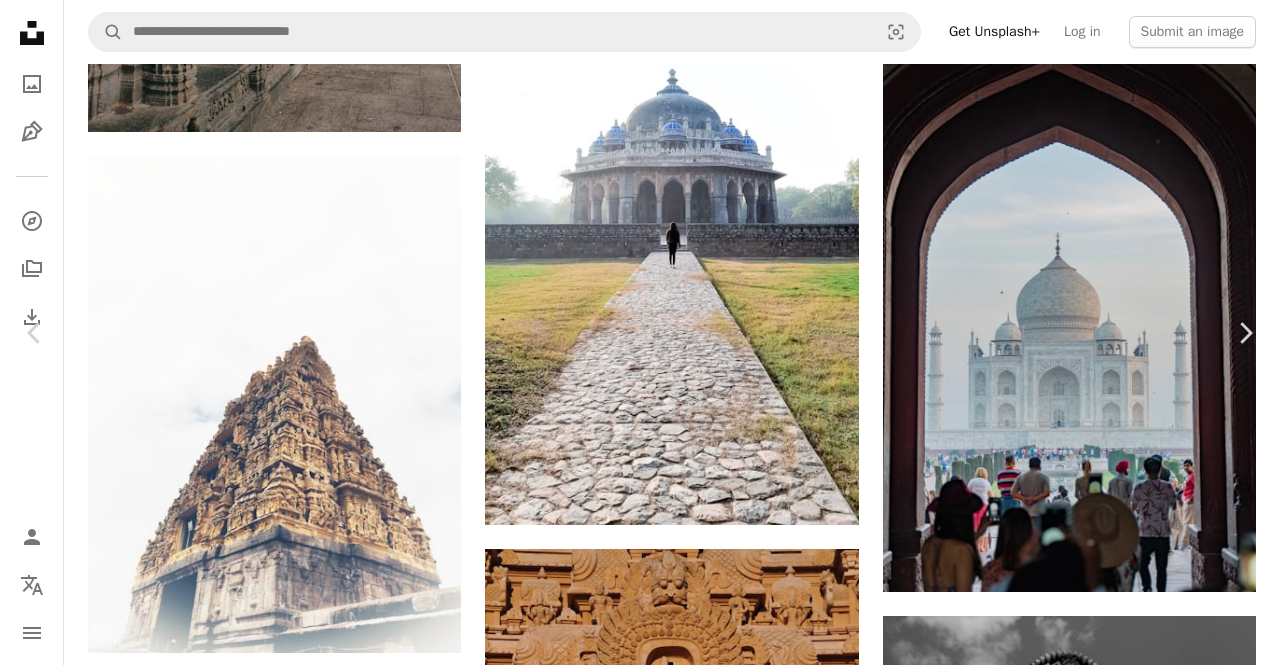 click at bounding box center (632, 11332) 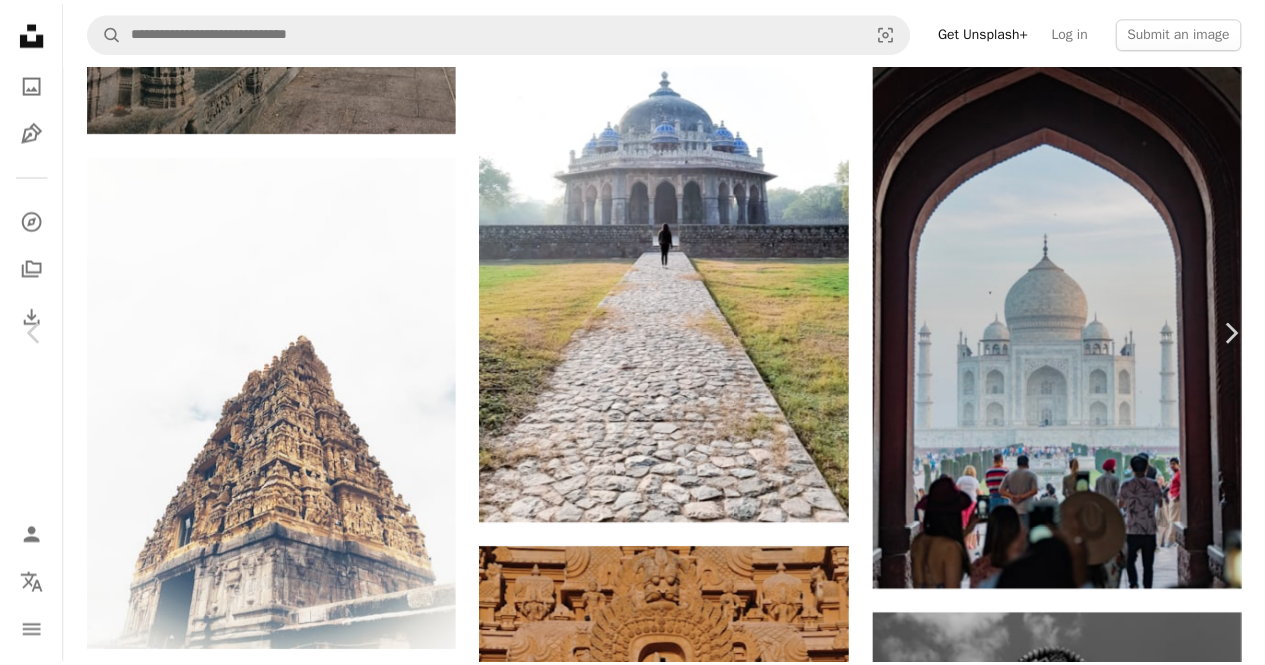 scroll, scrollTop: 24, scrollLeft: 0, axis: vertical 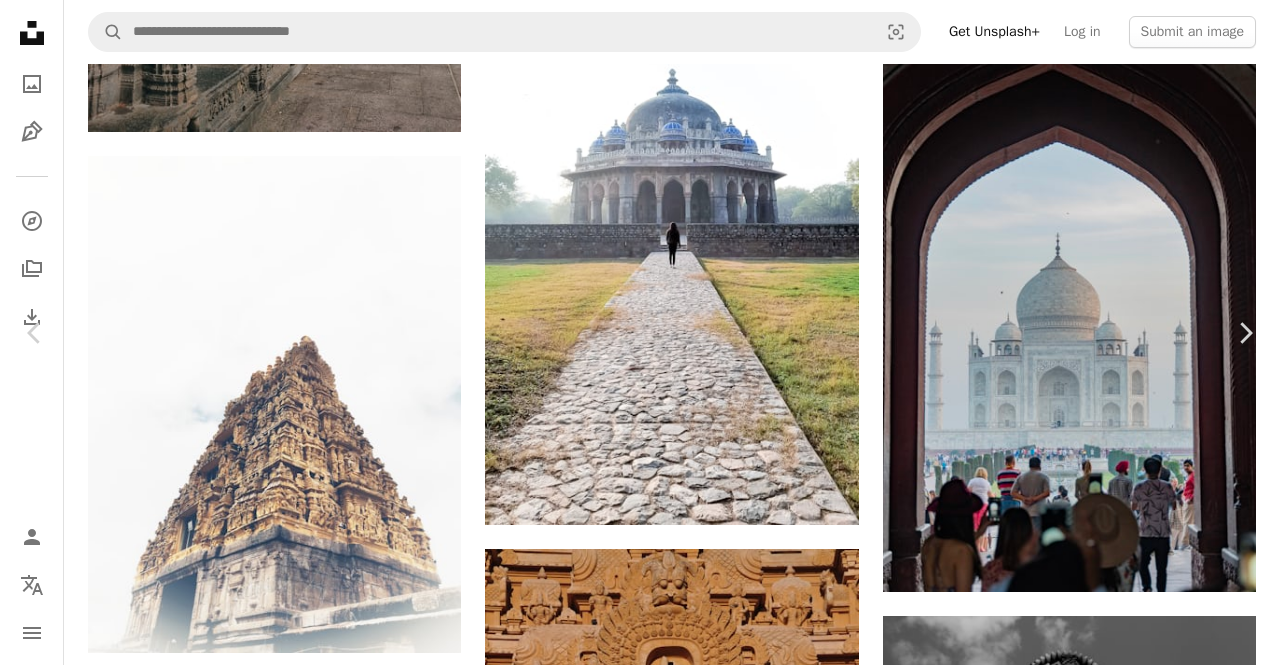 click on "Download free" at bounding box center (1081, 11023) 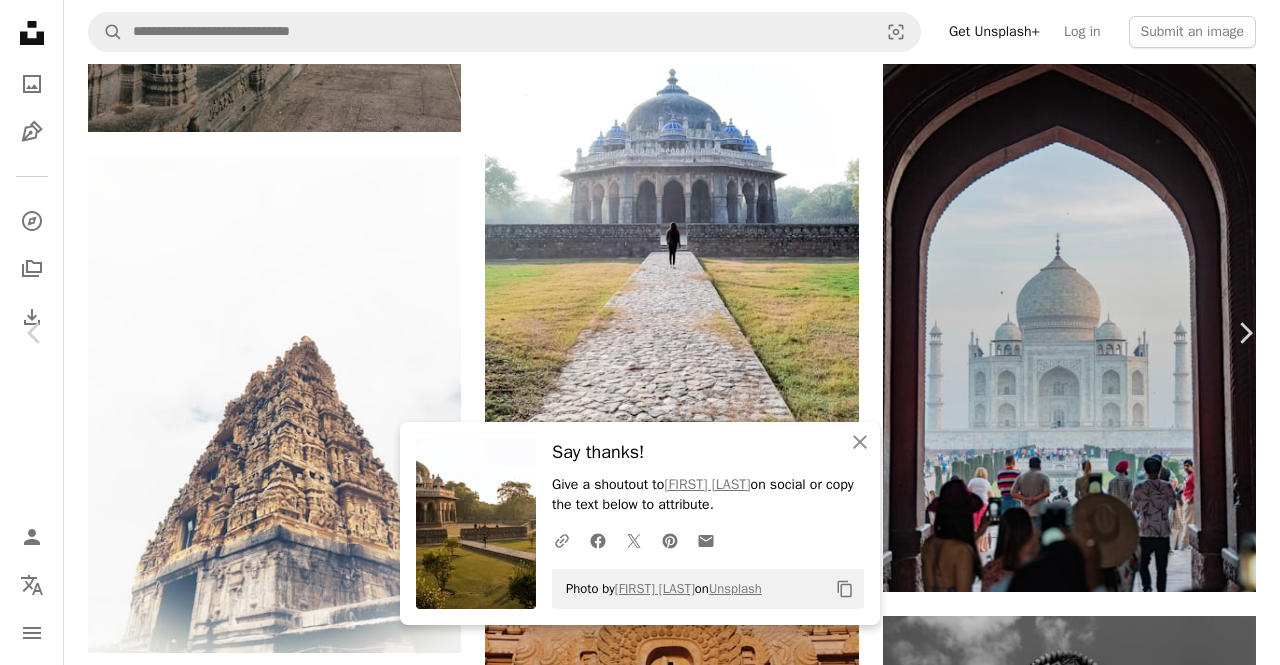 click on "An X shape" at bounding box center [20, 20] 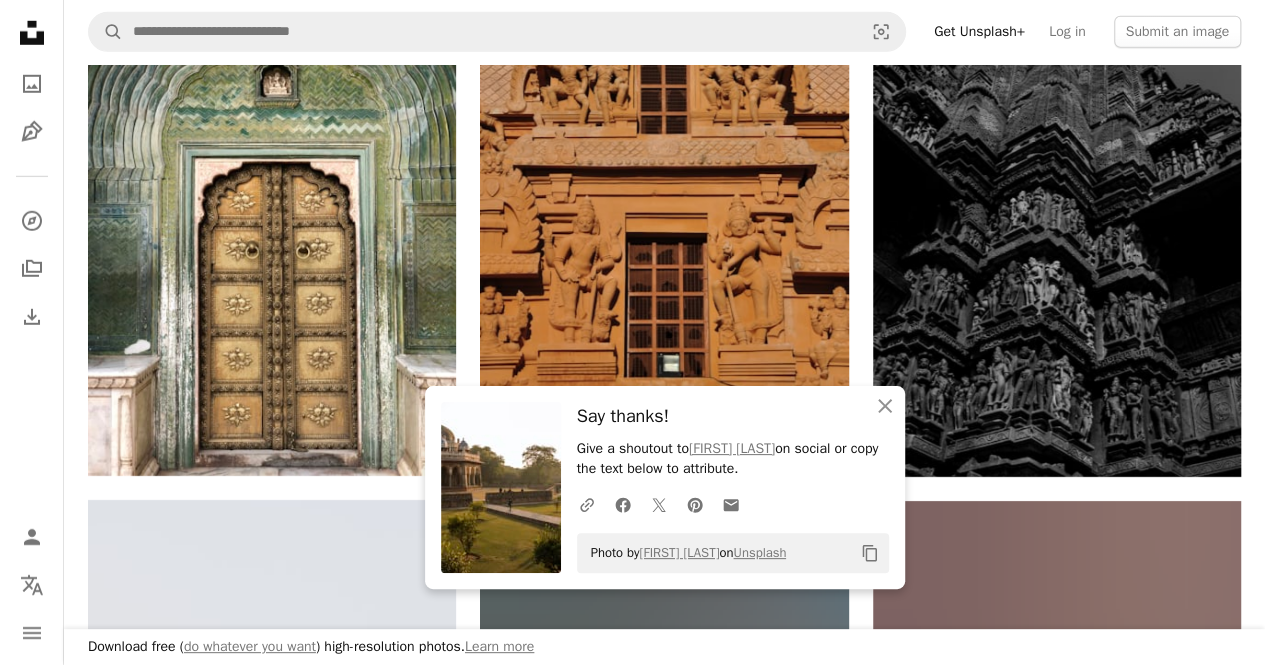 scroll, scrollTop: 3001, scrollLeft: 0, axis: vertical 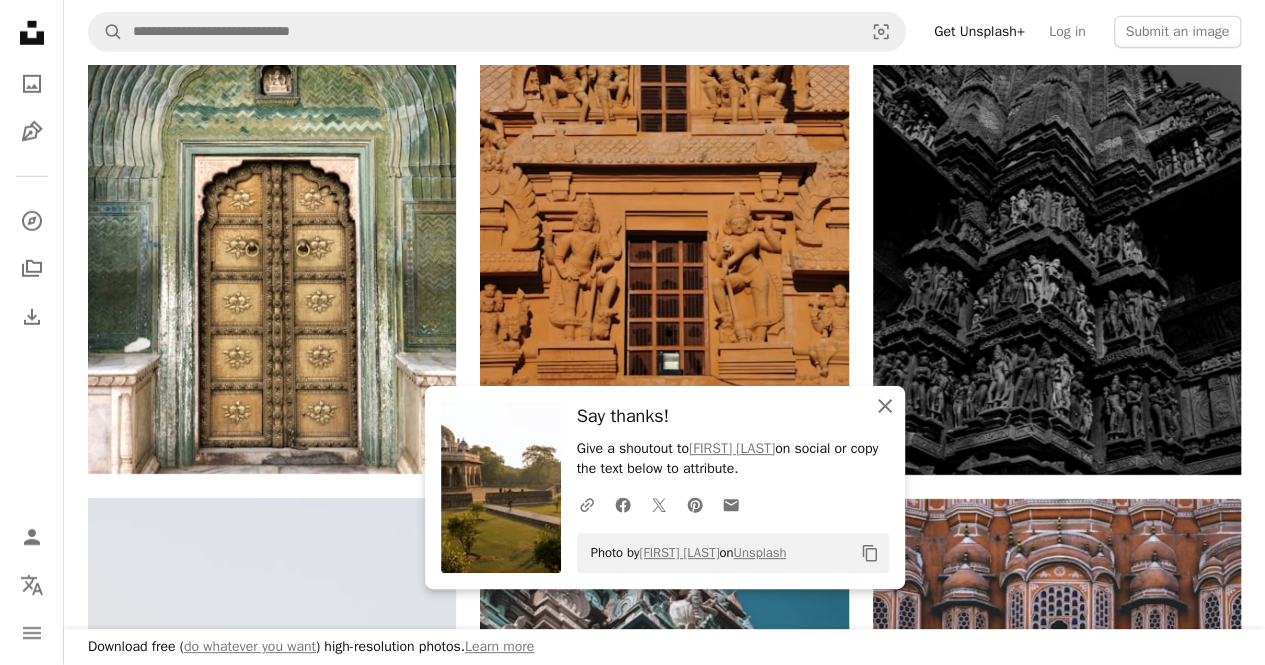 click 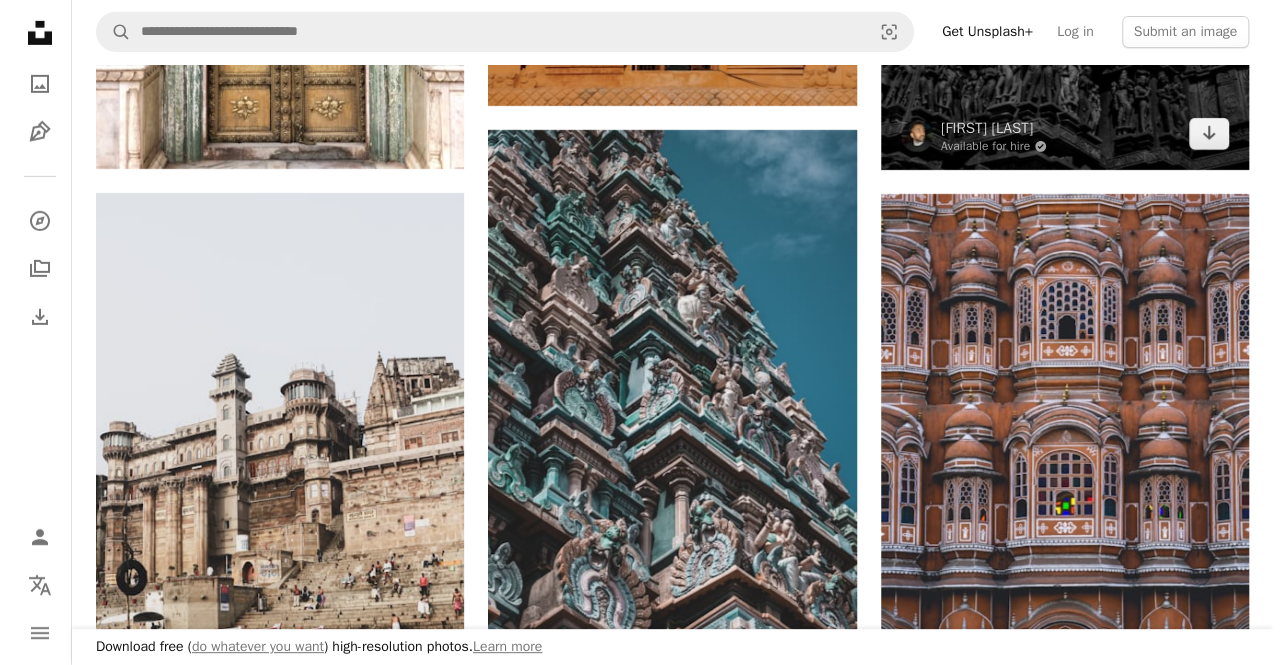 scroll, scrollTop: 3316, scrollLeft: 0, axis: vertical 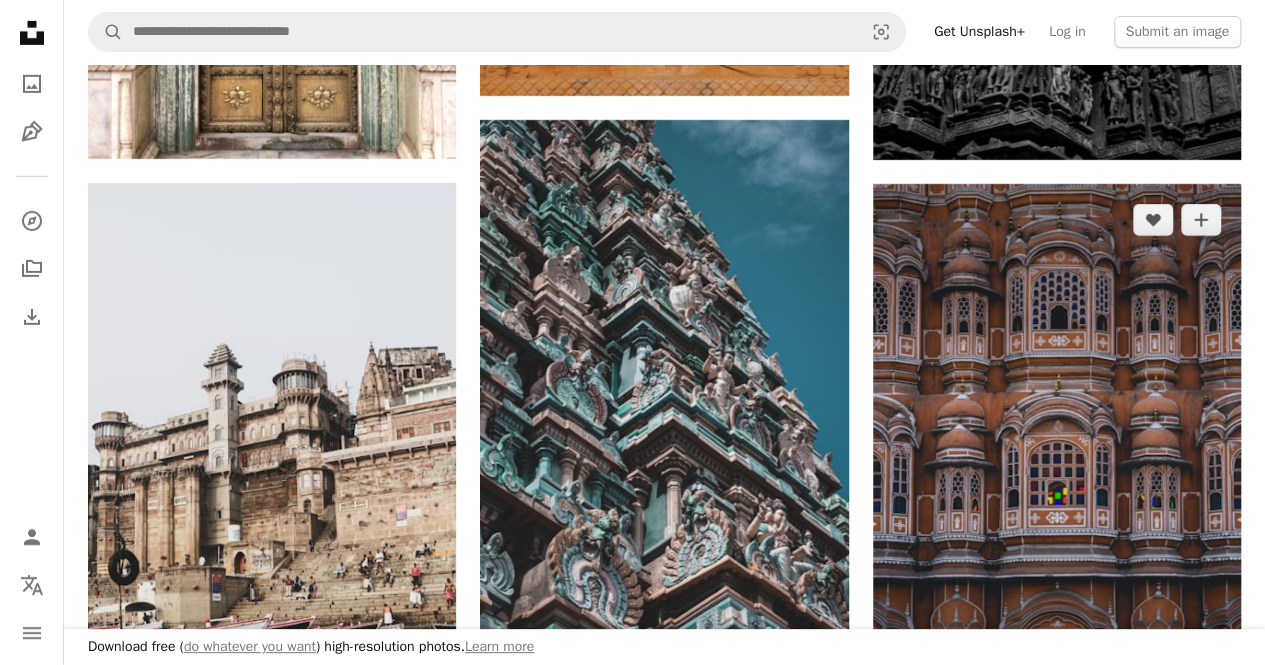 click at bounding box center (1057, 460) 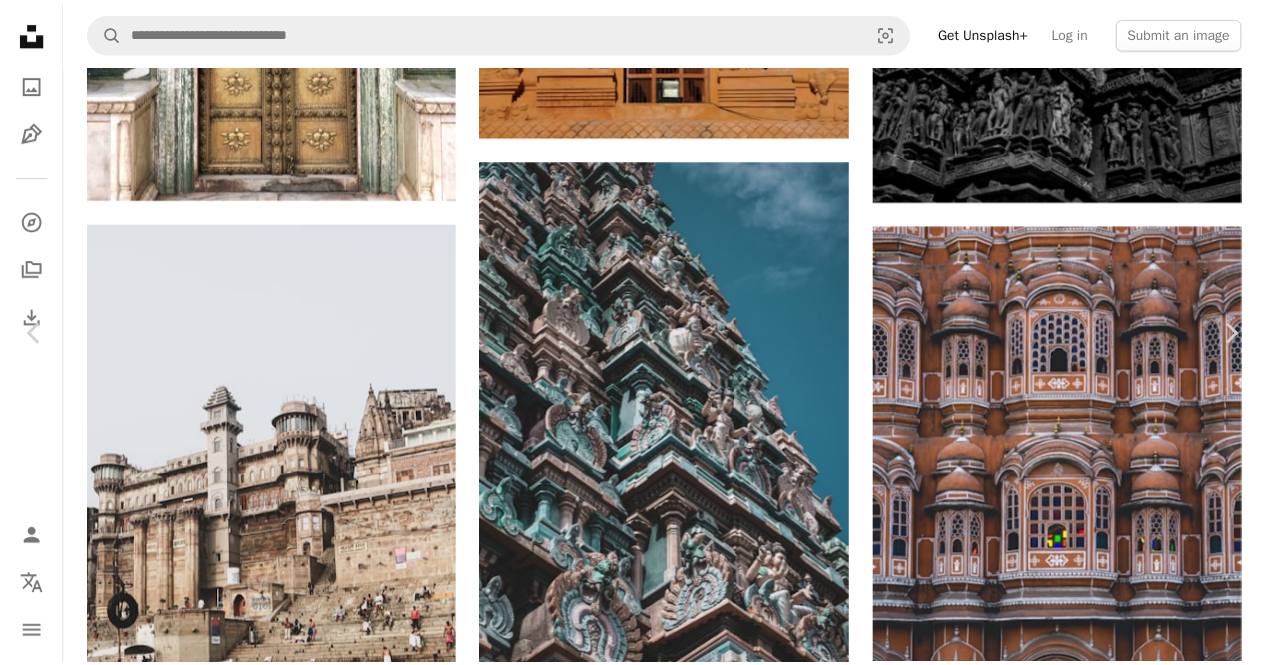 scroll, scrollTop: 333, scrollLeft: 0, axis: vertical 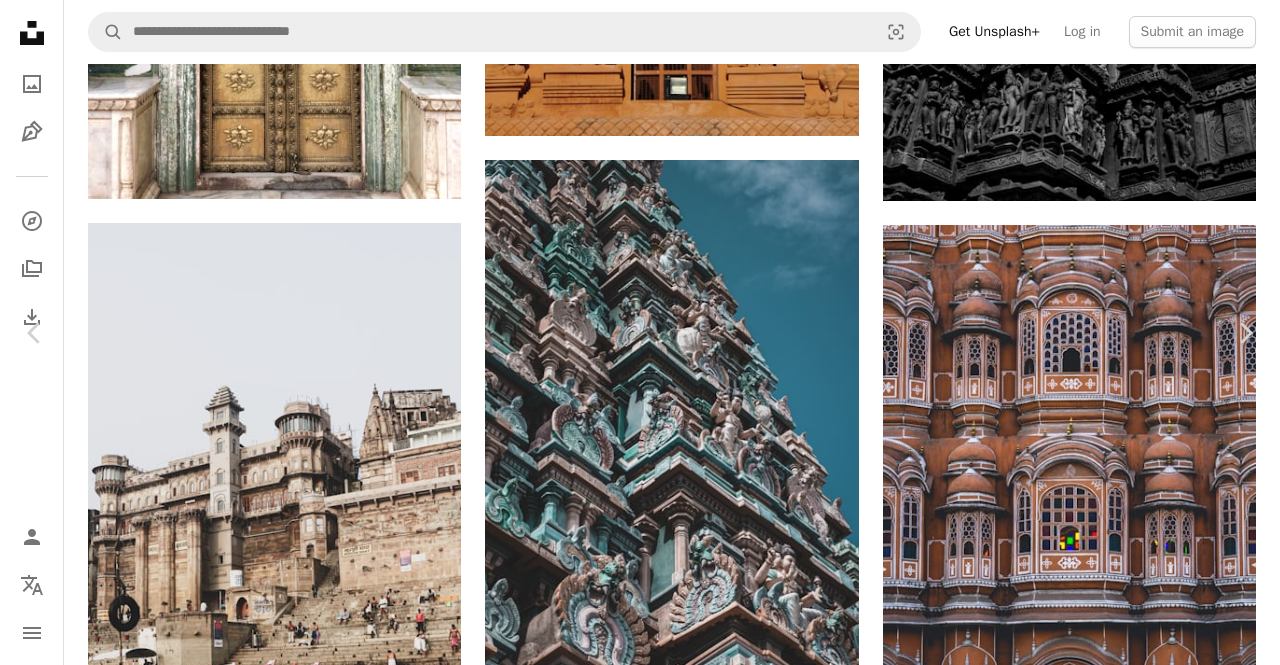 click on "An X shape" at bounding box center [20, 20] 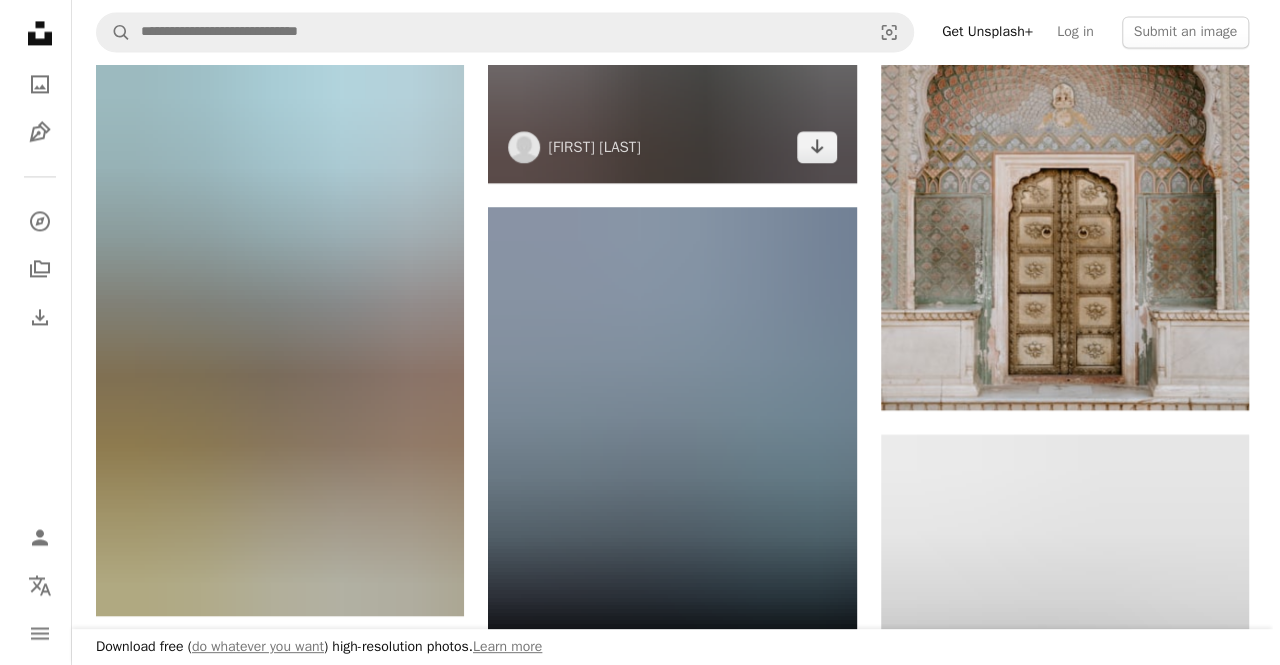 scroll, scrollTop: 5321, scrollLeft: 0, axis: vertical 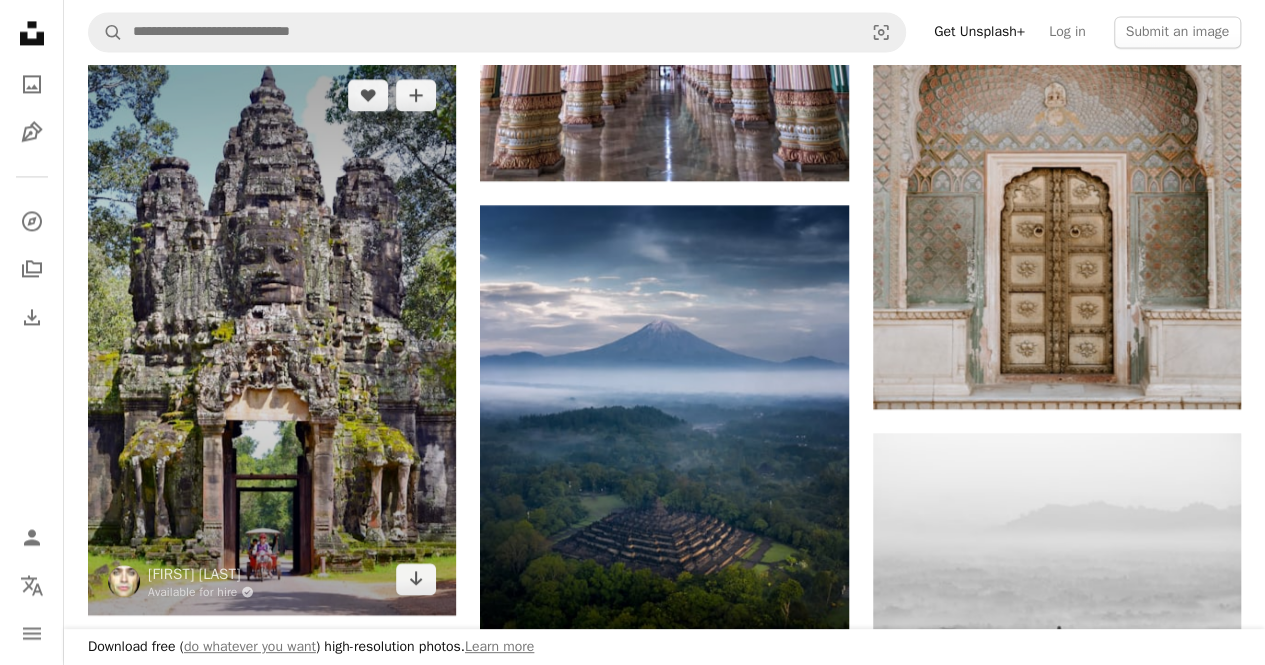click at bounding box center (272, 337) 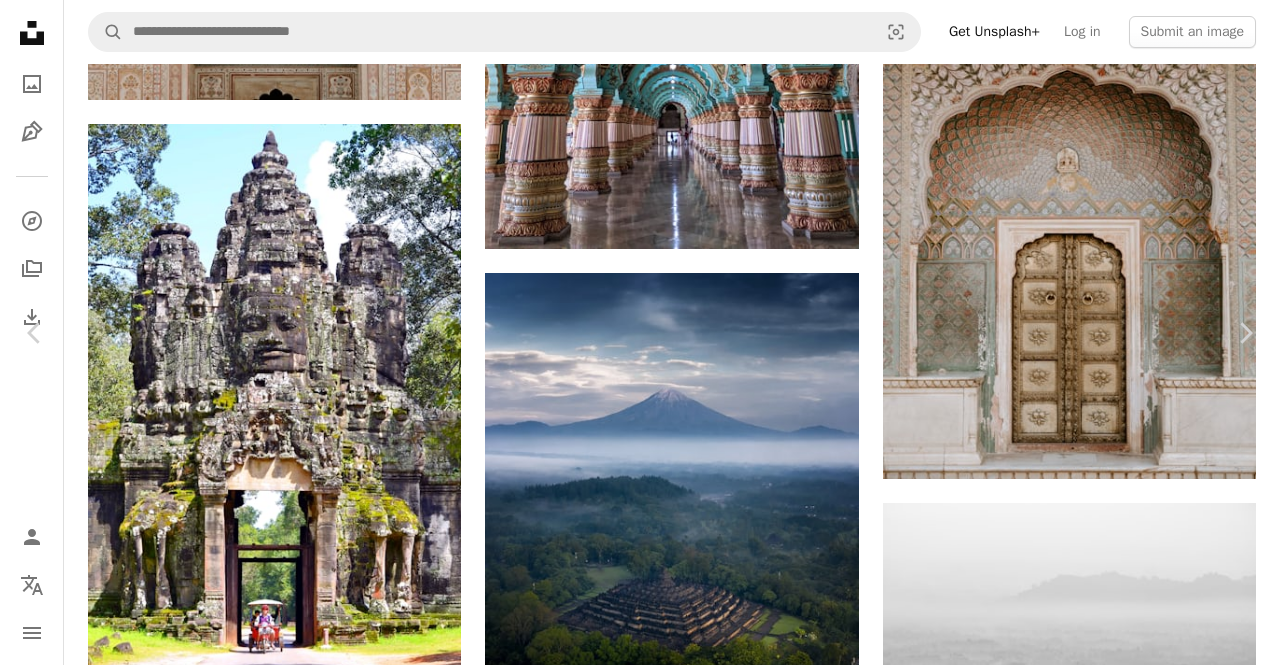 scroll, scrollTop: 1730, scrollLeft: 0, axis: vertical 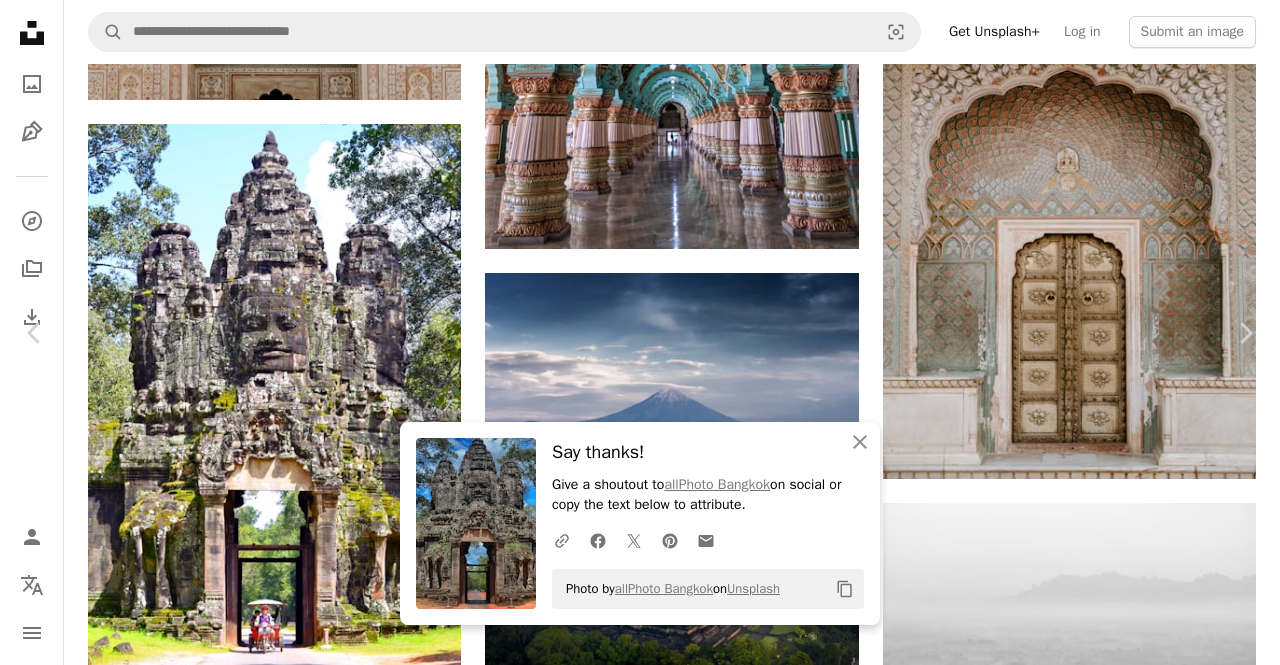 click on "An X shape" at bounding box center (20, 20) 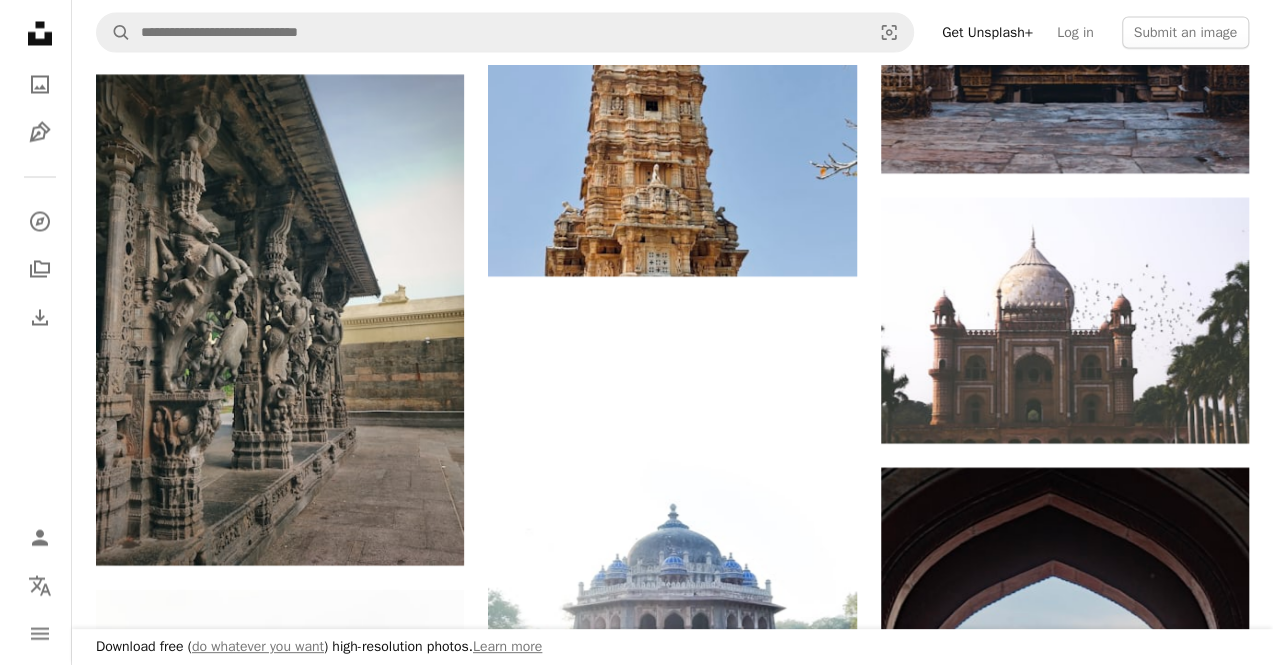 scroll, scrollTop: 1887, scrollLeft: 0, axis: vertical 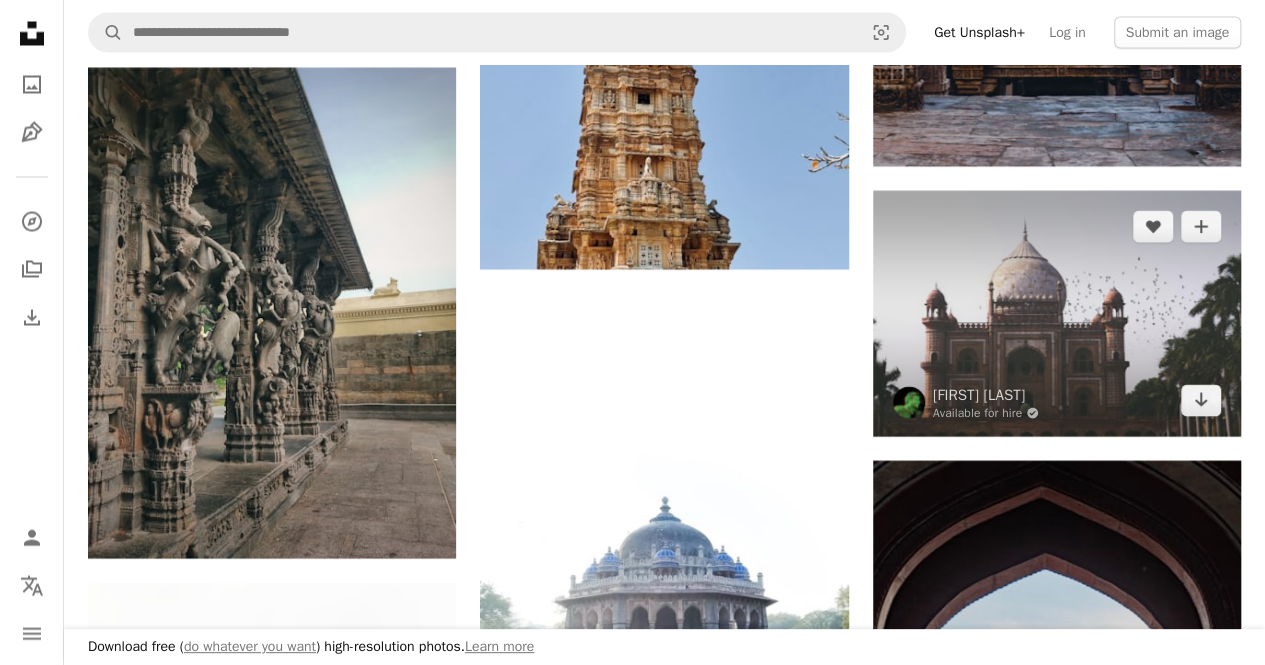 click at bounding box center (1057, 313) 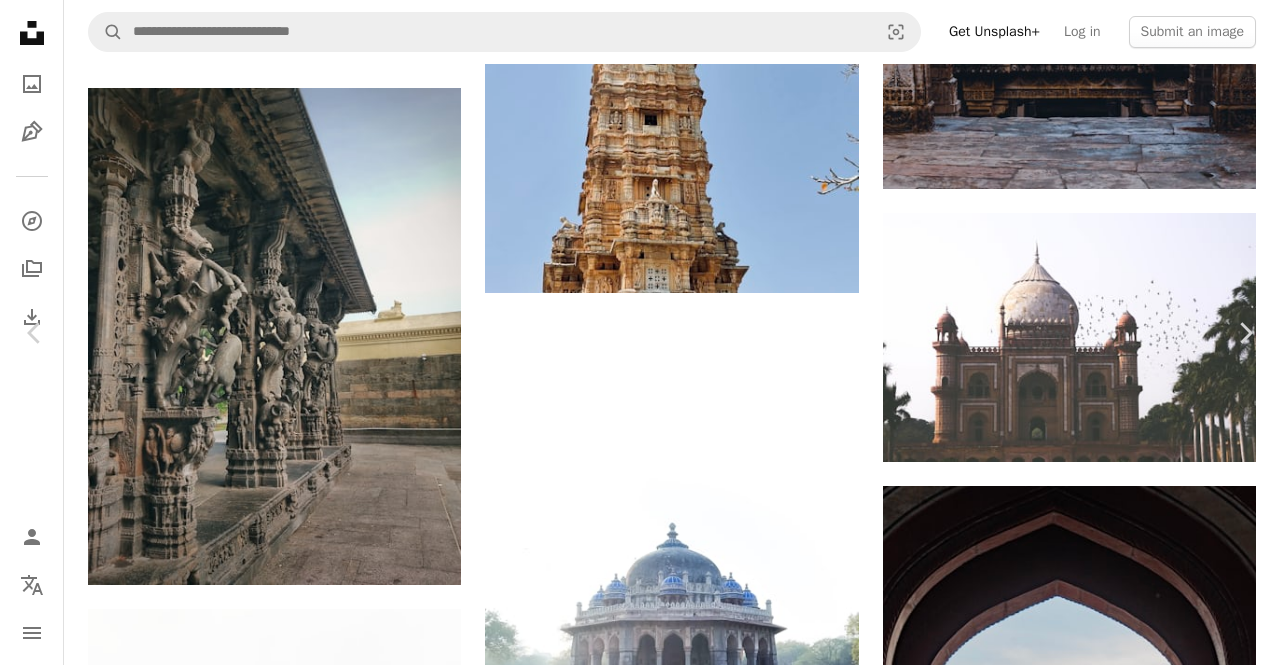scroll, scrollTop: 1107, scrollLeft: 0, axis: vertical 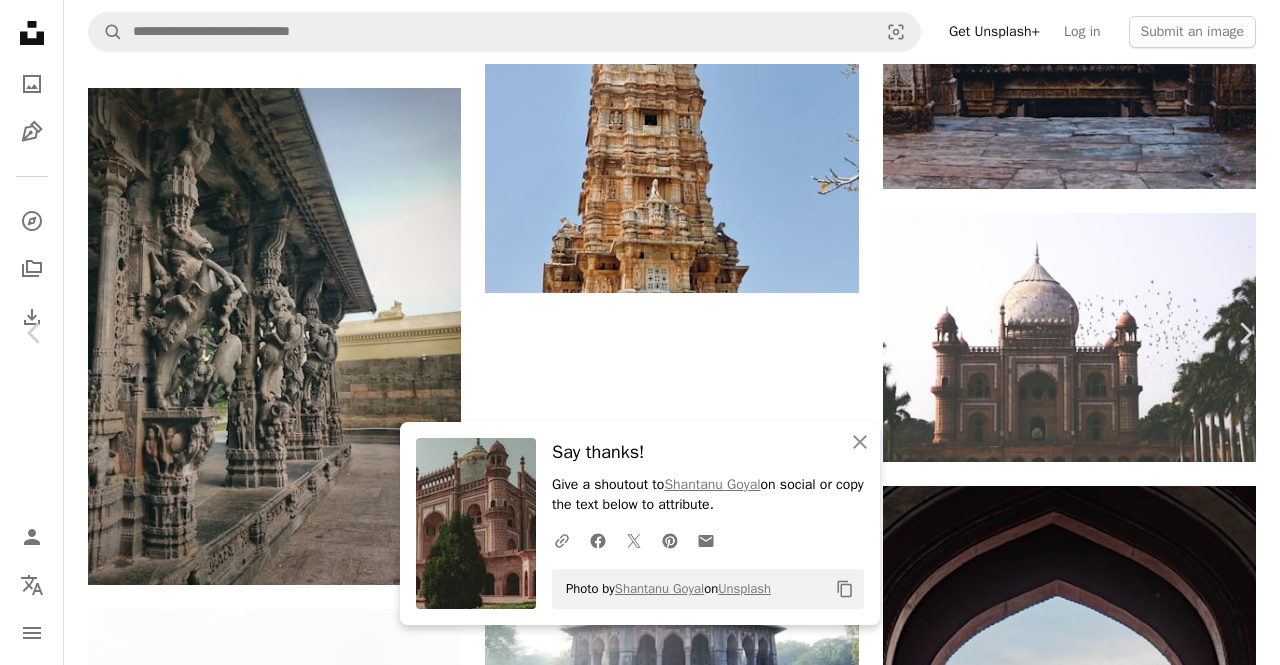 click on "An X shape" at bounding box center [20, 20] 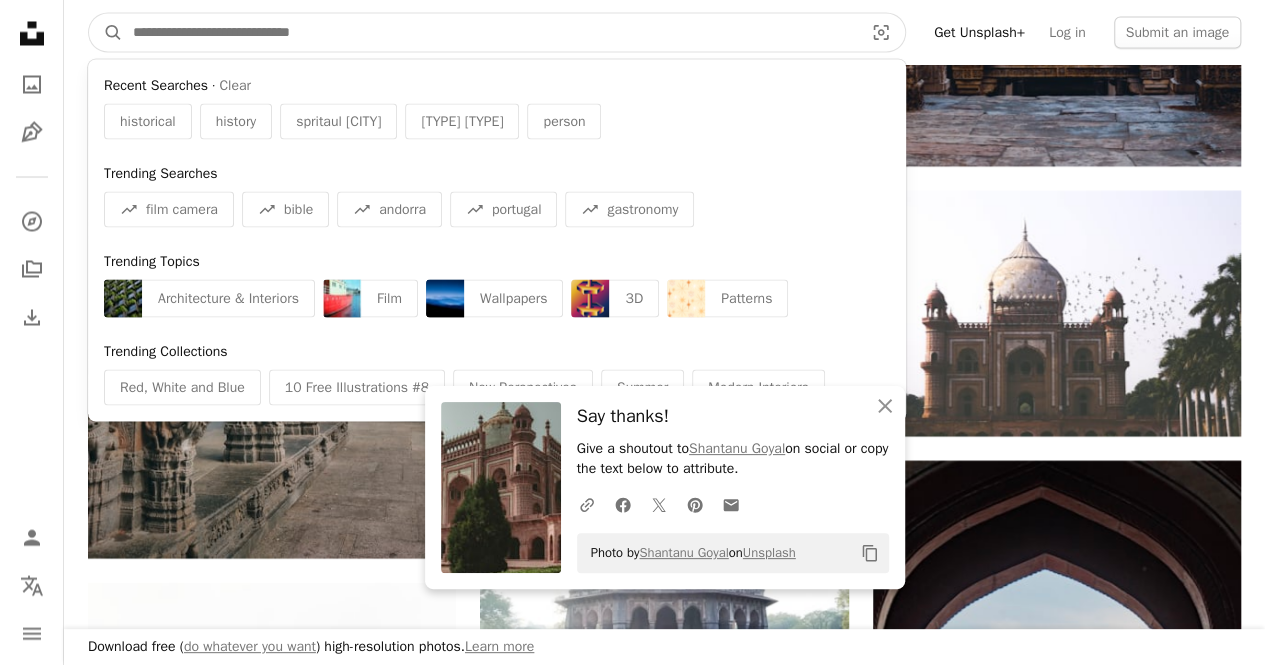 click at bounding box center [490, 32] 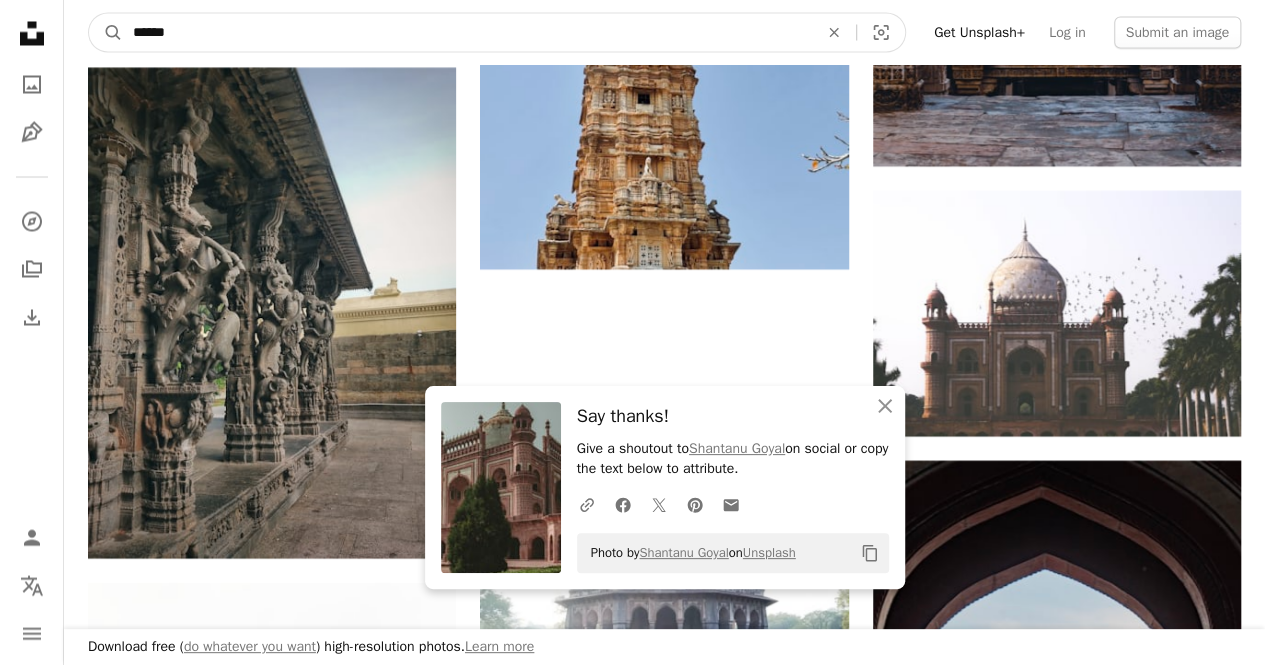 paste on "**" 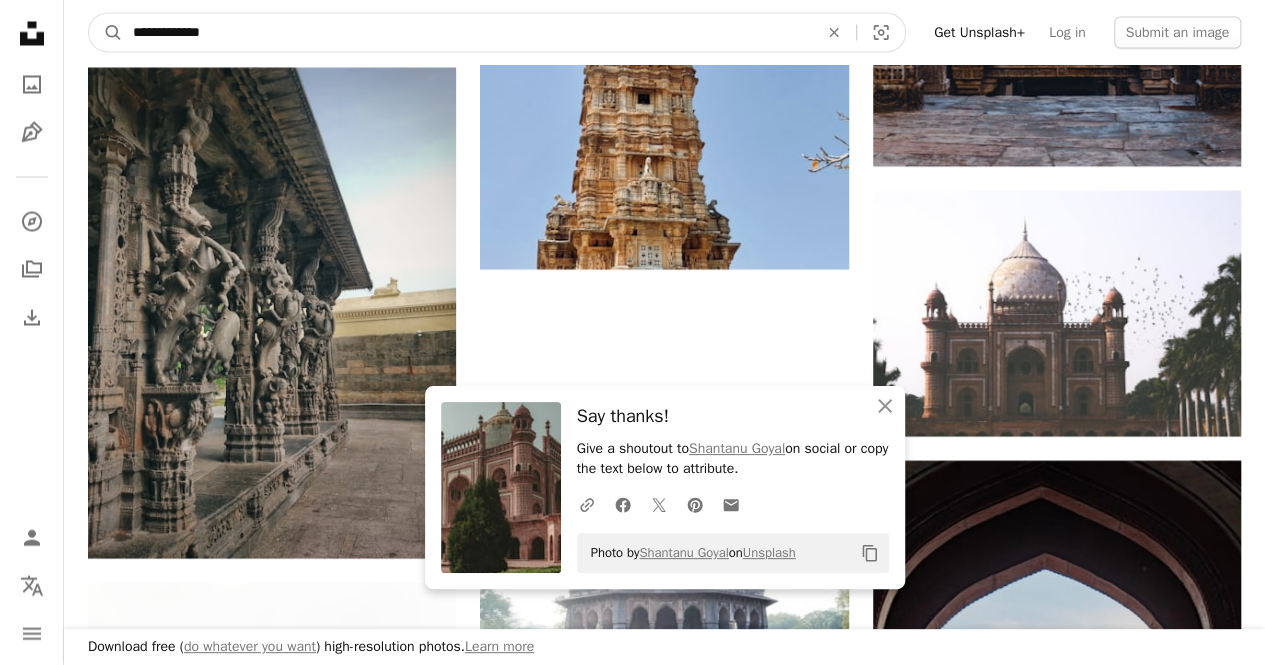 type on "**********" 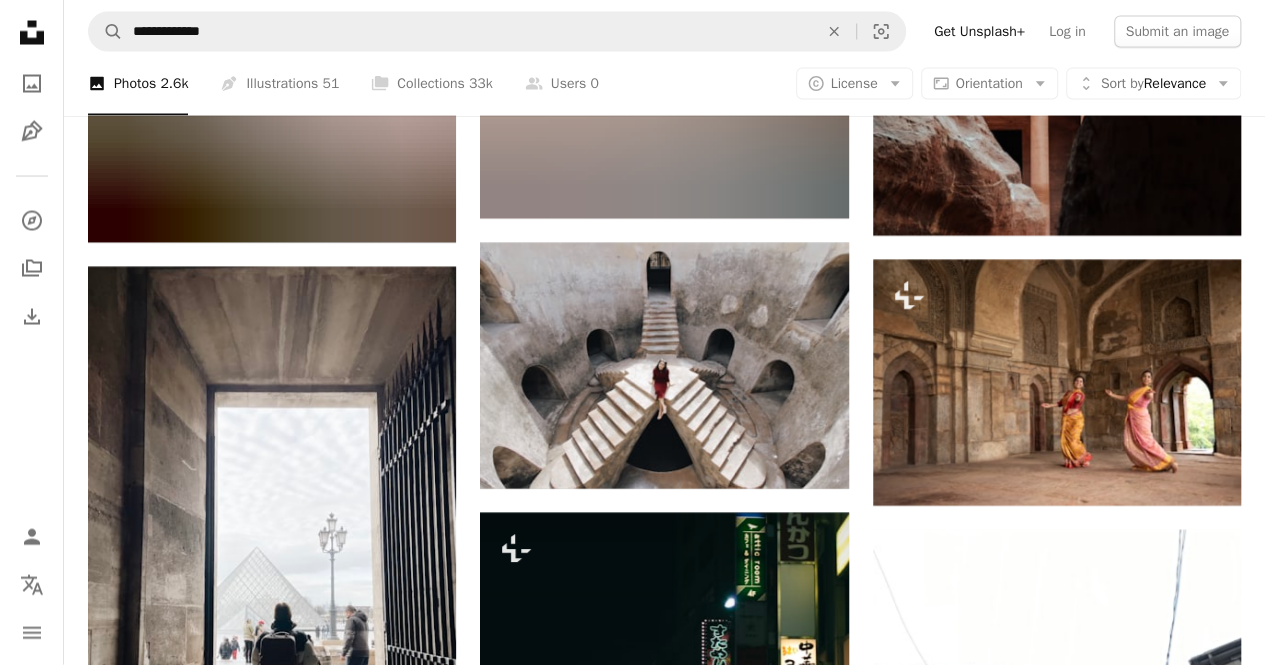 scroll, scrollTop: 1969, scrollLeft: 0, axis: vertical 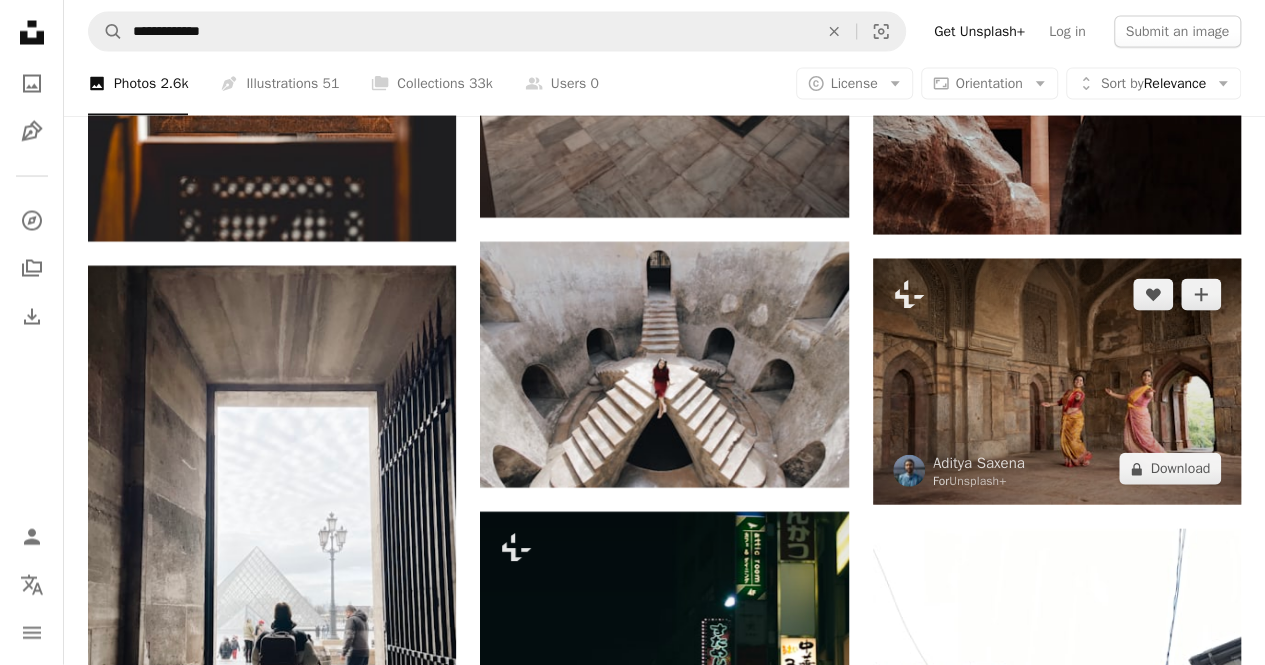 click at bounding box center [1057, 382] 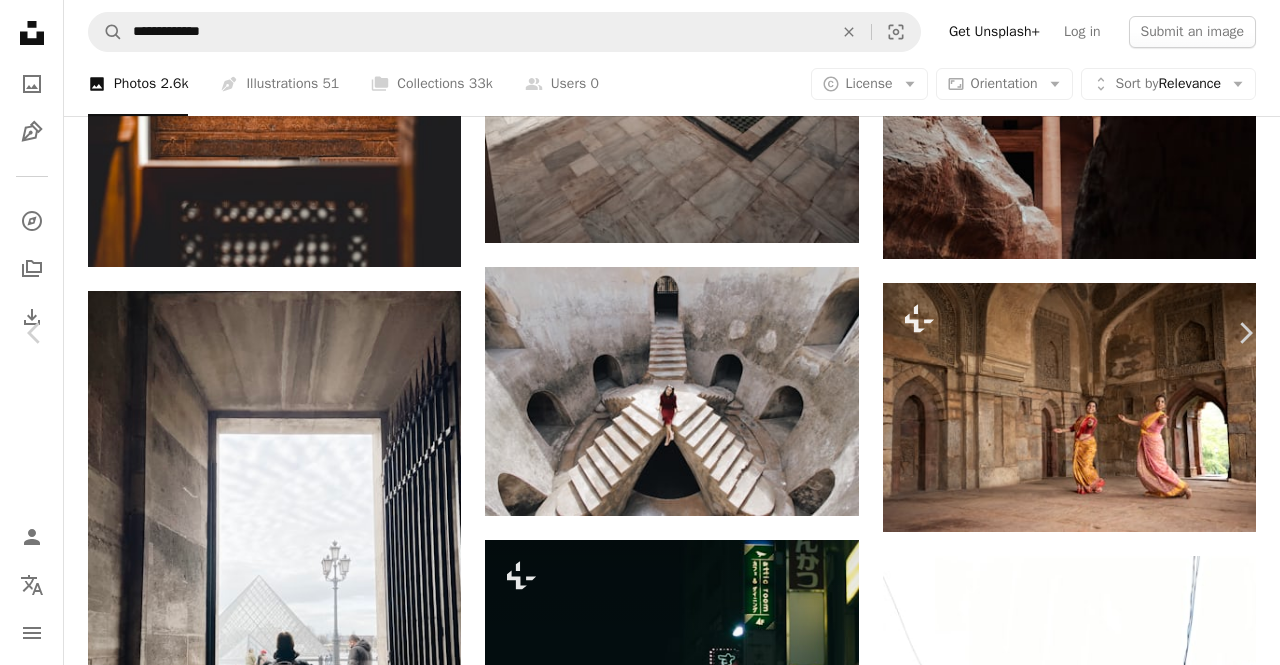 click on "An X shape" at bounding box center [20, 20] 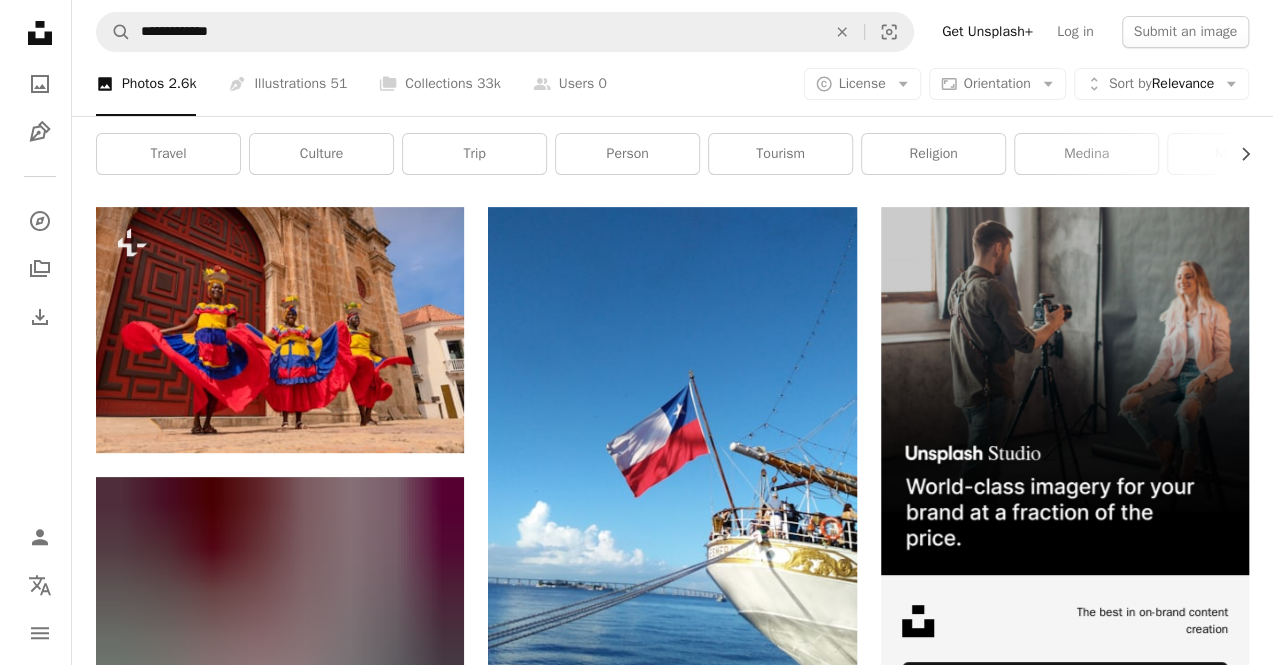 scroll, scrollTop: 0, scrollLeft: 0, axis: both 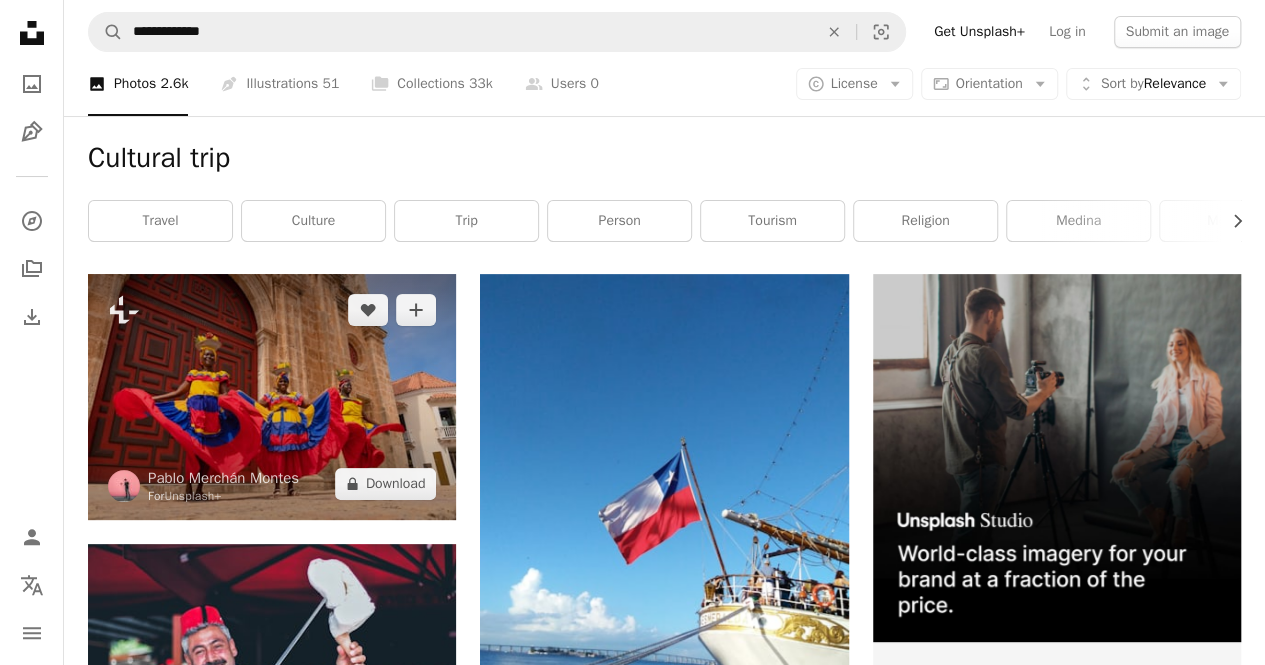 click at bounding box center (272, 397) 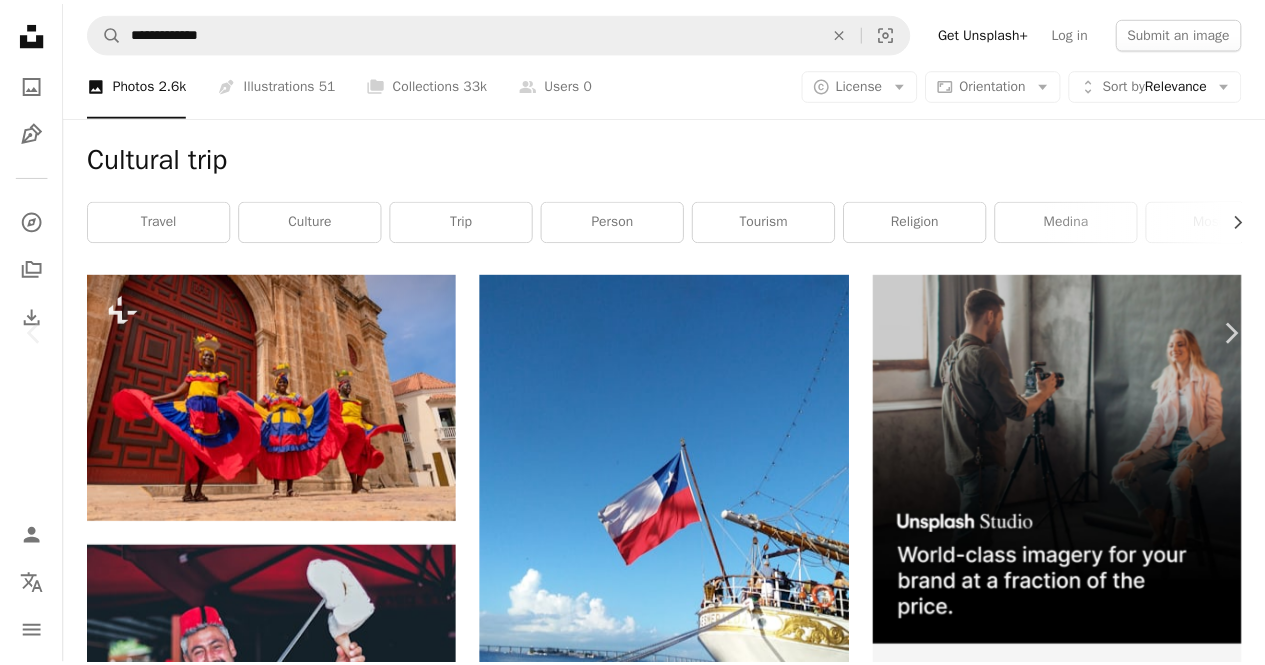 scroll, scrollTop: 0, scrollLeft: 0, axis: both 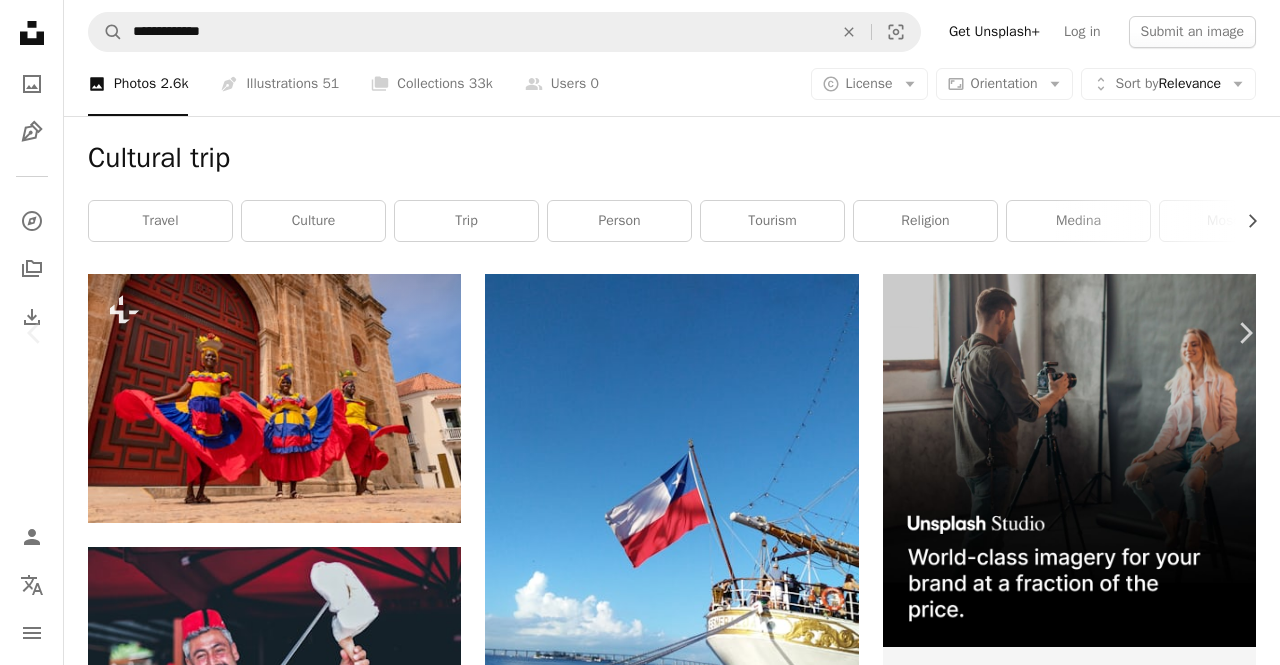 click on "An X shape" at bounding box center [20, 20] 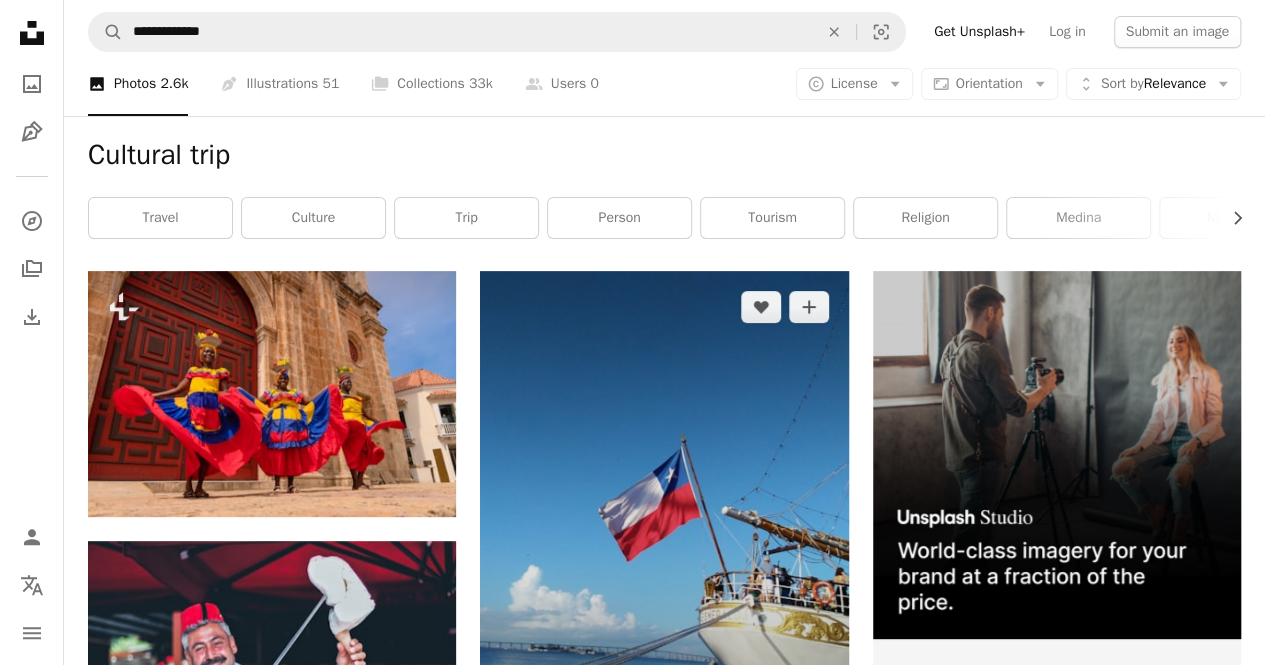 scroll, scrollTop: 5, scrollLeft: 0, axis: vertical 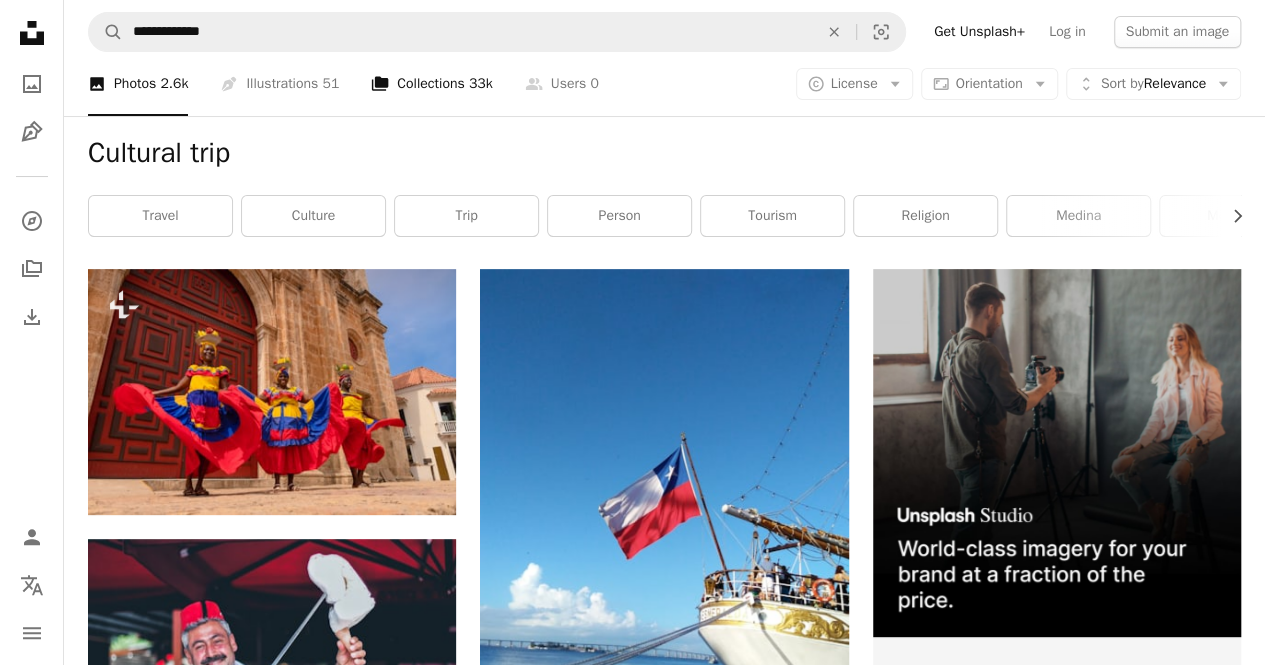 click on "A stack of folders Collections   33k" at bounding box center [431, 84] 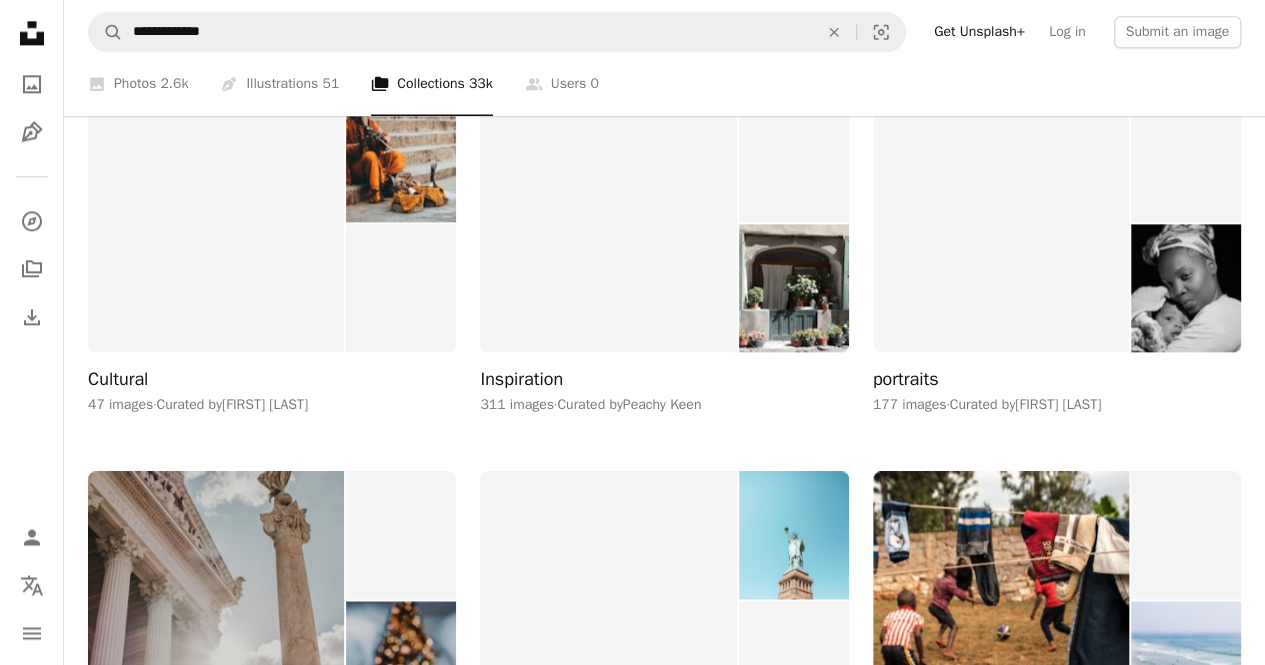 scroll, scrollTop: 1082, scrollLeft: 0, axis: vertical 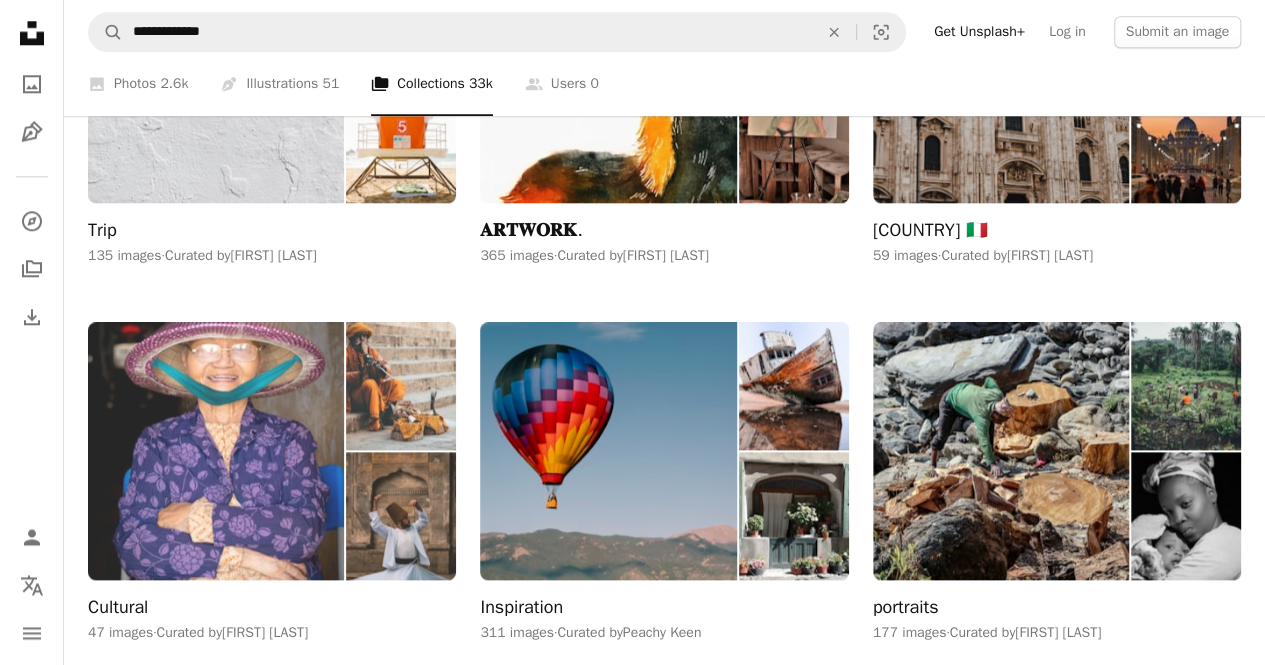 click at bounding box center (216, 451) 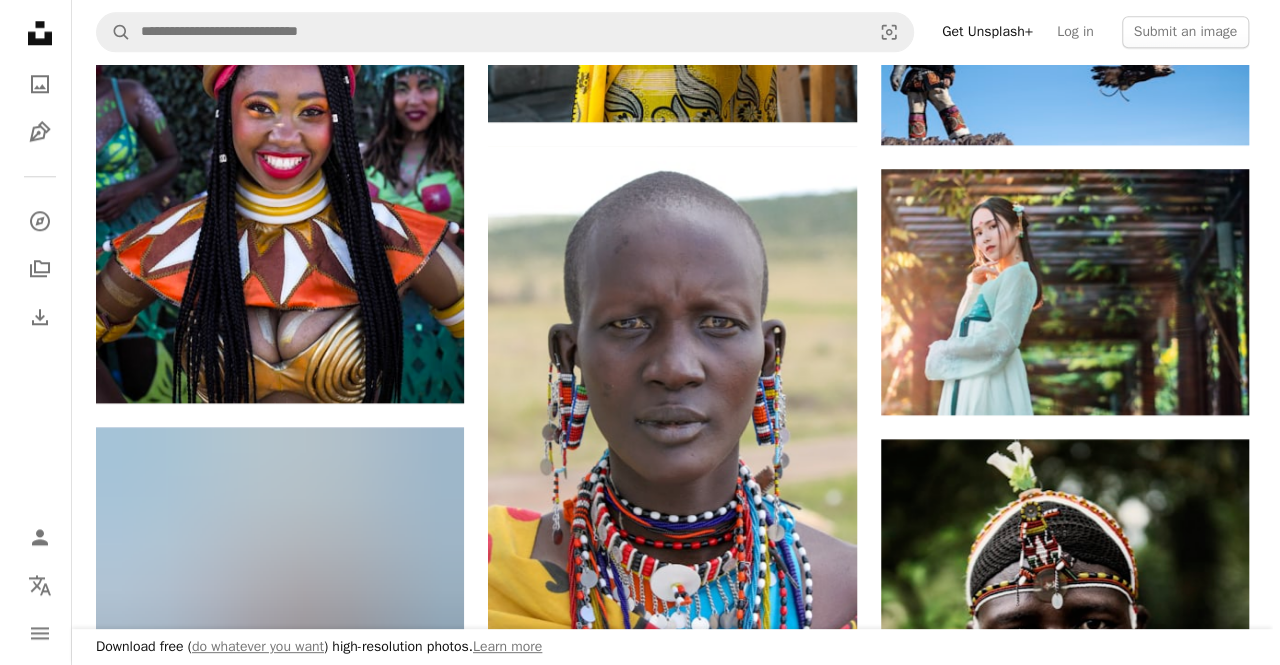 scroll, scrollTop: 1014, scrollLeft: 0, axis: vertical 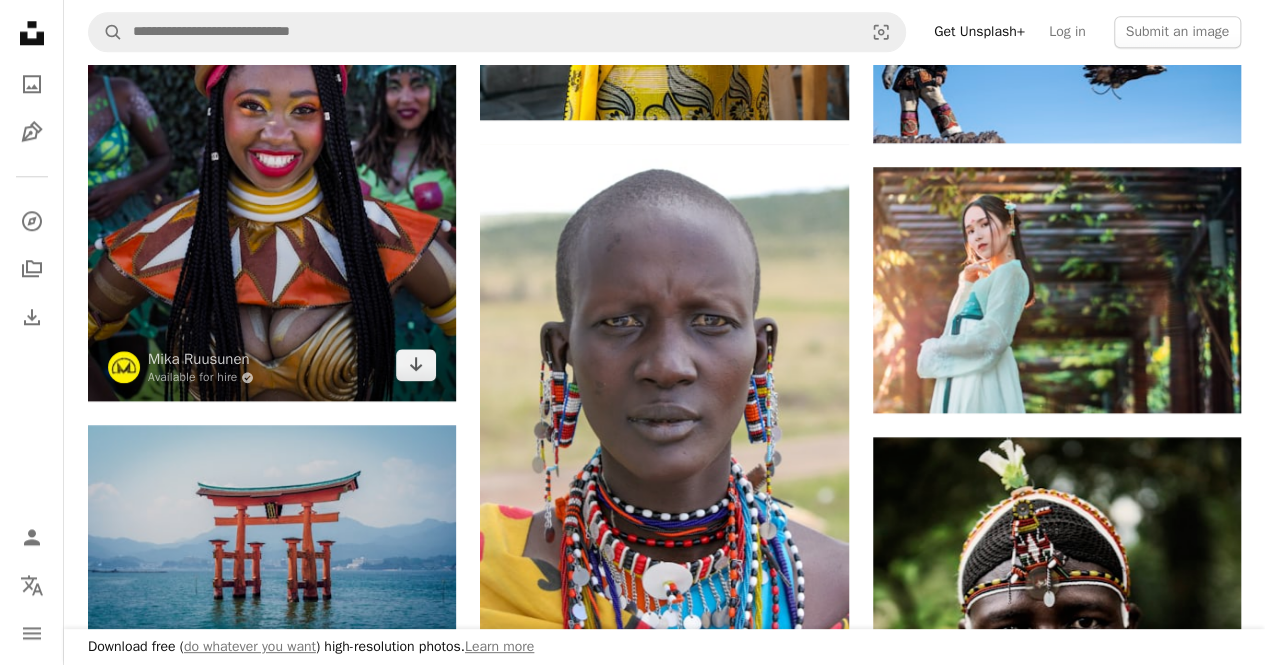 click at bounding box center [272, 155] 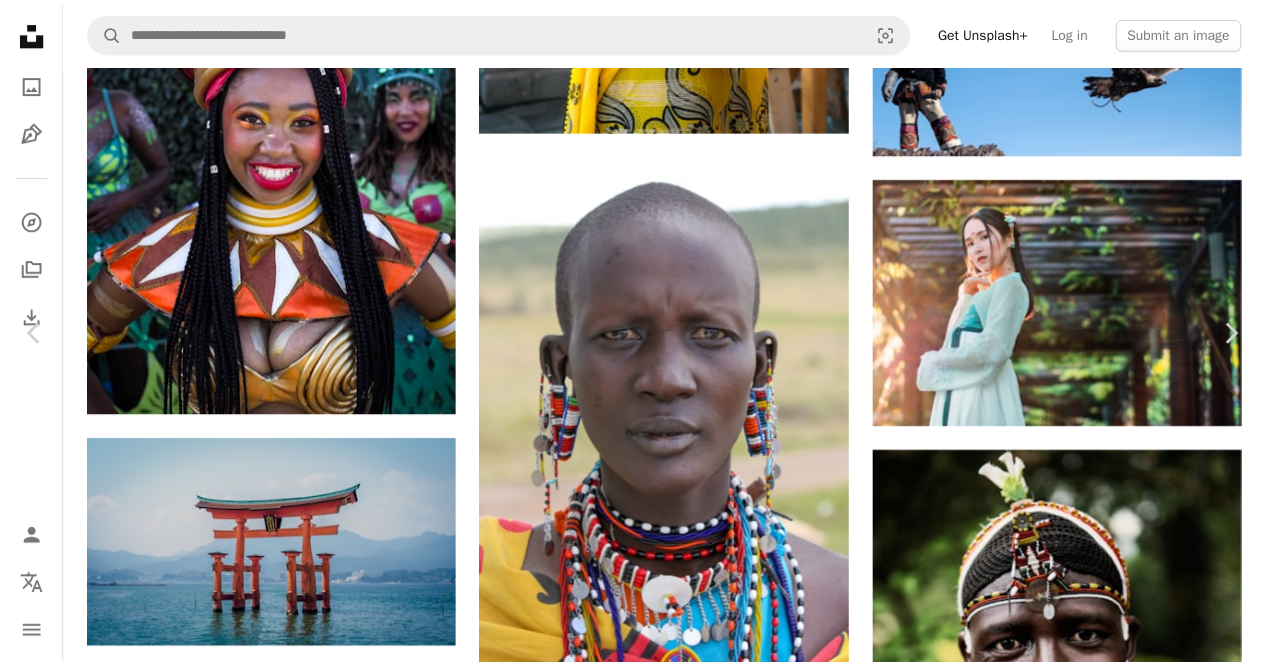 scroll, scrollTop: 0, scrollLeft: 0, axis: both 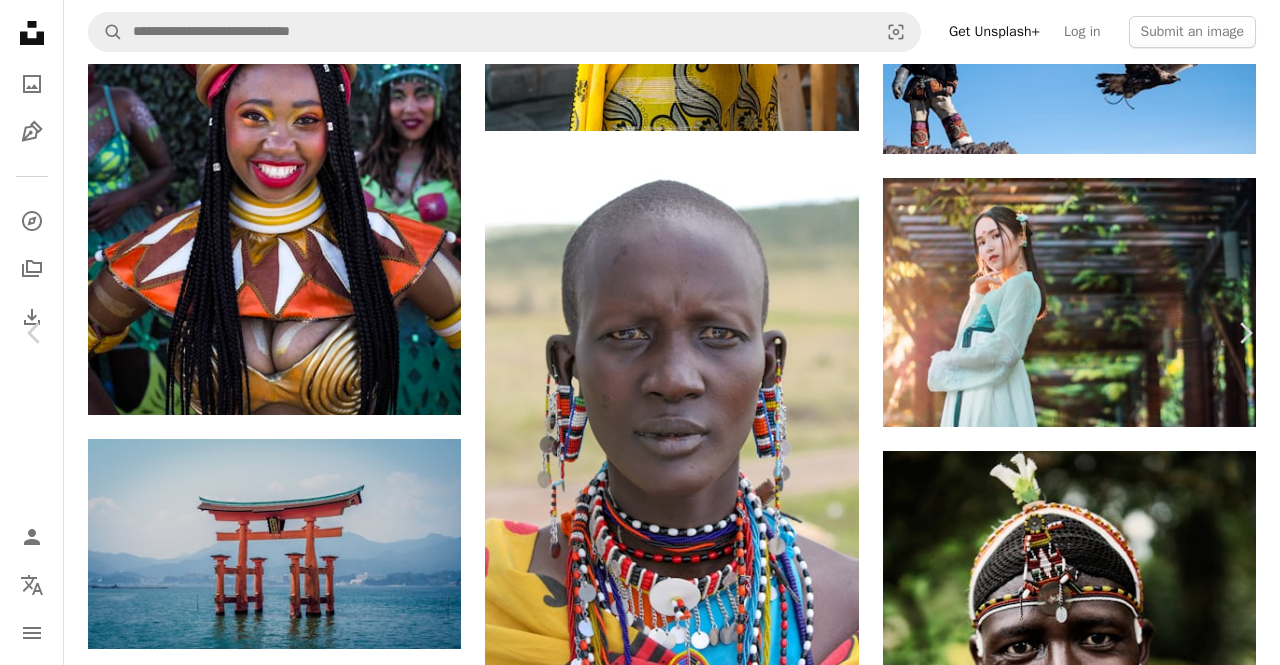 click on "An X shape" at bounding box center (20, 20) 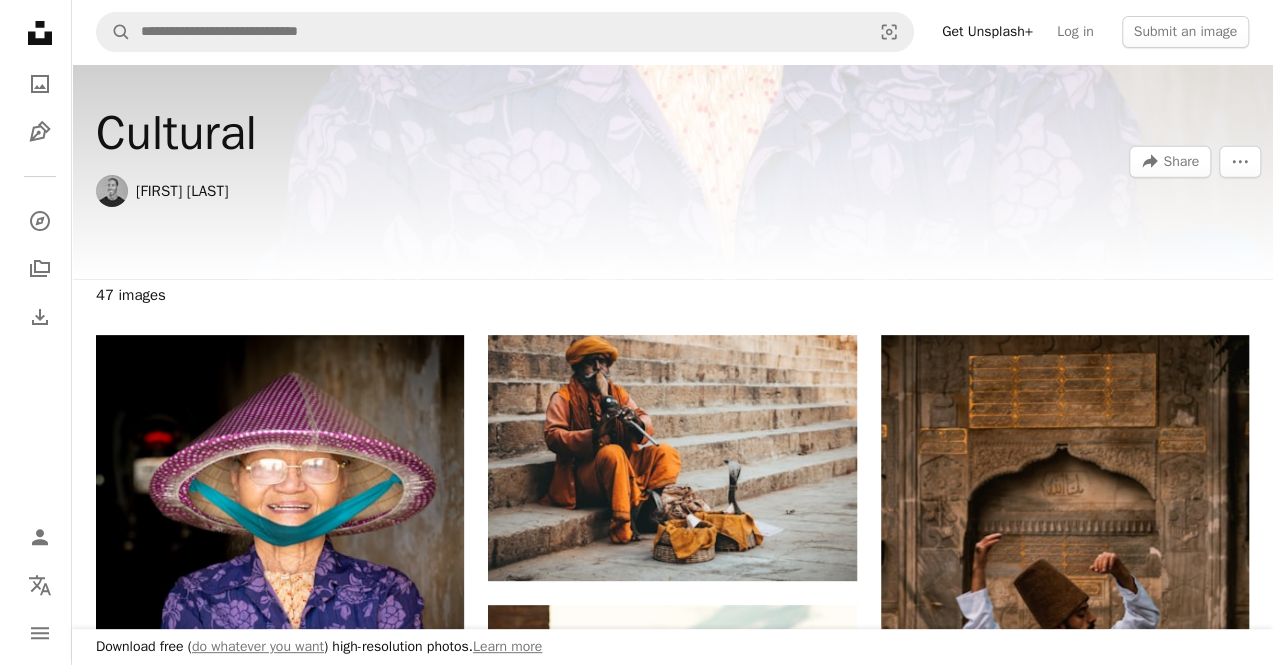 scroll, scrollTop: 91, scrollLeft: 0, axis: vertical 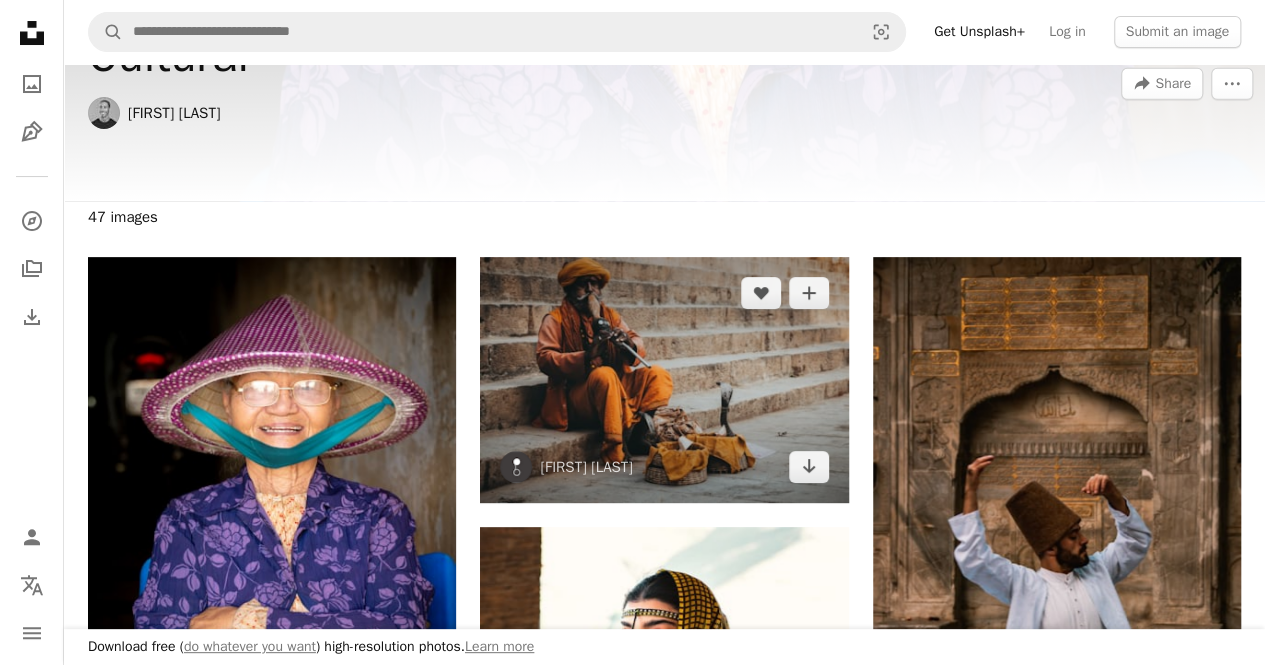 click at bounding box center [664, 380] 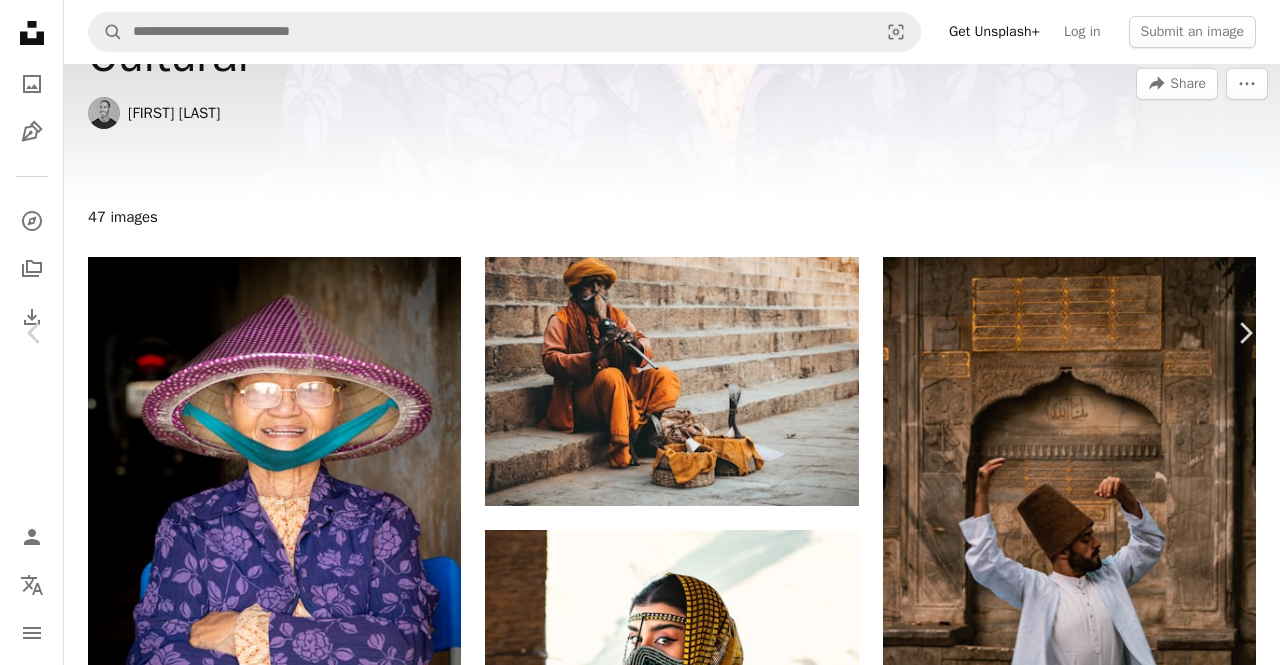 scroll, scrollTop: 1966, scrollLeft: 0, axis: vertical 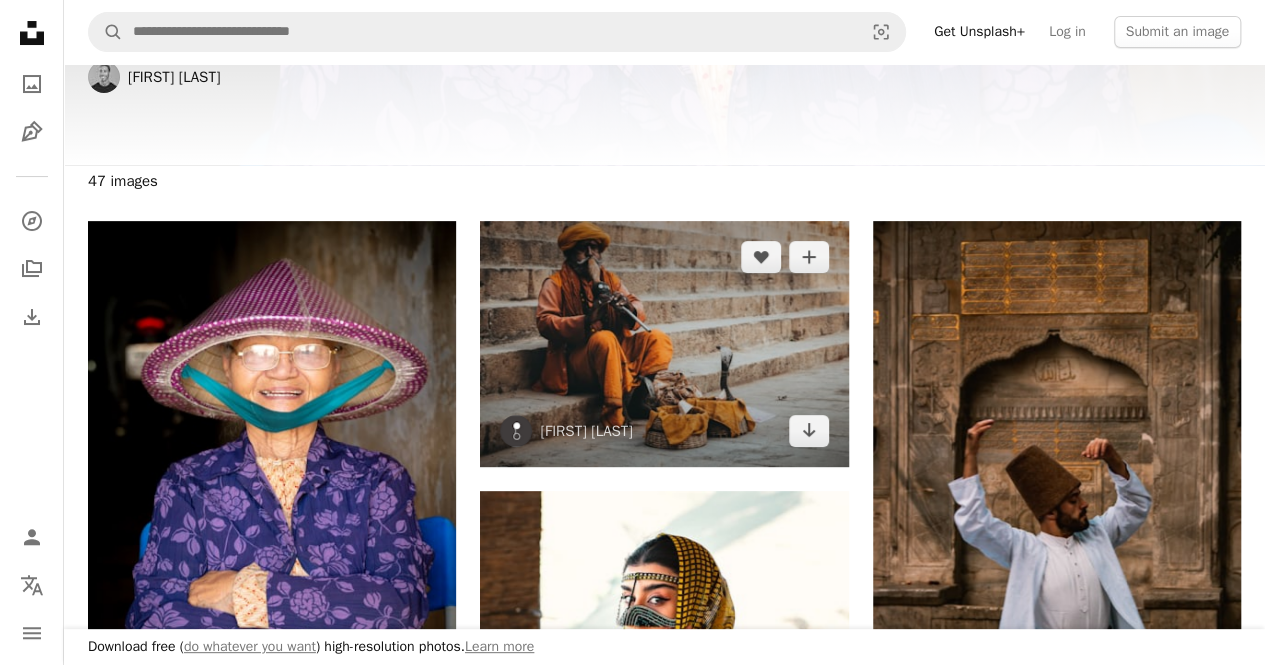 click at bounding box center [664, 344] 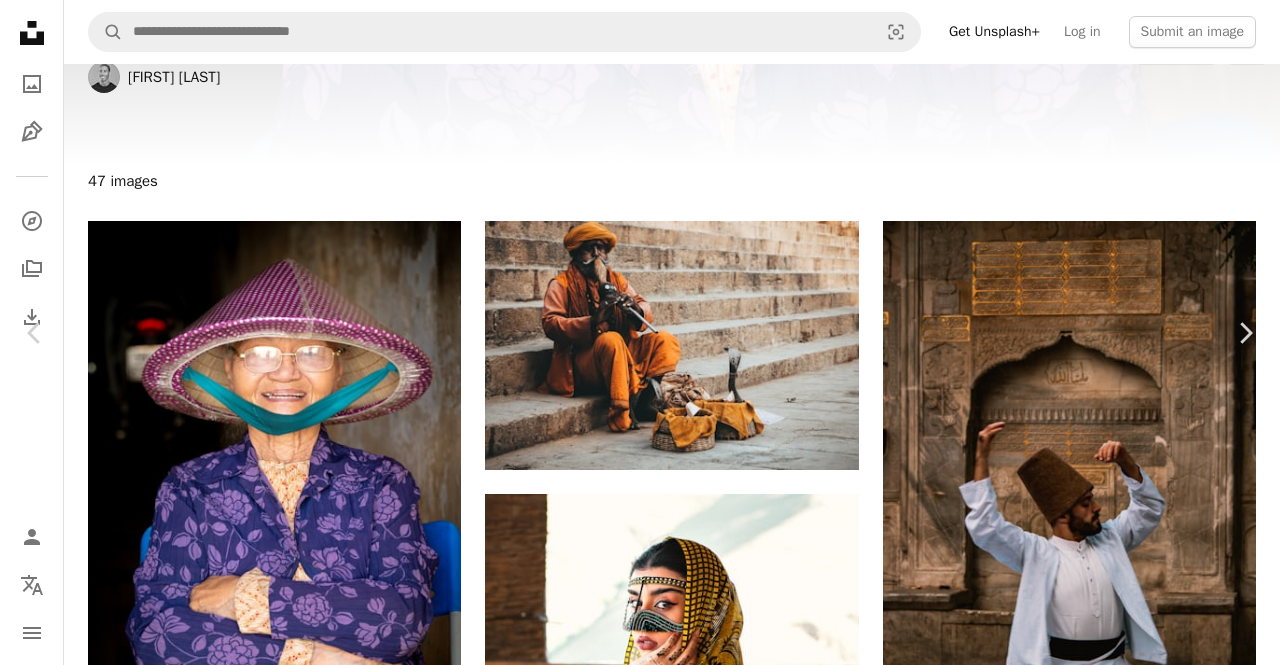 scroll, scrollTop: 11359, scrollLeft: 0, axis: vertical 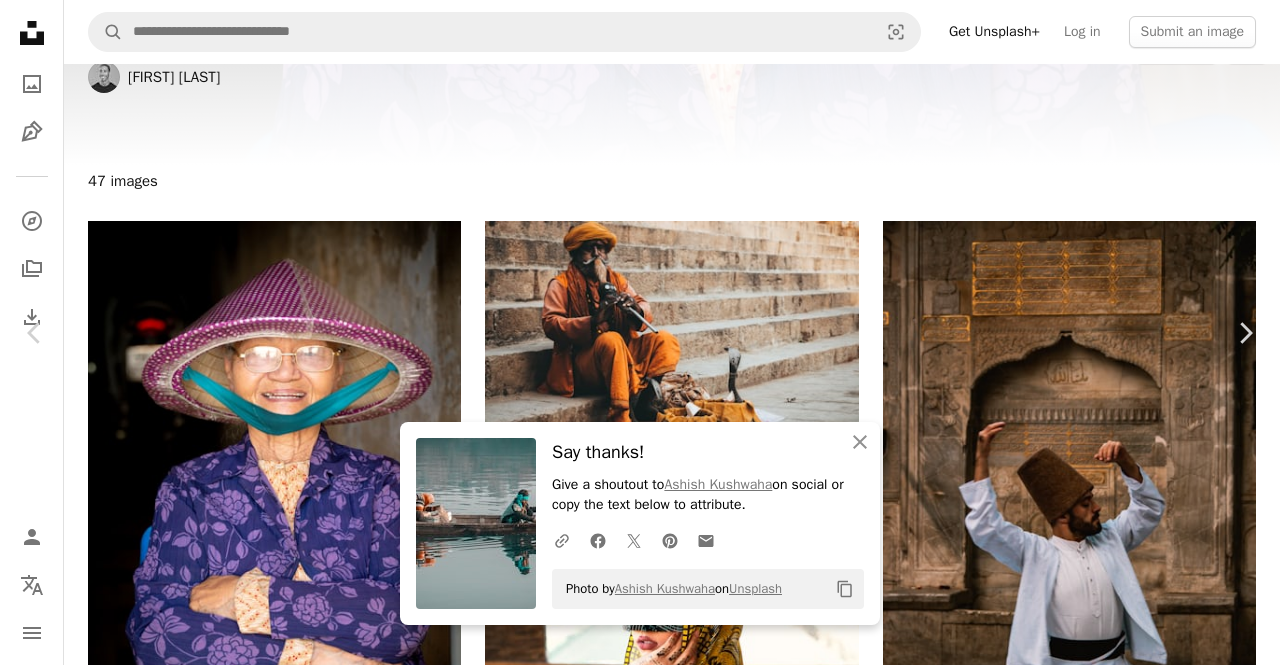 click on "An X shape" at bounding box center (20, 20) 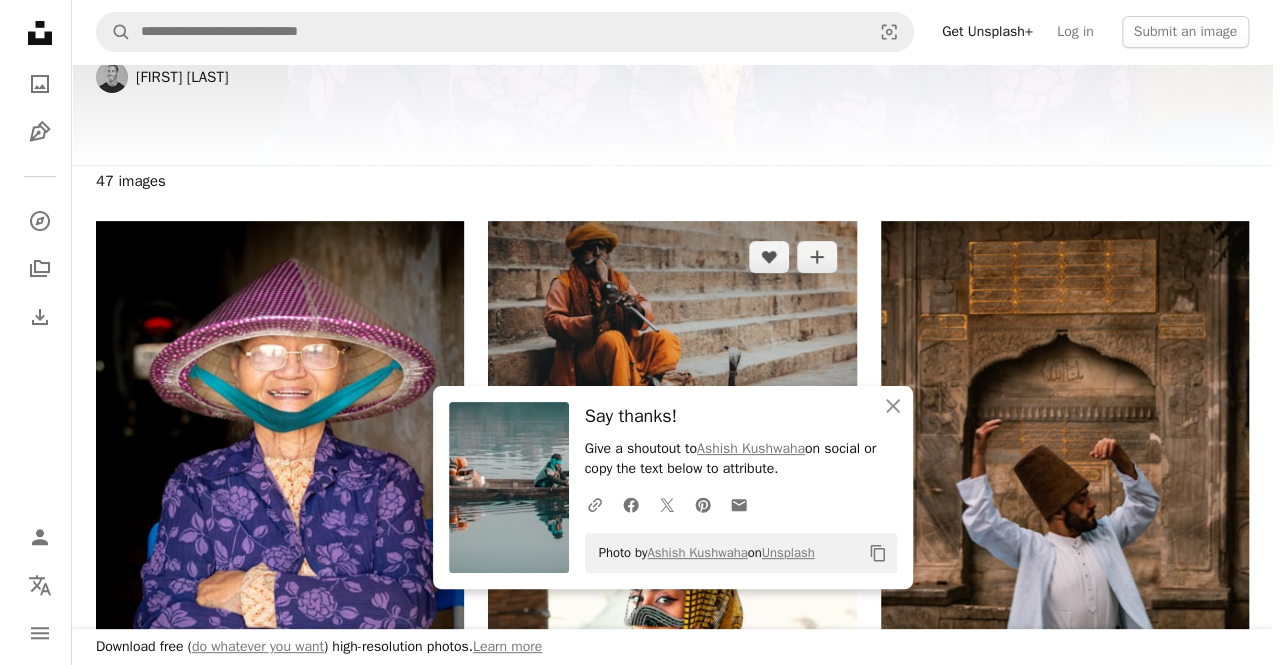 scroll, scrollTop: 184, scrollLeft: 0, axis: vertical 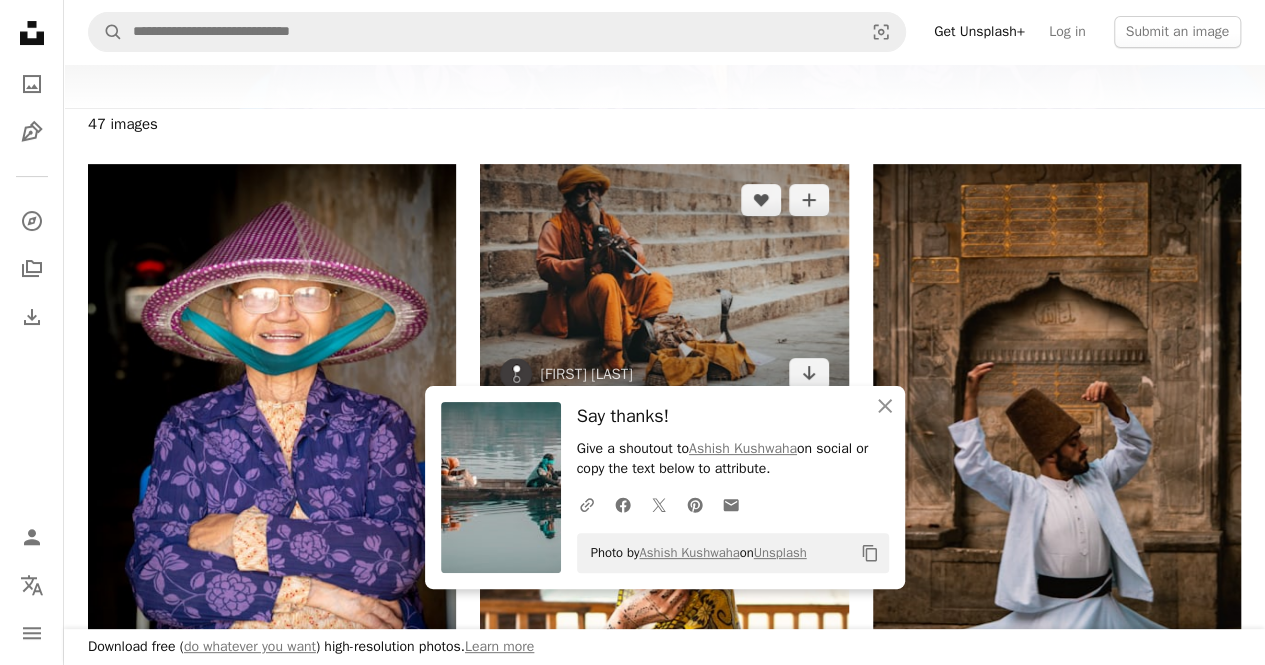 click at bounding box center [664, 287] 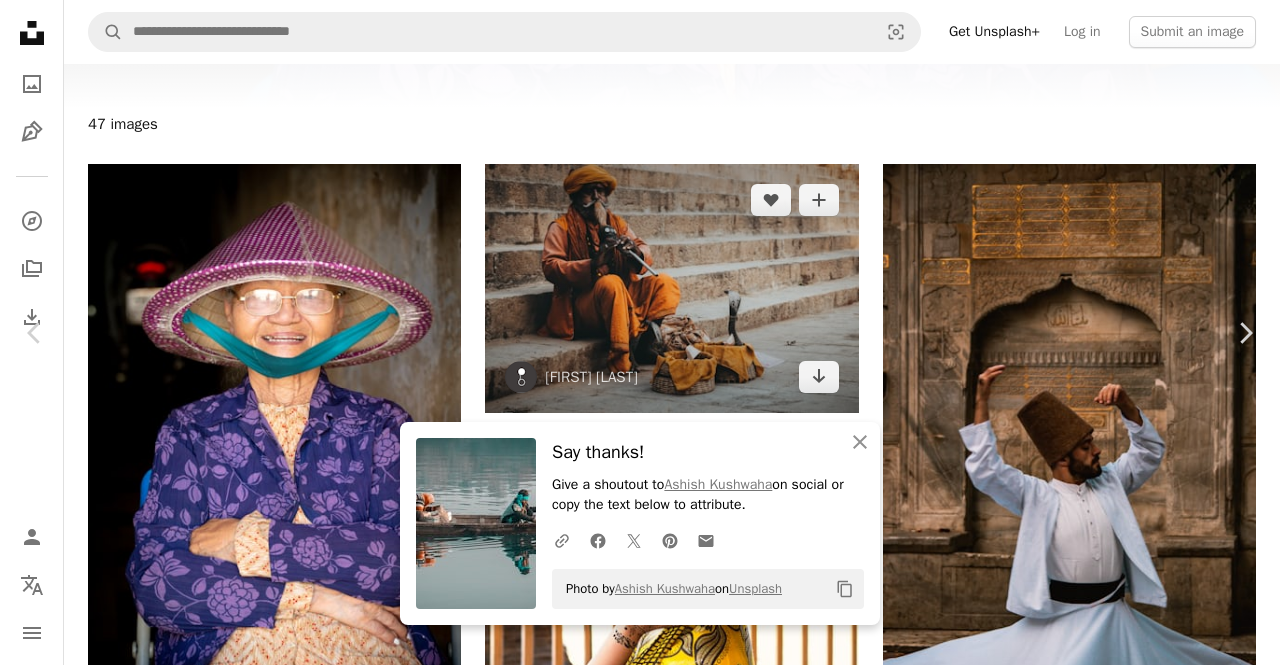 scroll, scrollTop: 2098, scrollLeft: 0, axis: vertical 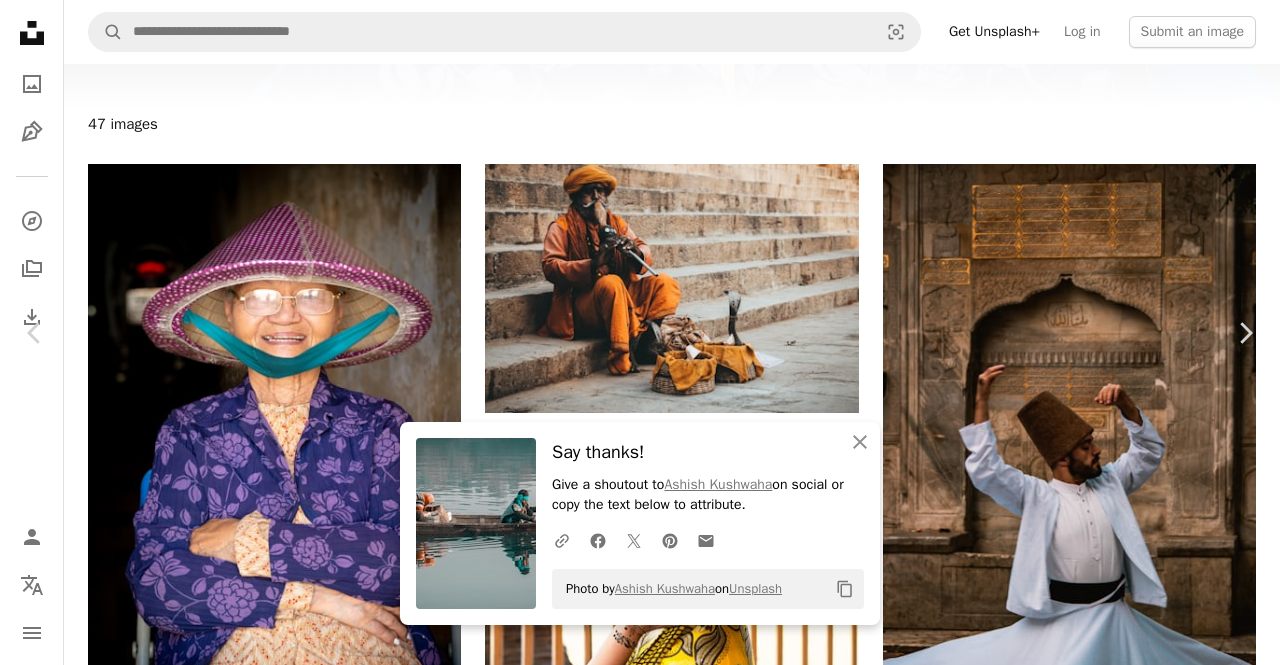 click at bounding box center [632, 6636] 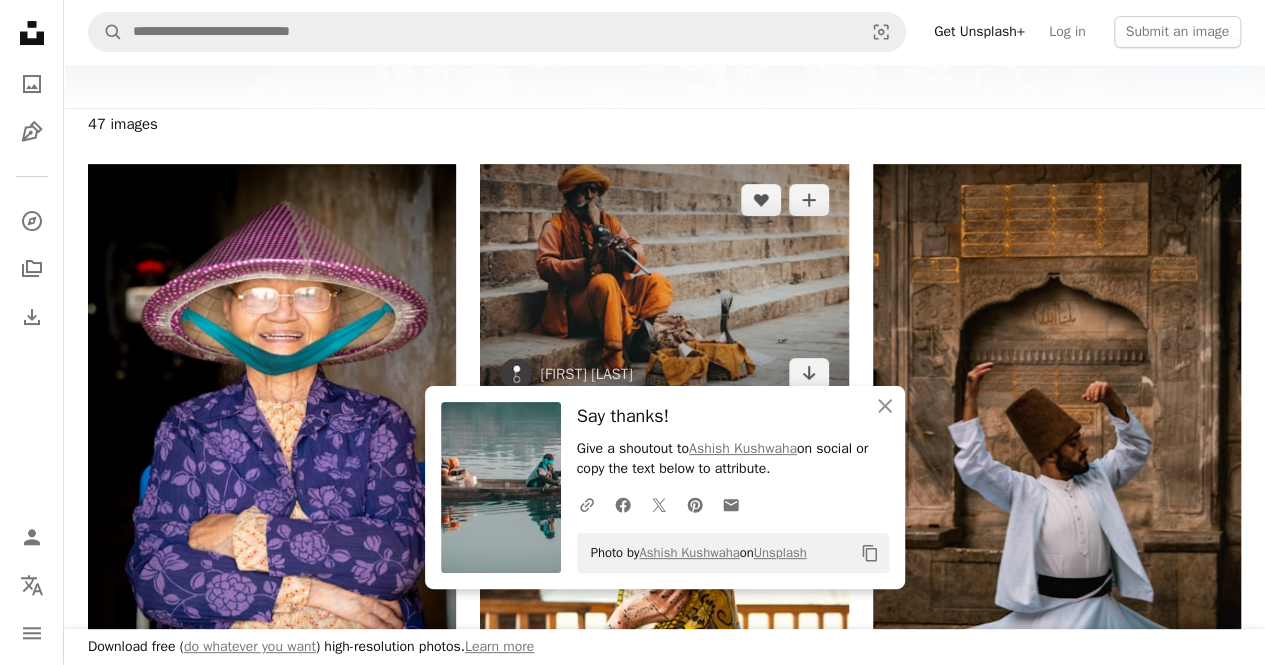 click at bounding box center [664, 287] 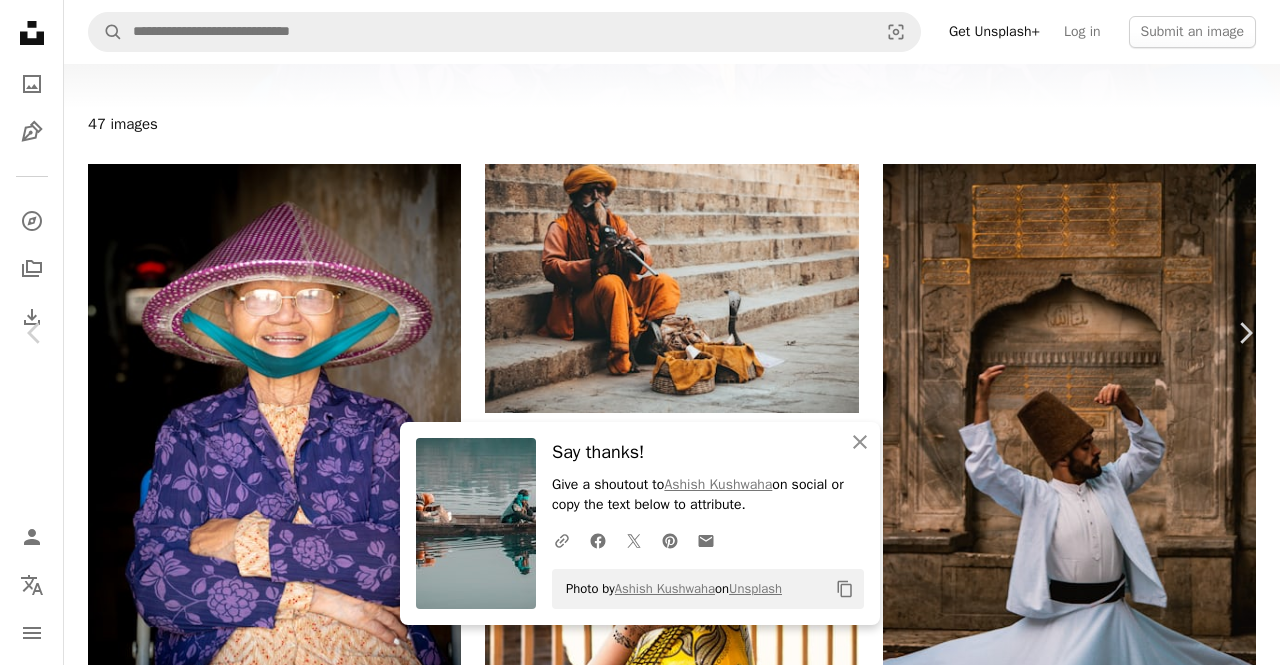 scroll, scrollTop: 81, scrollLeft: 0, axis: vertical 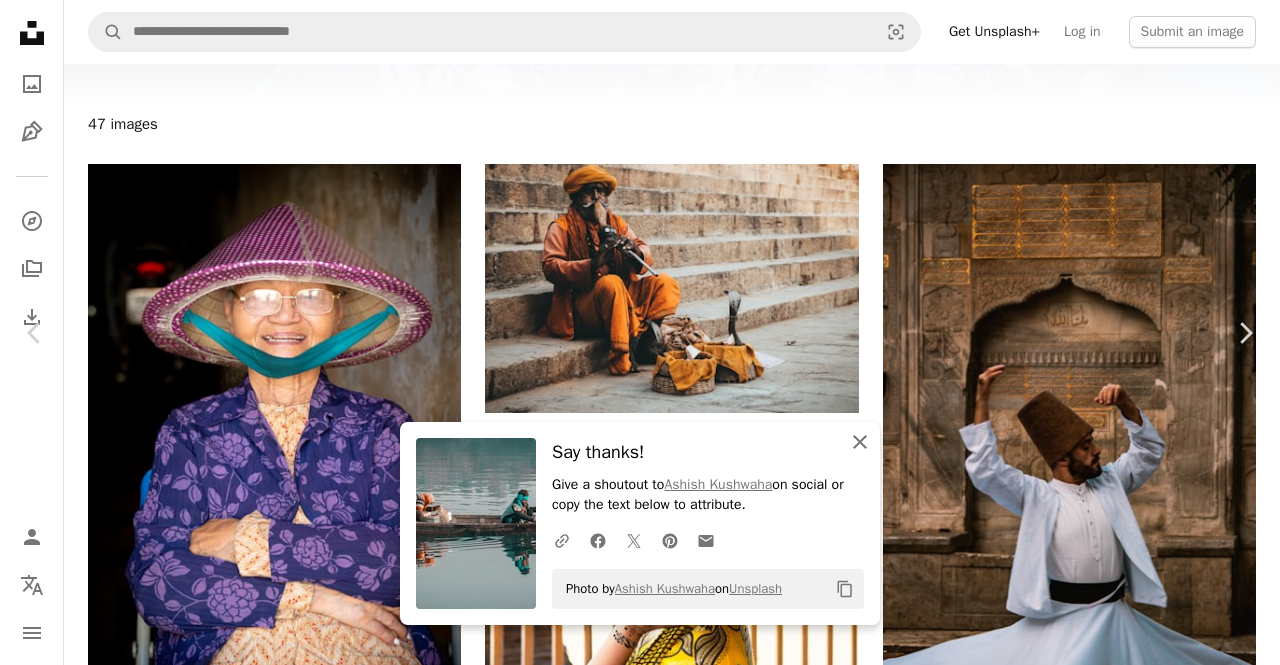 click on "An X shape" 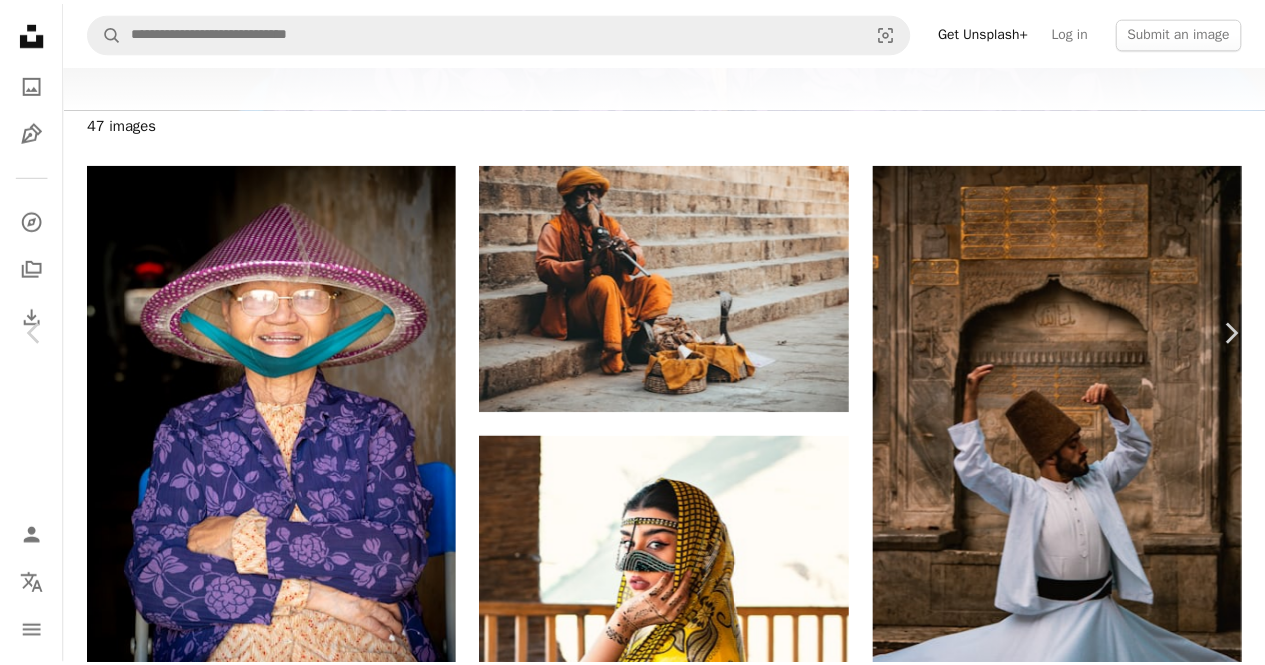 scroll, scrollTop: 0, scrollLeft: 0, axis: both 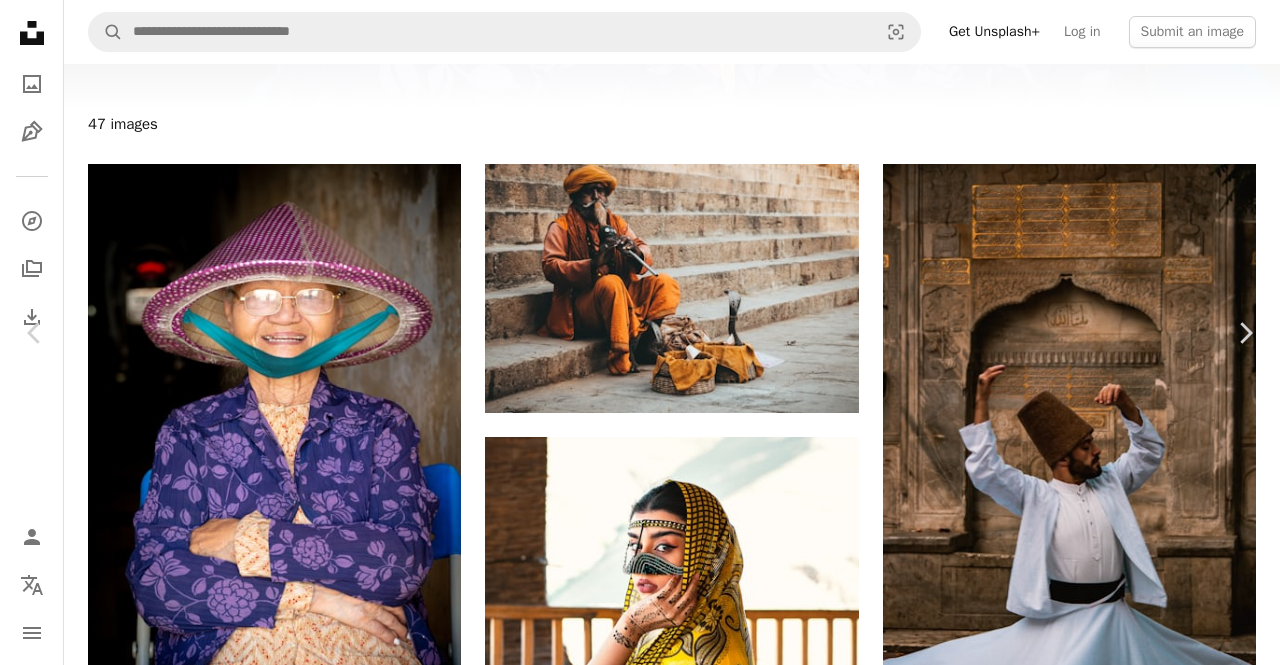 click on "Download free" at bounding box center (1081, 6504) 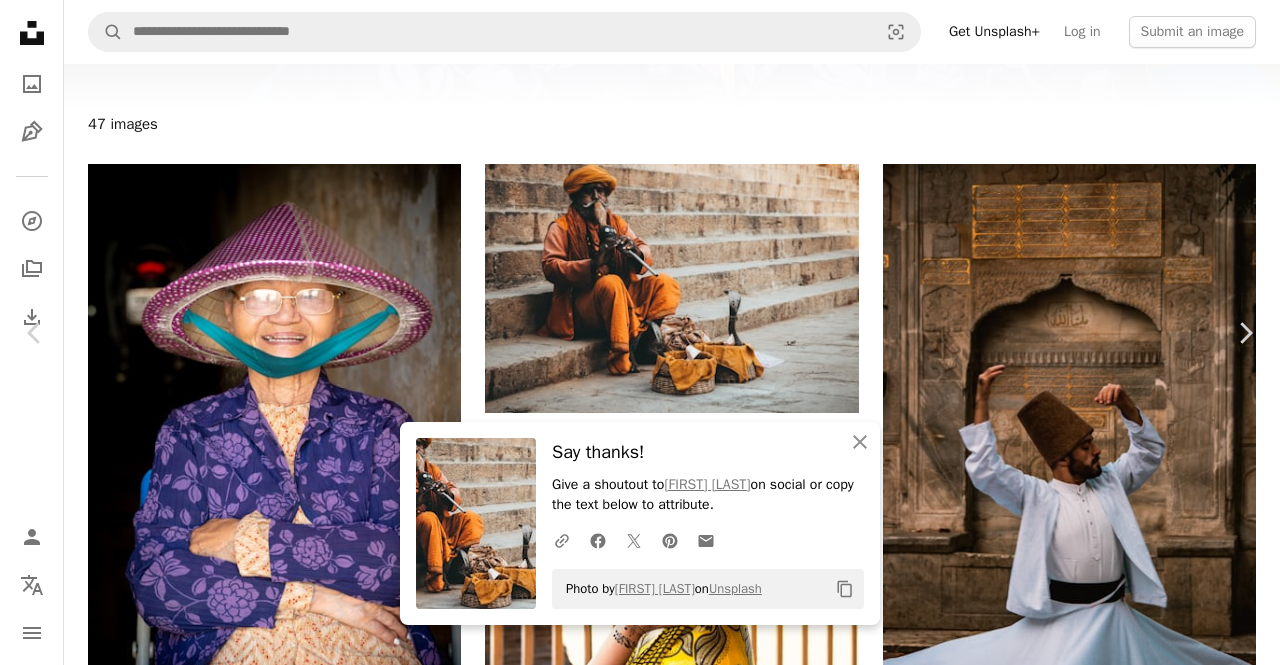 click on "An X shape" at bounding box center (20, 20) 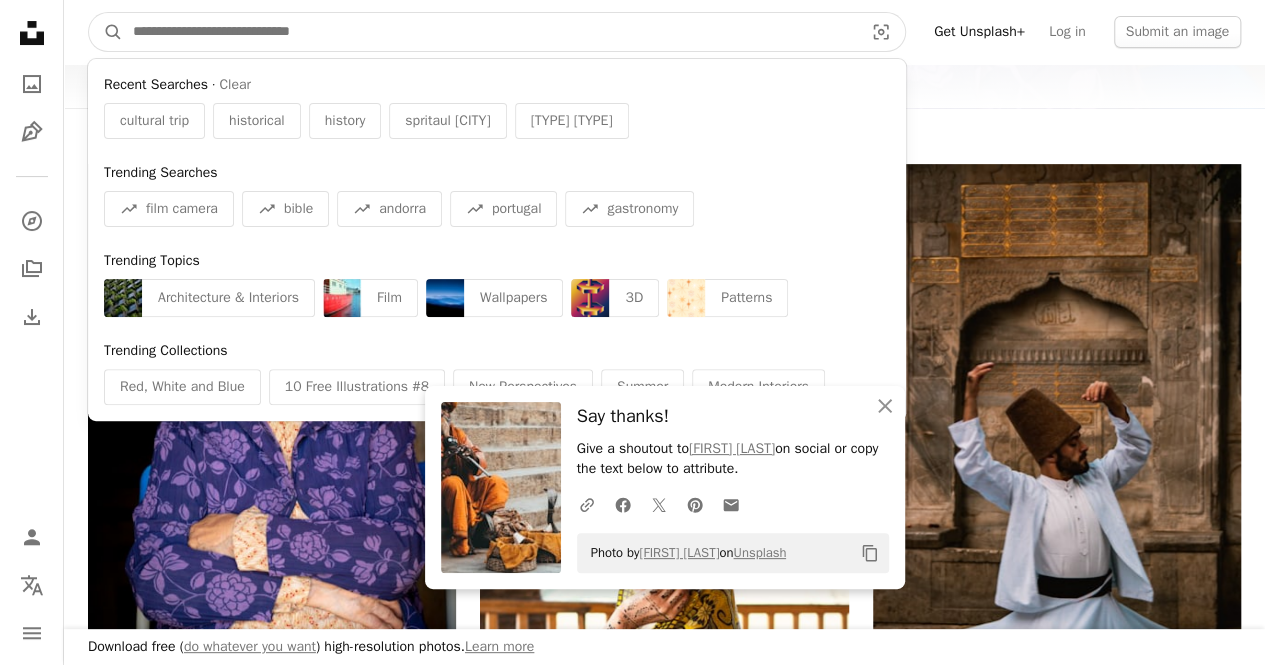 click at bounding box center [490, 32] 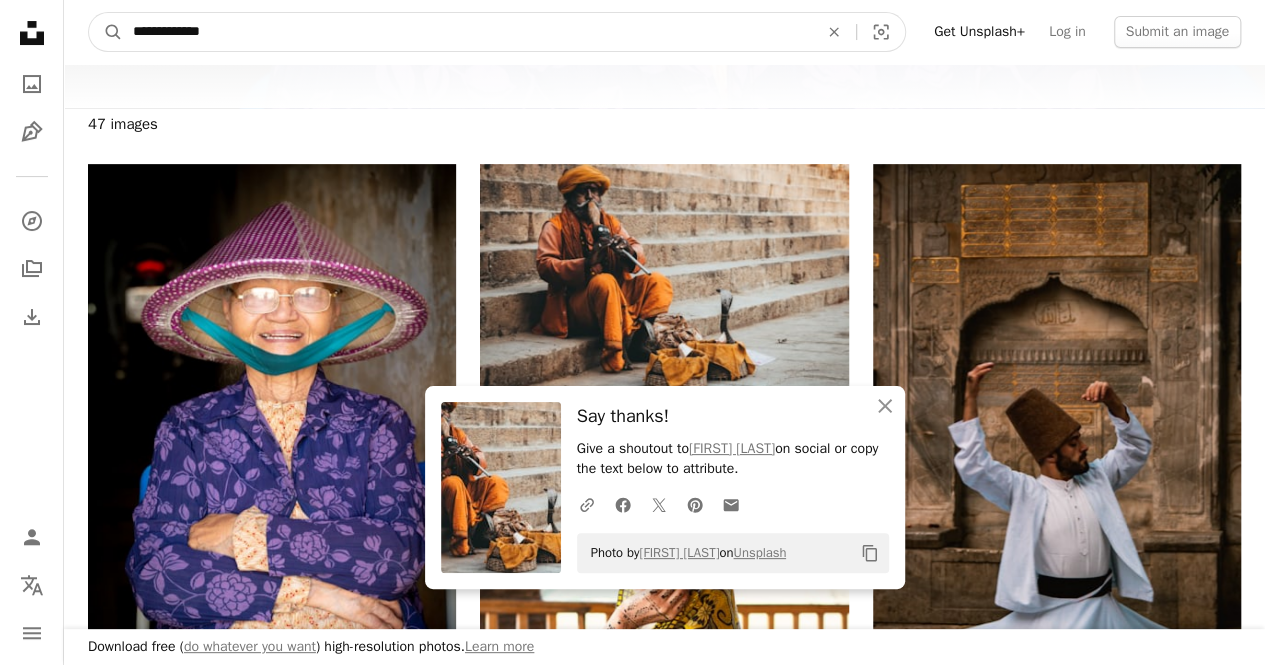 type on "**********" 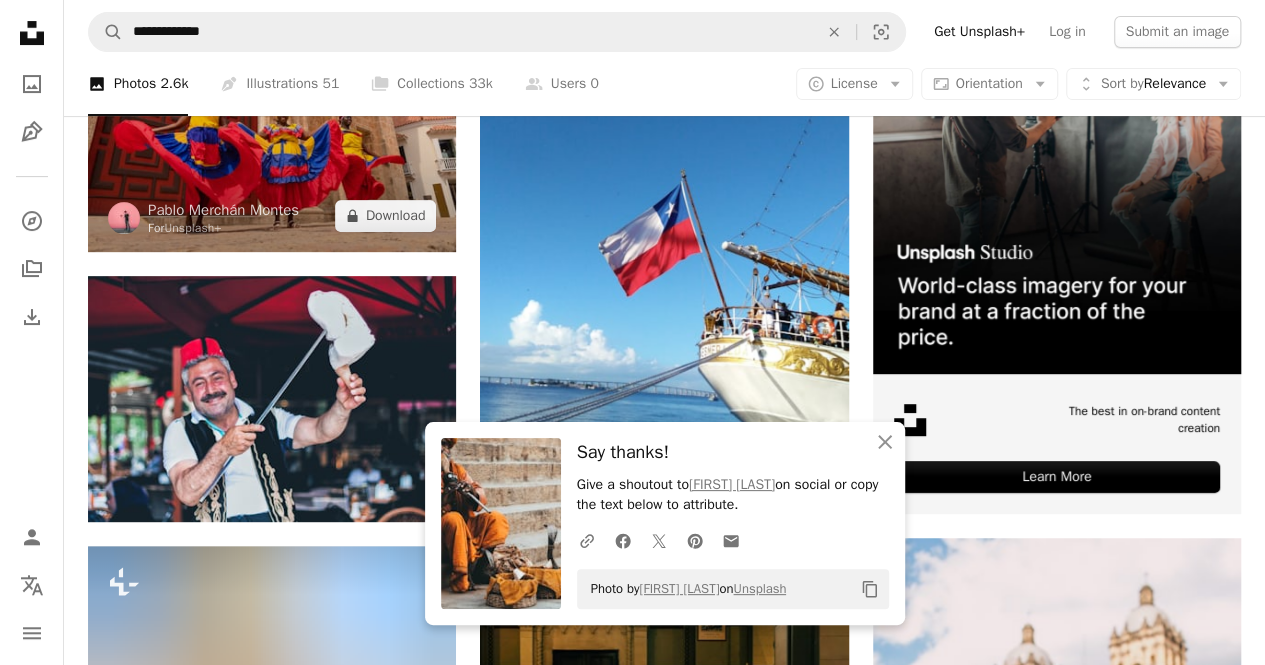 scroll, scrollTop: 270, scrollLeft: 0, axis: vertical 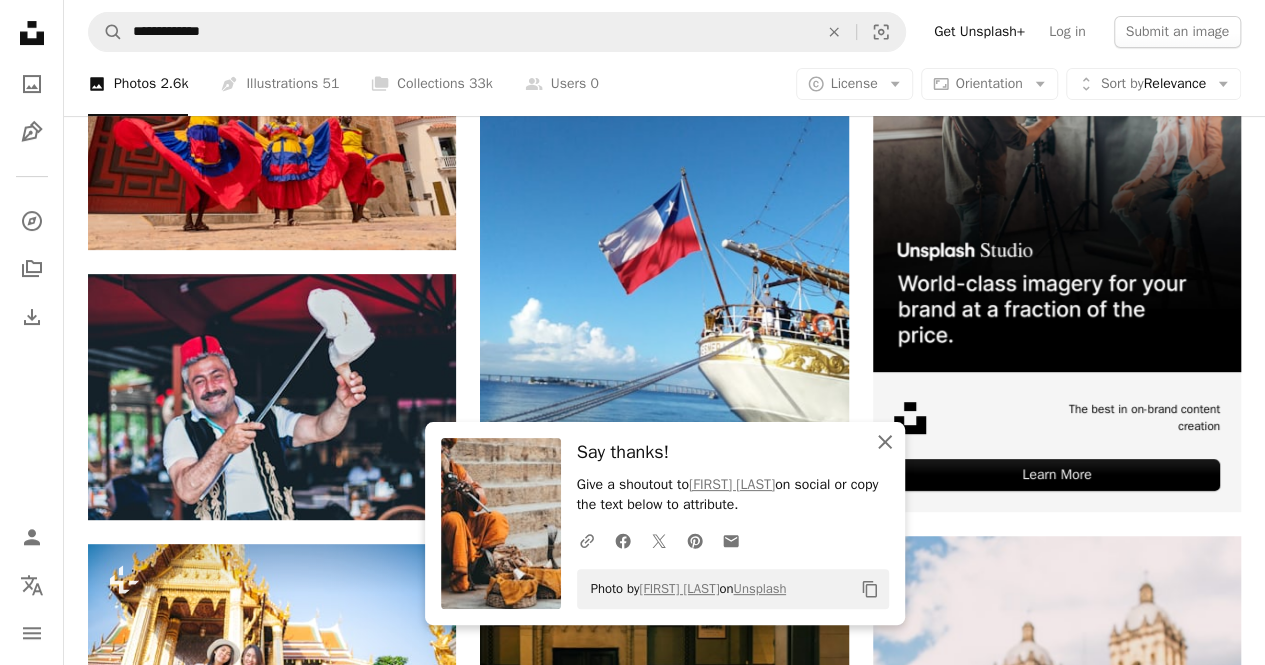 click 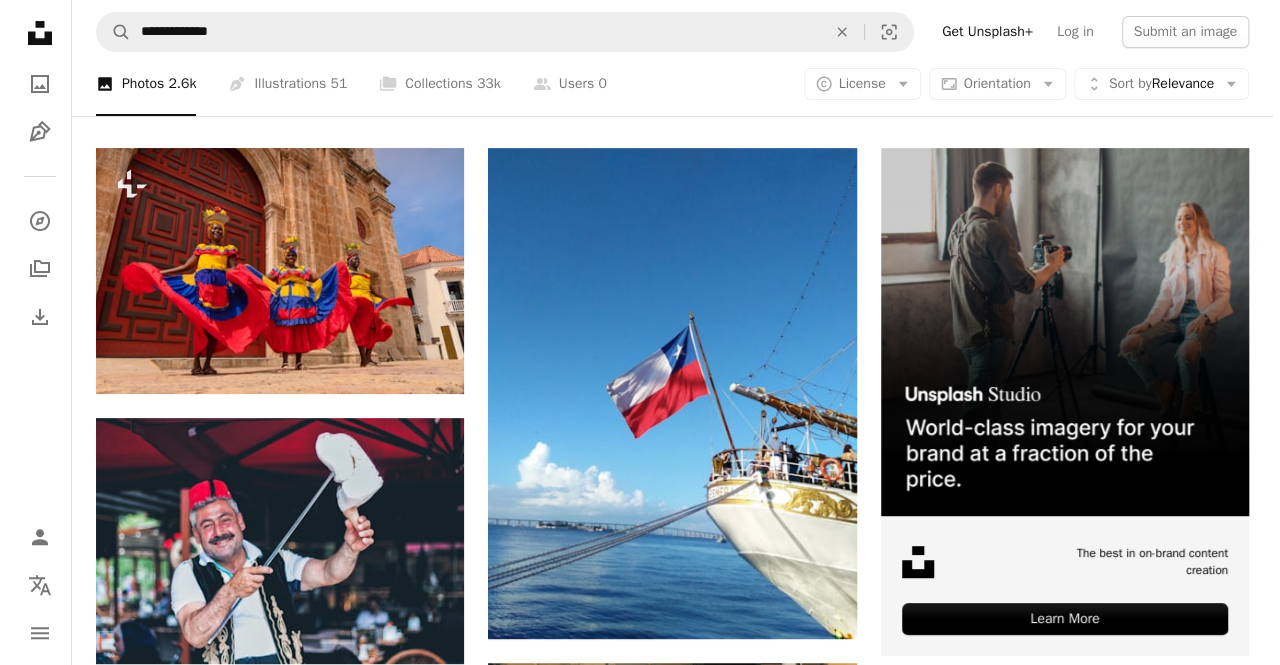 scroll, scrollTop: 0, scrollLeft: 0, axis: both 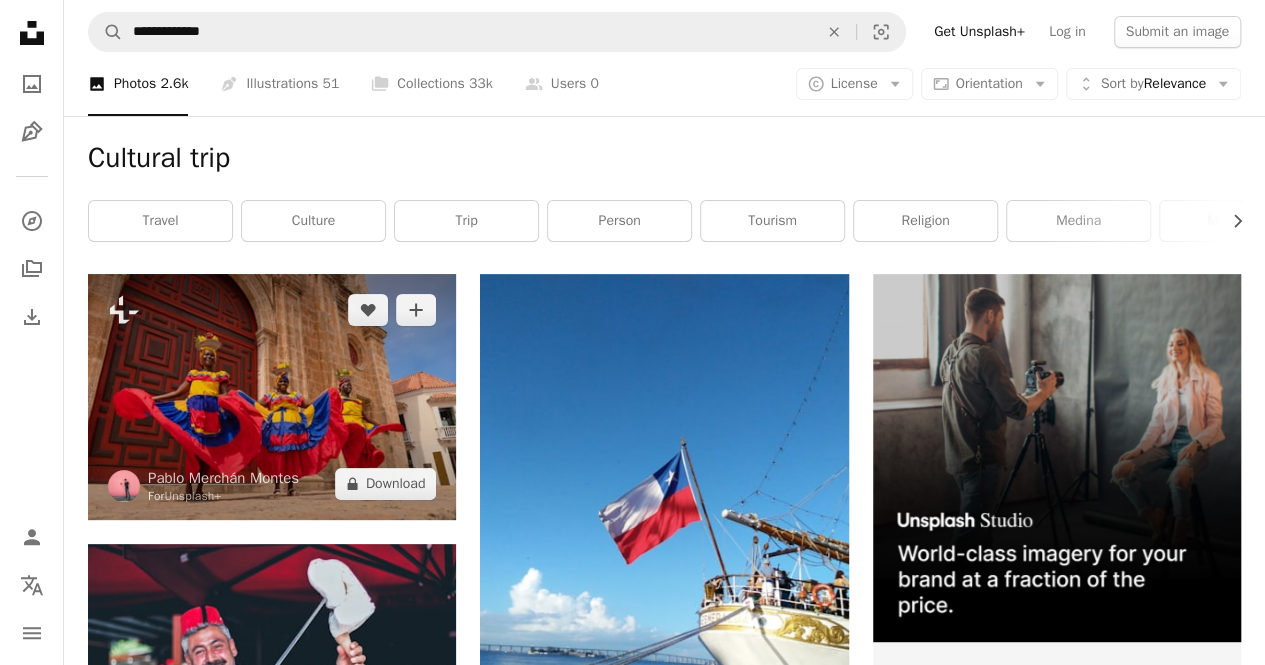 click at bounding box center [272, 397] 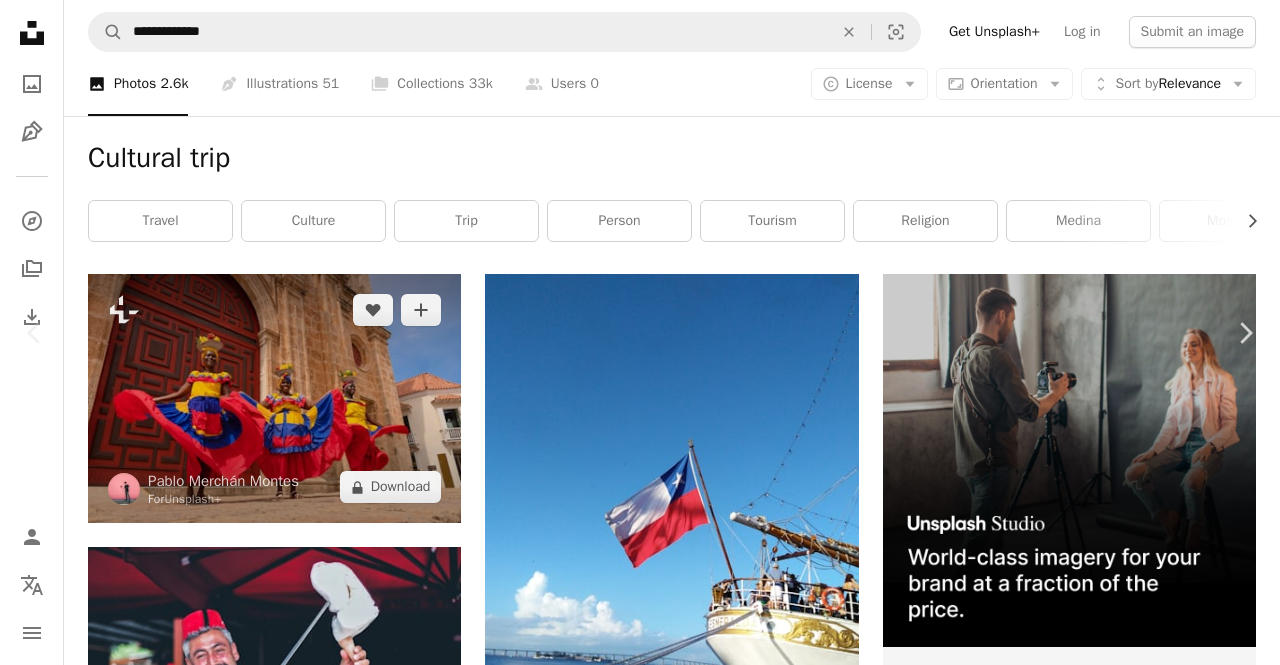 scroll, scrollTop: 3939, scrollLeft: 0, axis: vertical 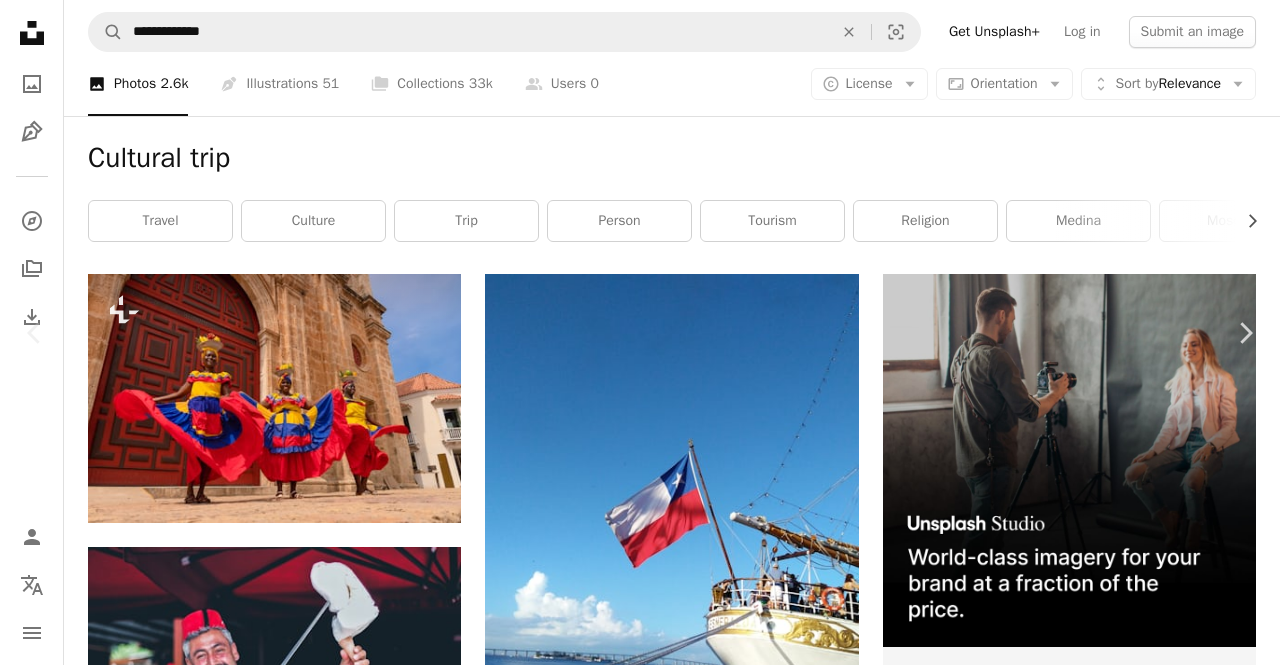 click at bounding box center [265, 5365] 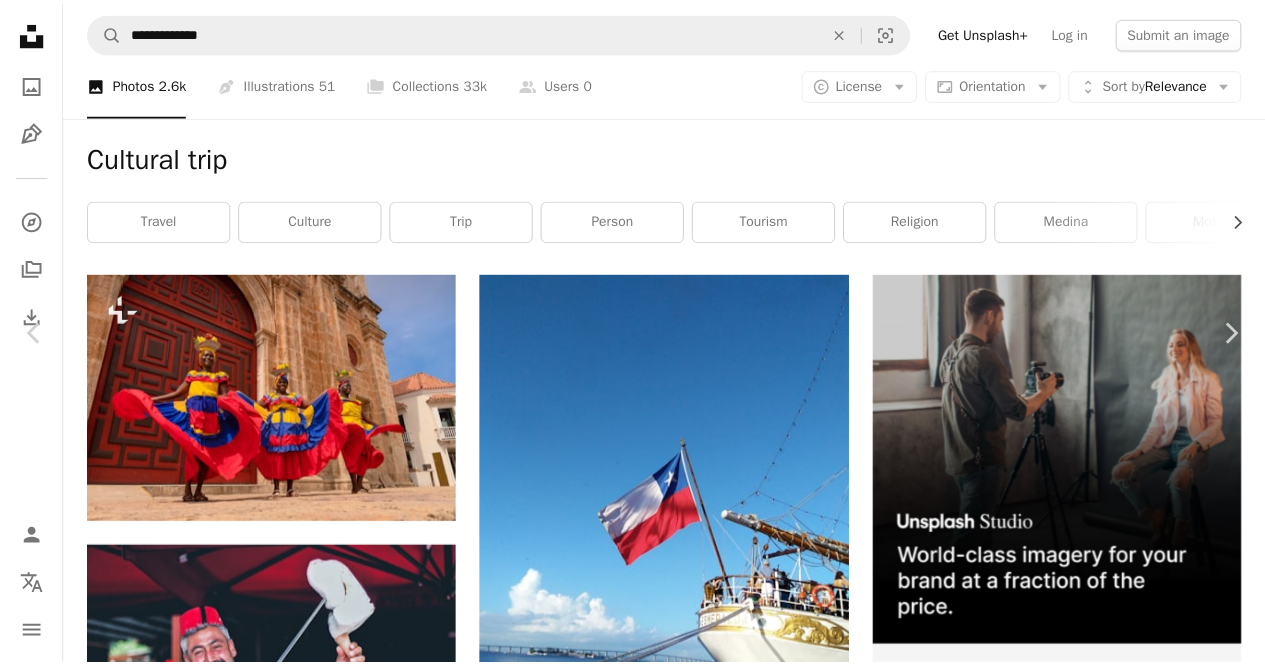 scroll, scrollTop: 0, scrollLeft: 0, axis: both 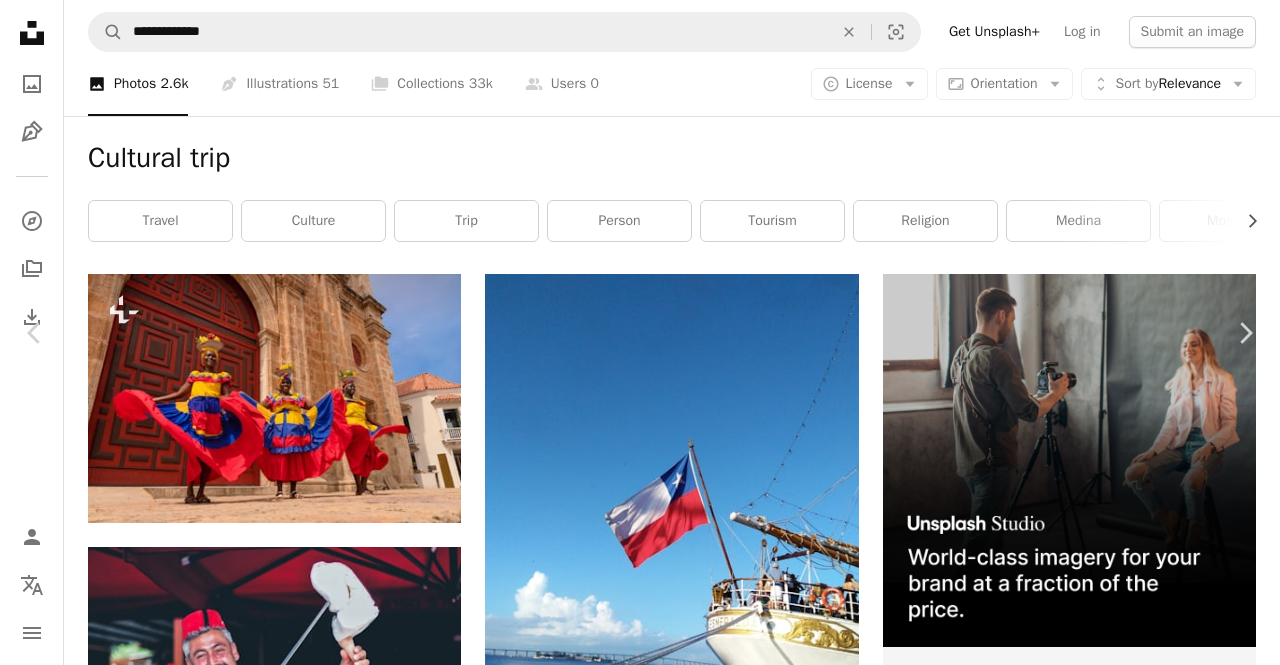 click on "An X shape" at bounding box center [20, 20] 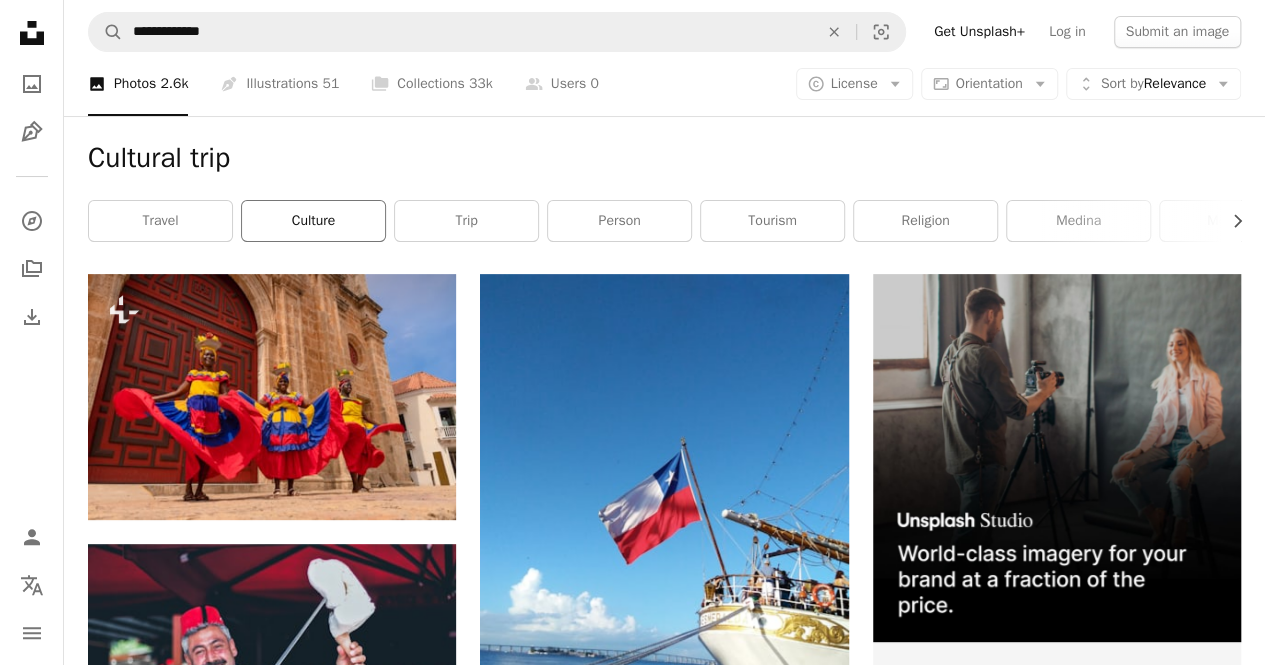 click on "culture" at bounding box center (313, 221) 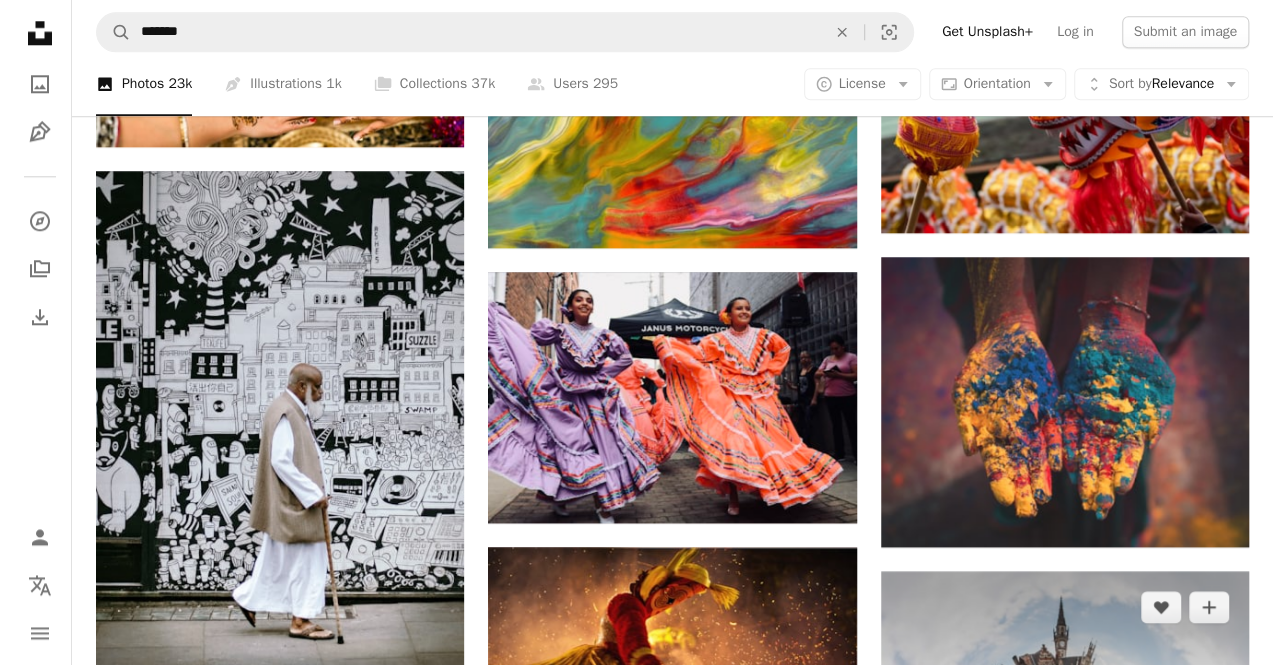 scroll, scrollTop: 1081, scrollLeft: 0, axis: vertical 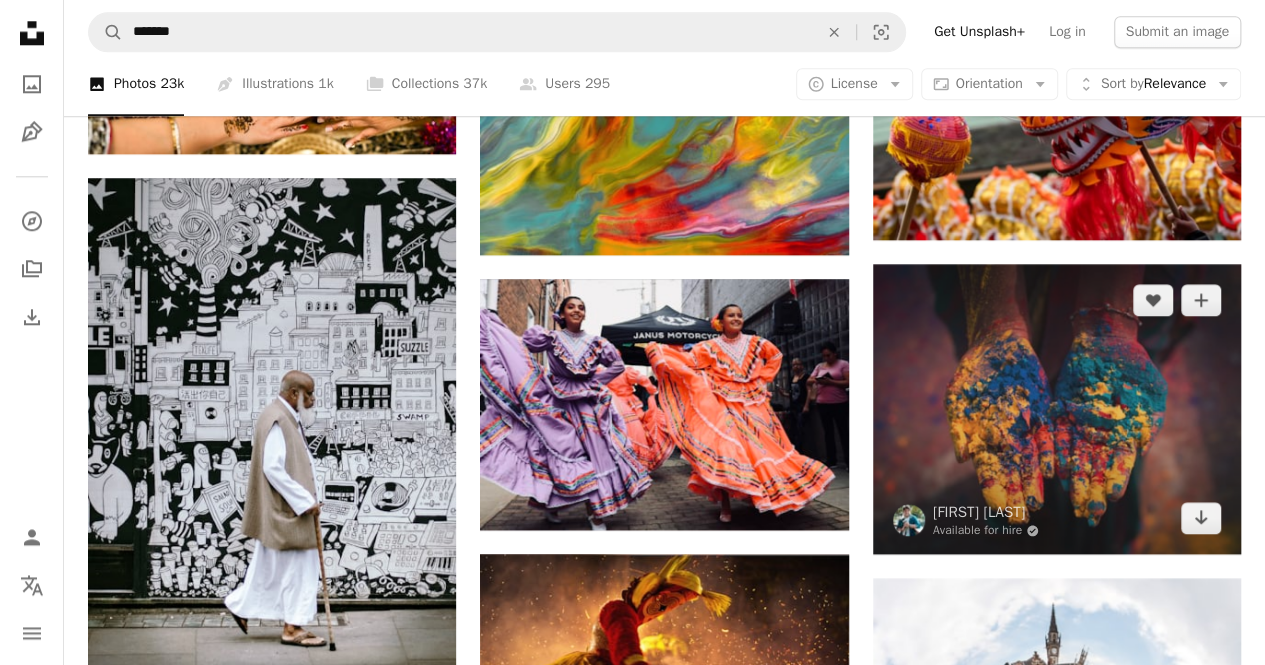 click at bounding box center (1057, 409) 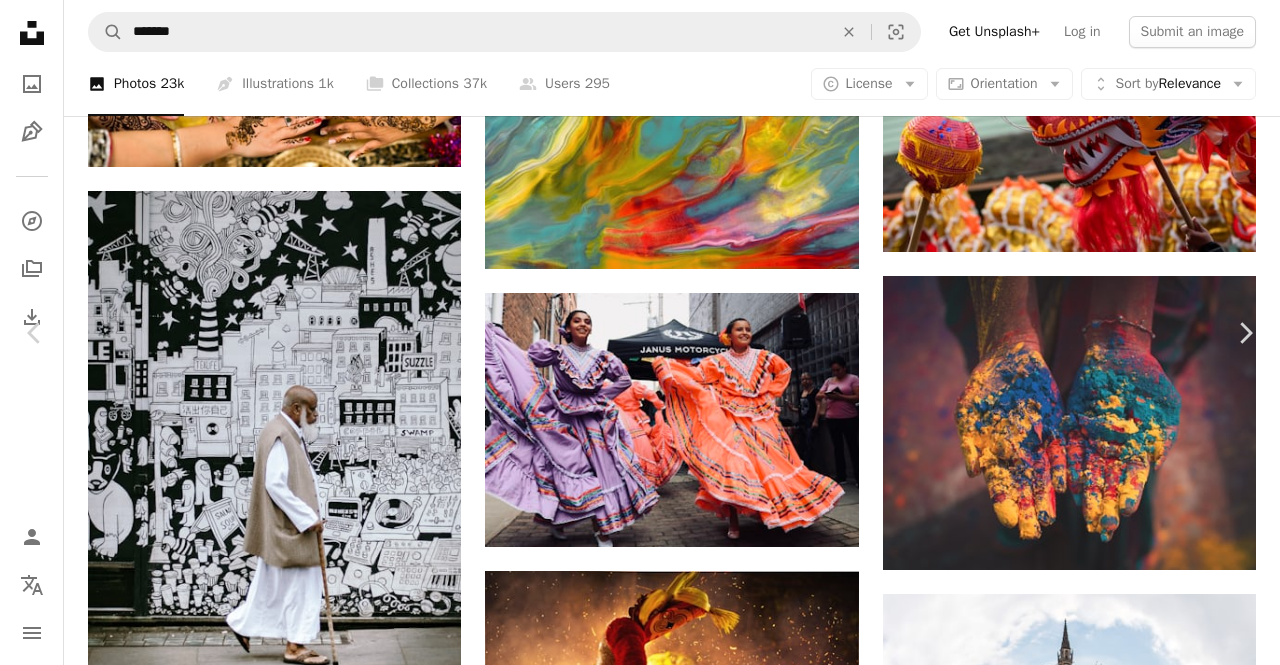 scroll, scrollTop: 1023, scrollLeft: 0, axis: vertical 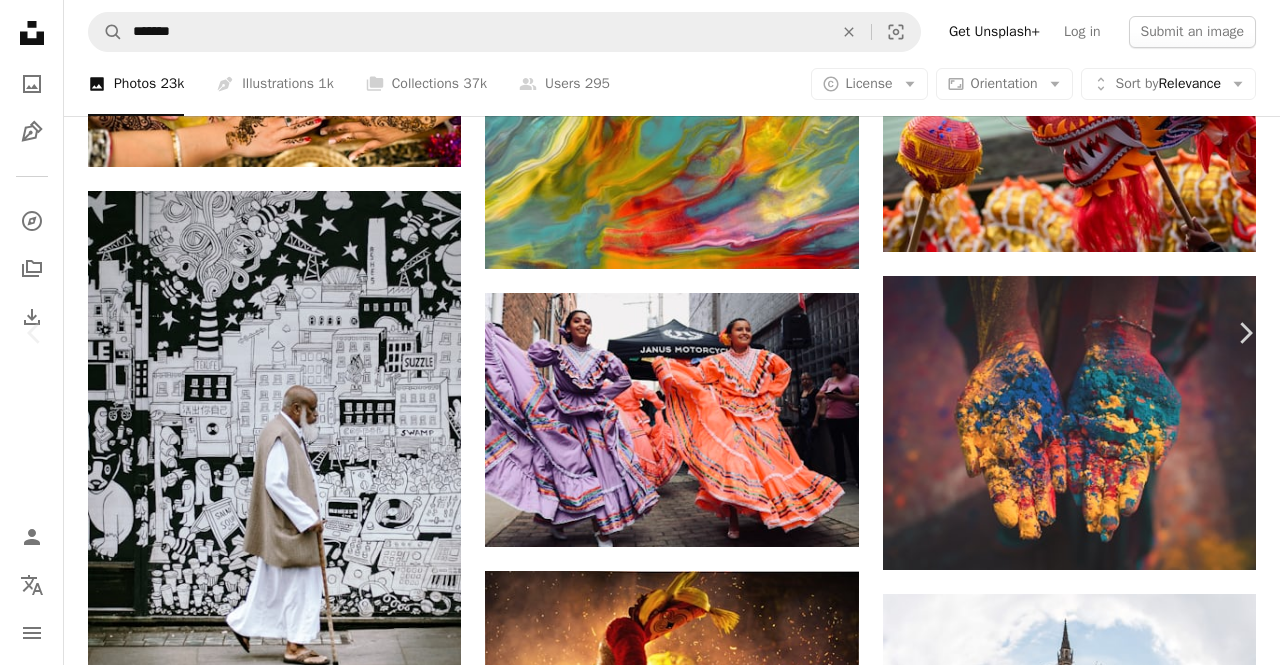 click on "Download free" at bounding box center [1081, 3627] 